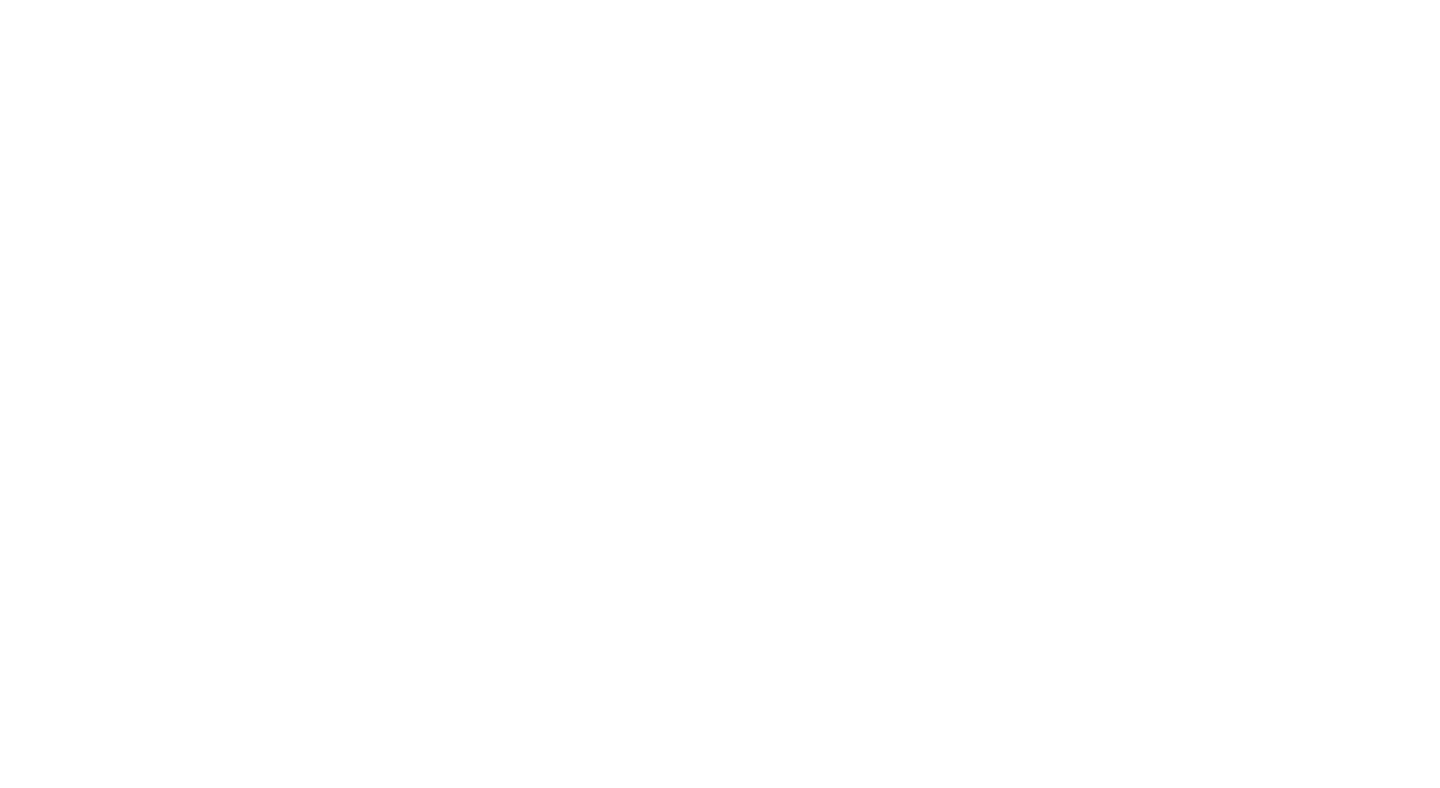 scroll, scrollTop: 0, scrollLeft: 0, axis: both 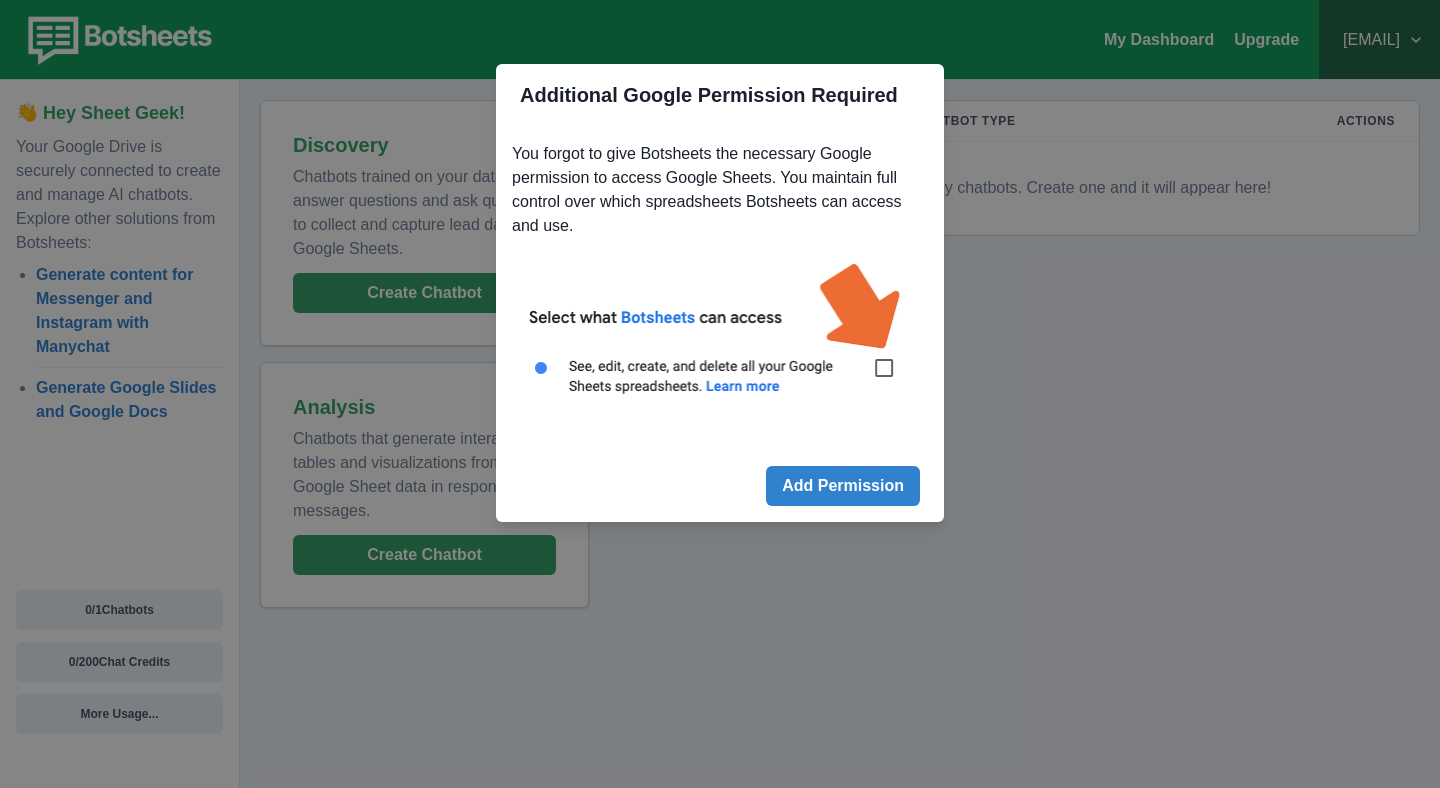 click at bounding box center [720, 340] 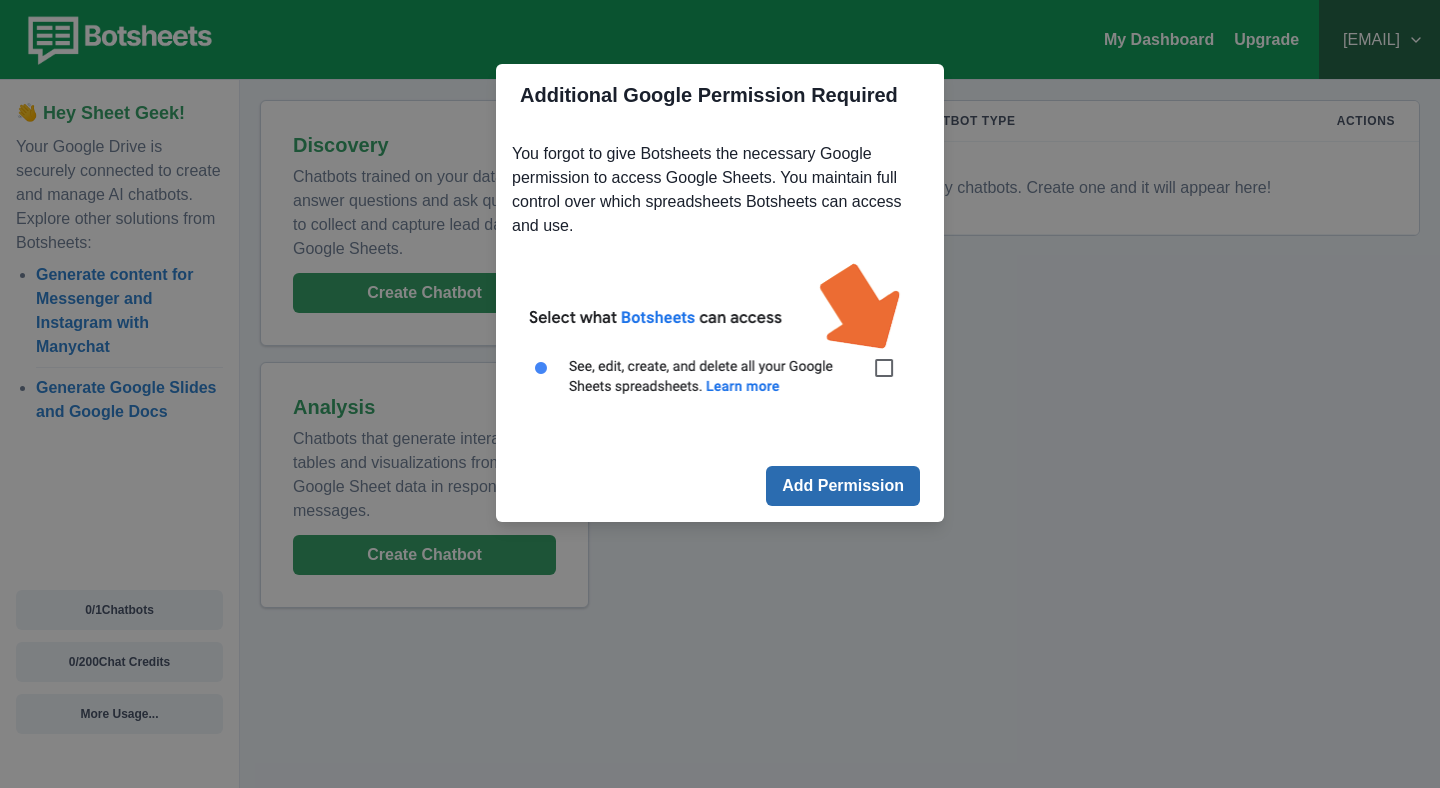 click on "Add Permission" at bounding box center [843, 486] 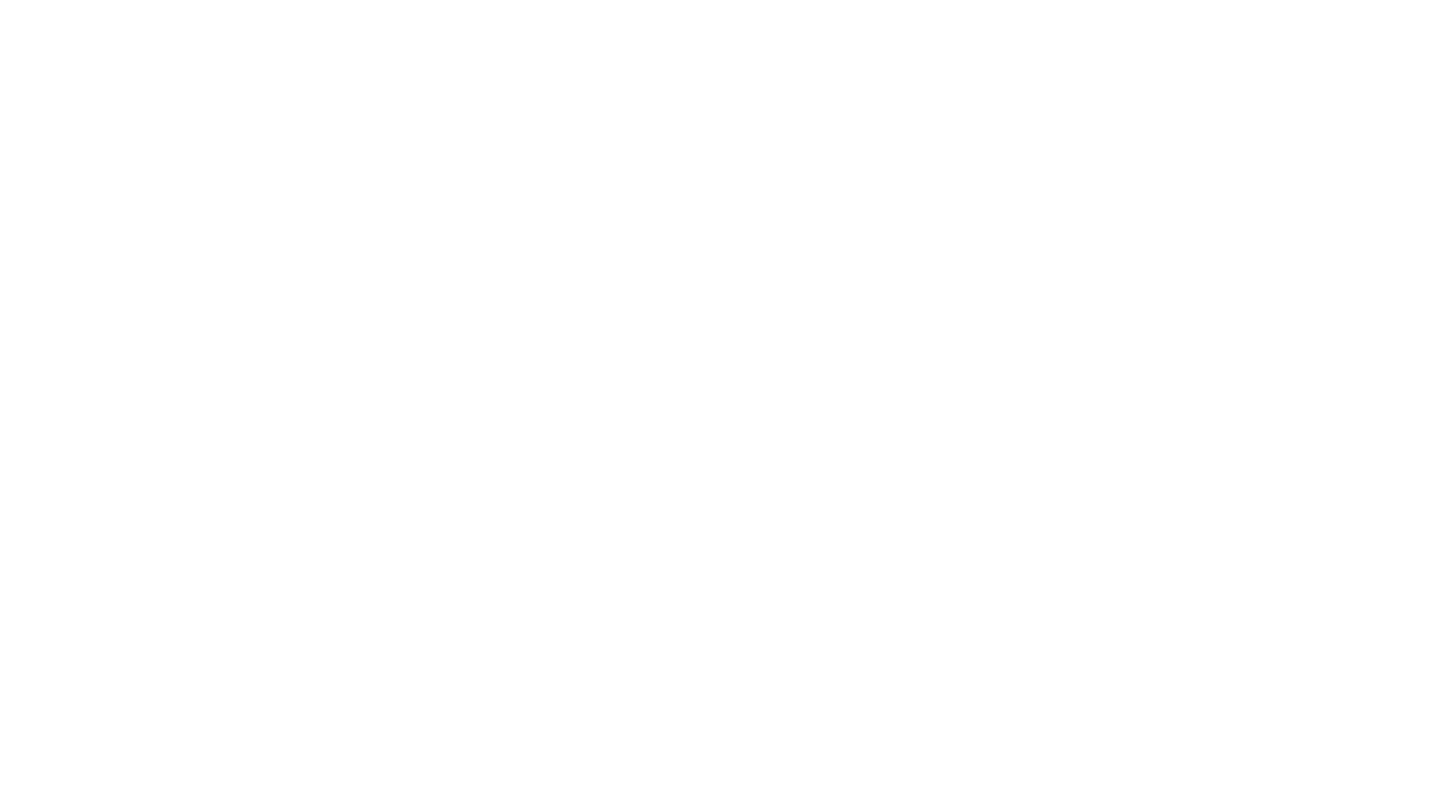 scroll, scrollTop: 0, scrollLeft: 0, axis: both 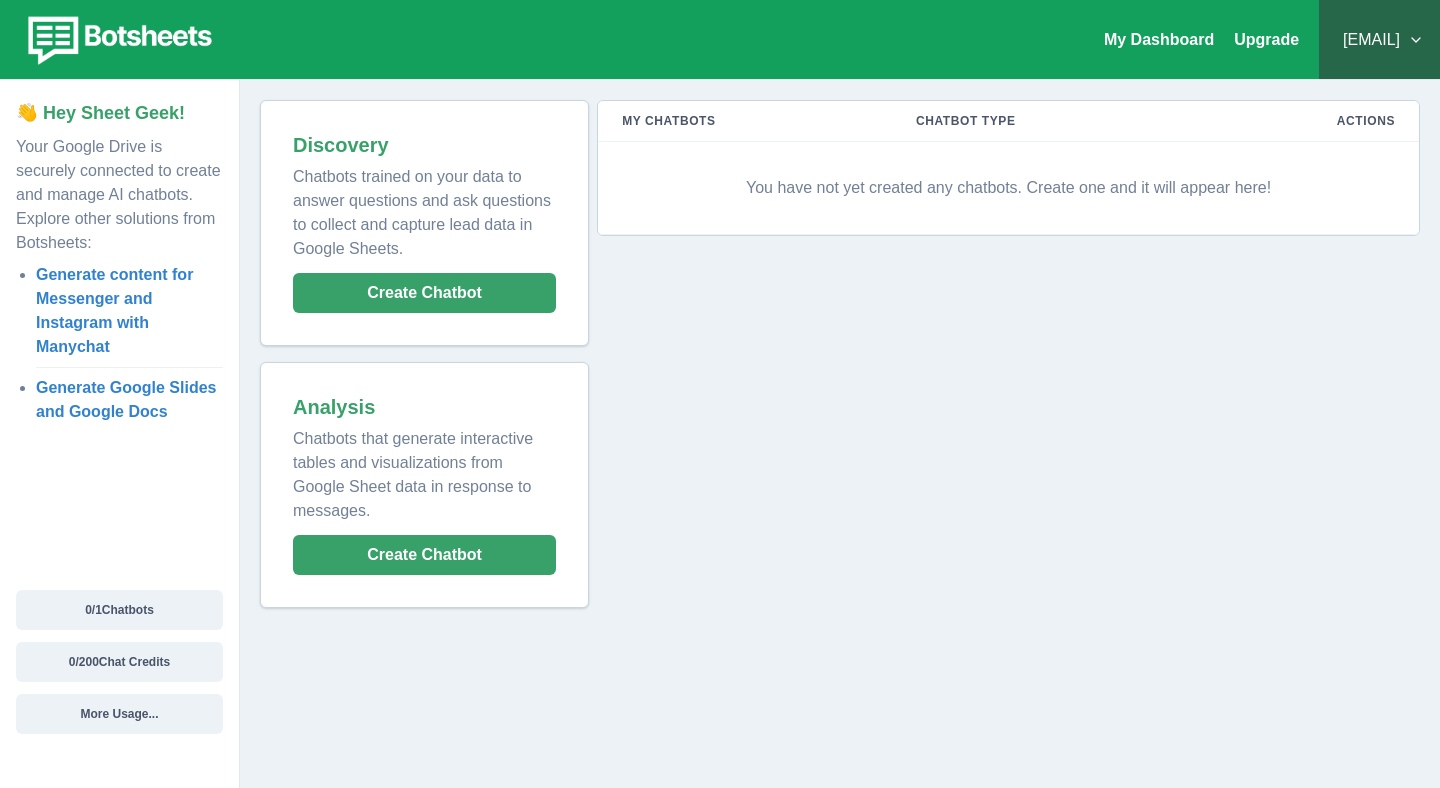 click on "My Chatbots Chatbot Type Actions You have not yet created any chatbots. Create one and it will appear here!" at bounding box center [1004, 354] 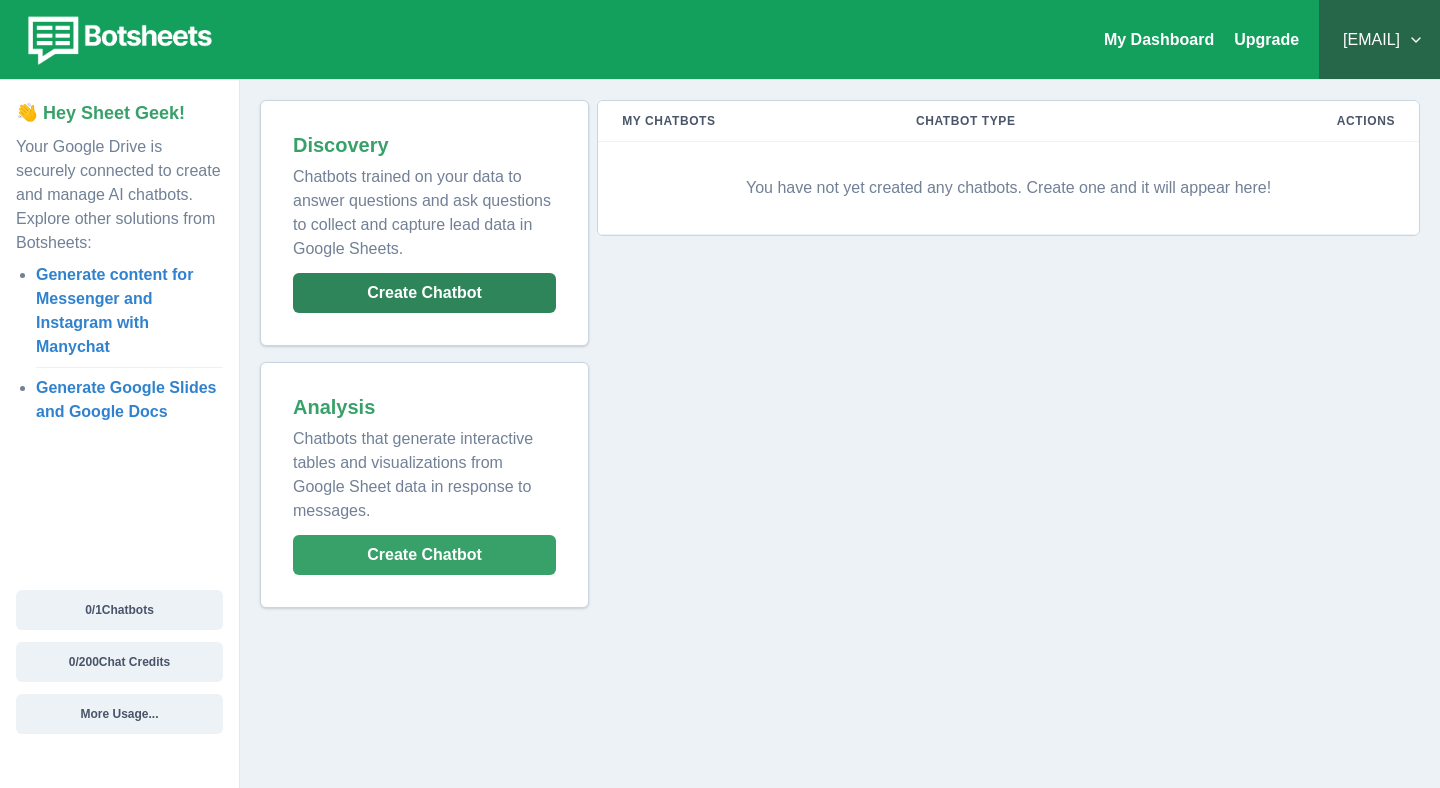 click on "Create Chatbot" at bounding box center [424, 293] 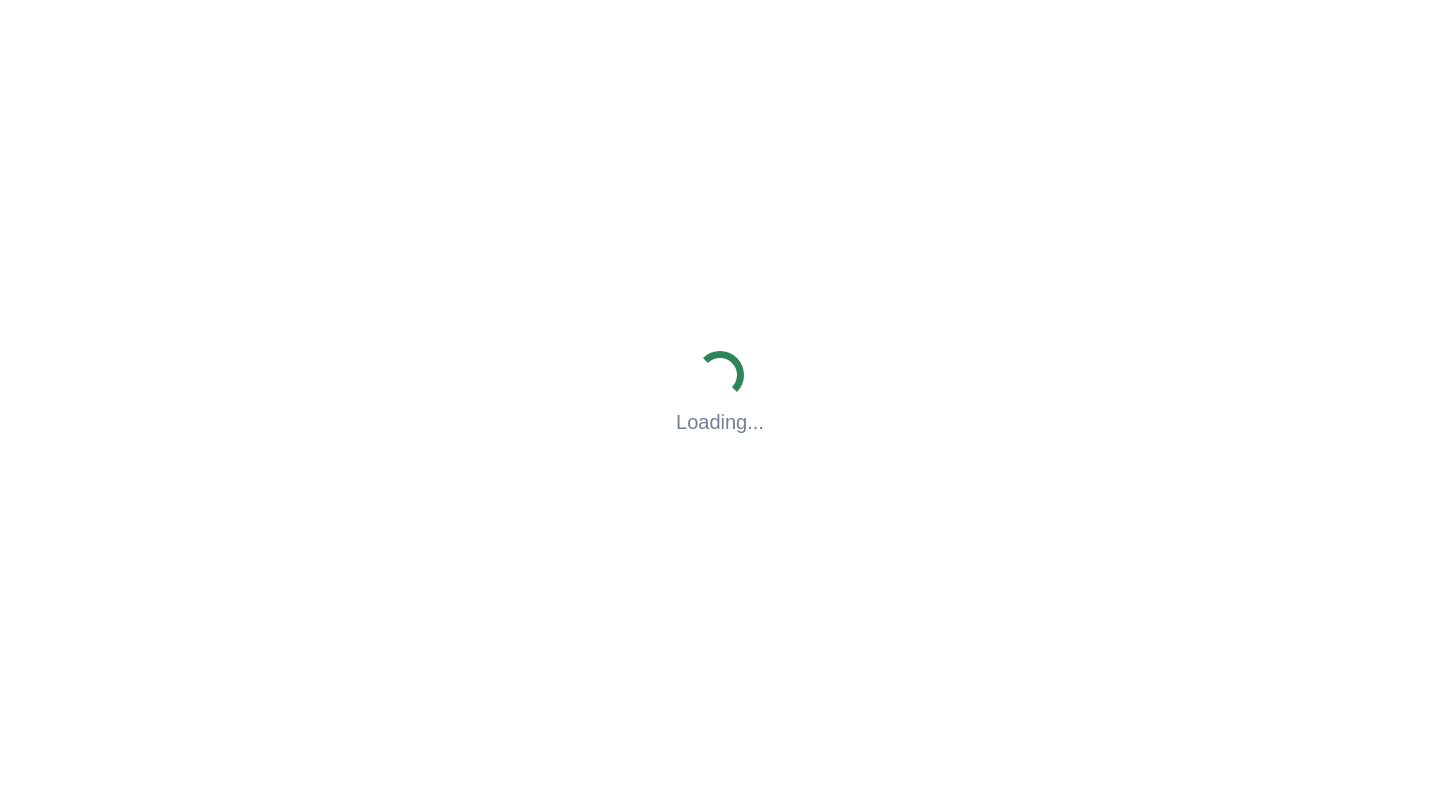 scroll, scrollTop: 0, scrollLeft: 0, axis: both 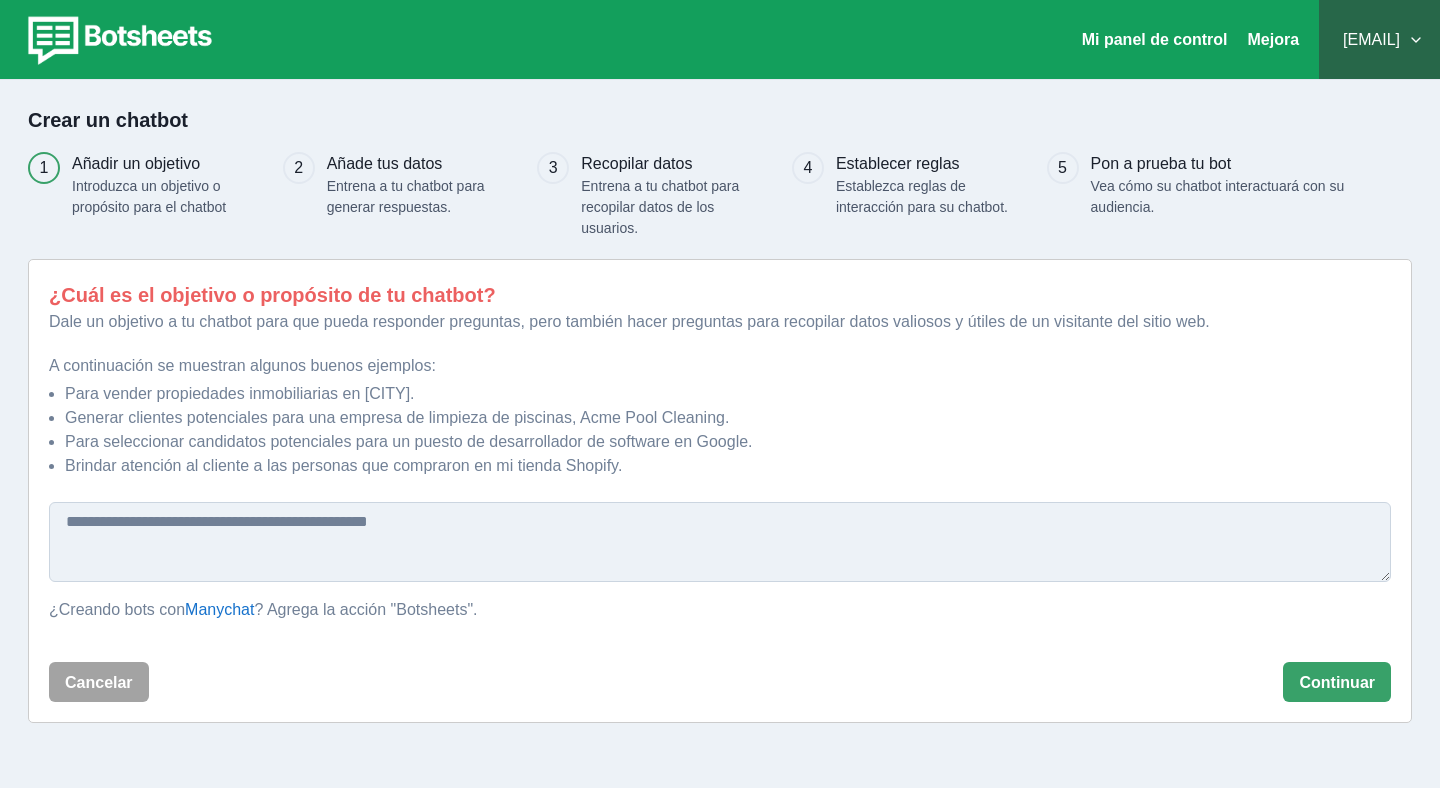 click on "[EMAIL]" at bounding box center [1379, 40] 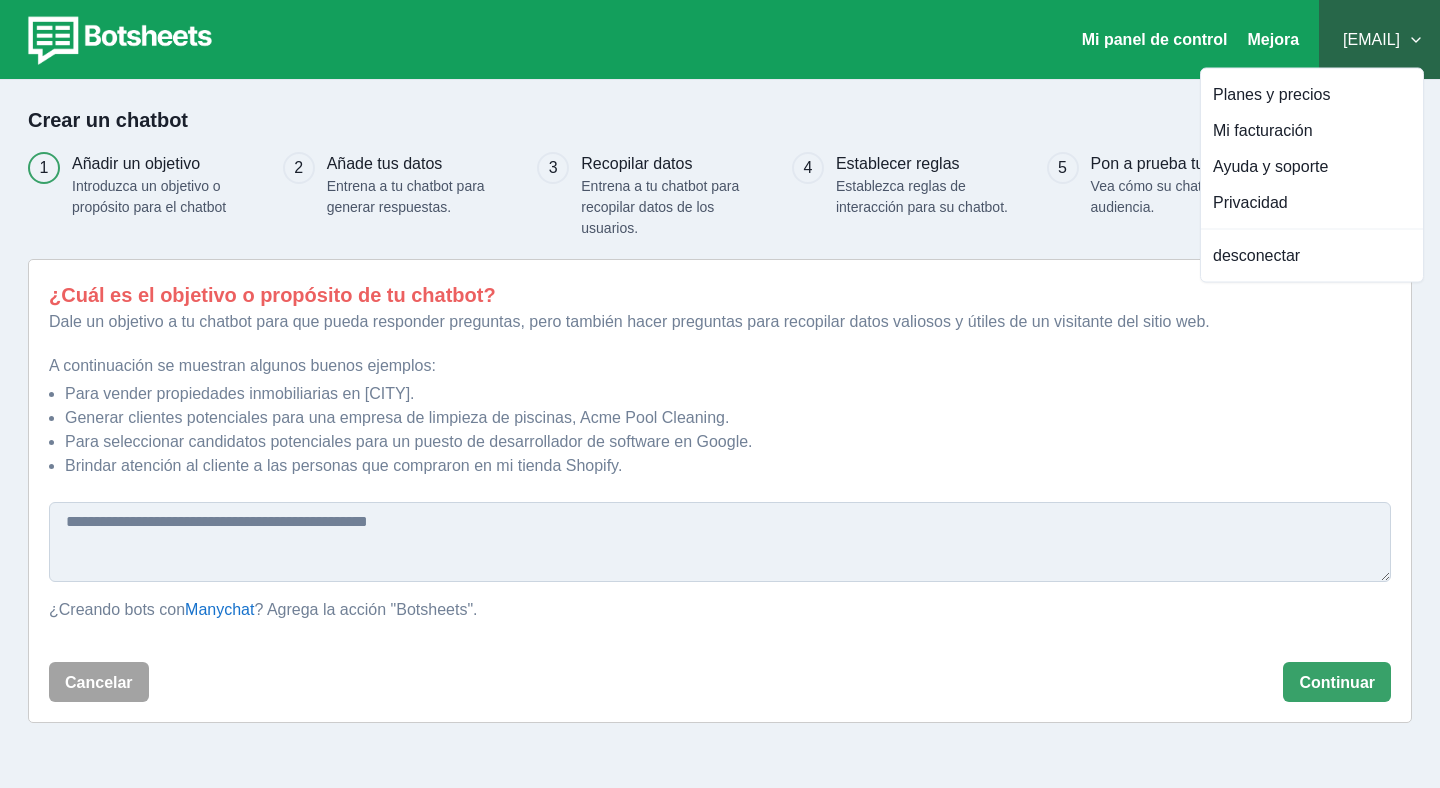 click on "[EMAIL]" at bounding box center [1379, 40] 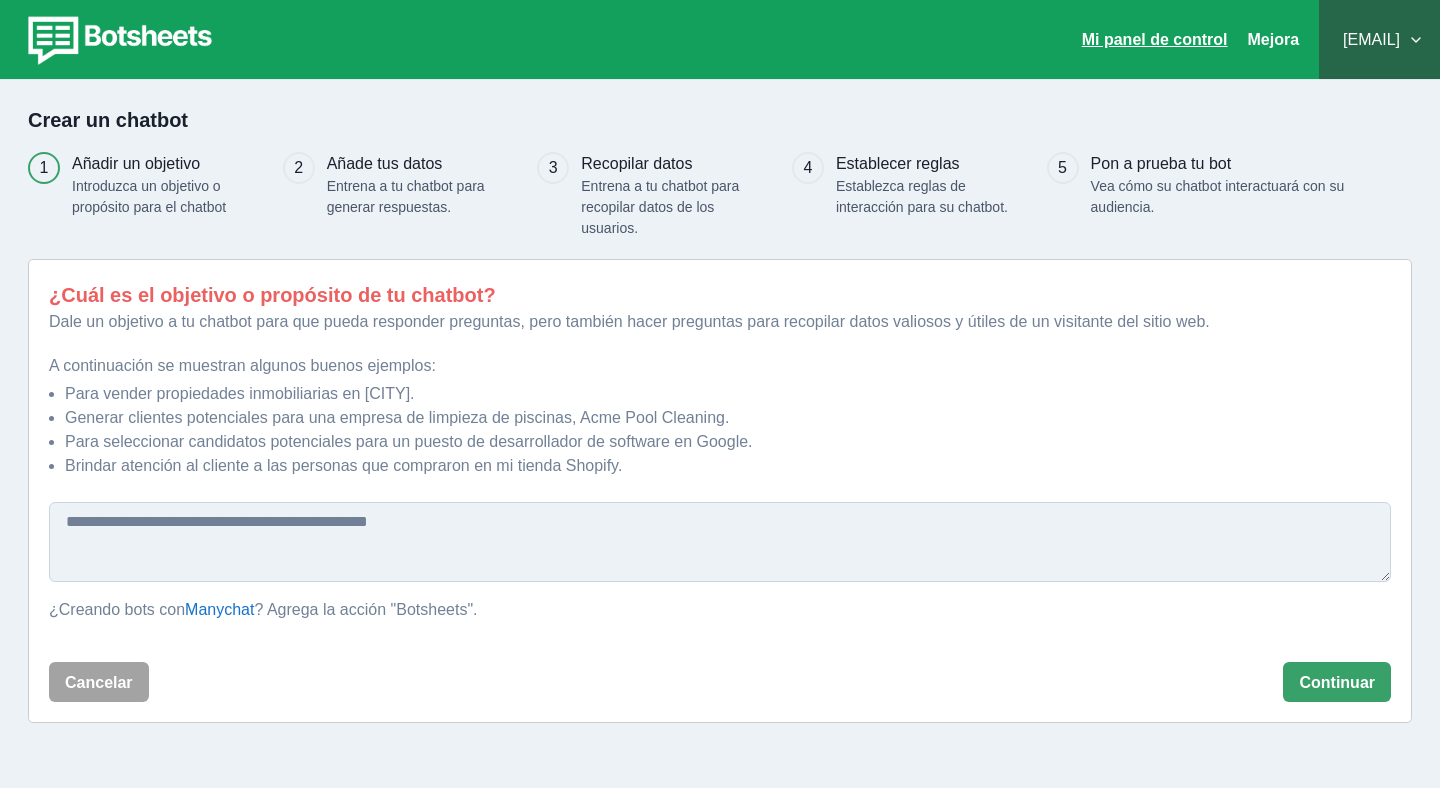 click on "Mi panel de control" at bounding box center (1155, 39) 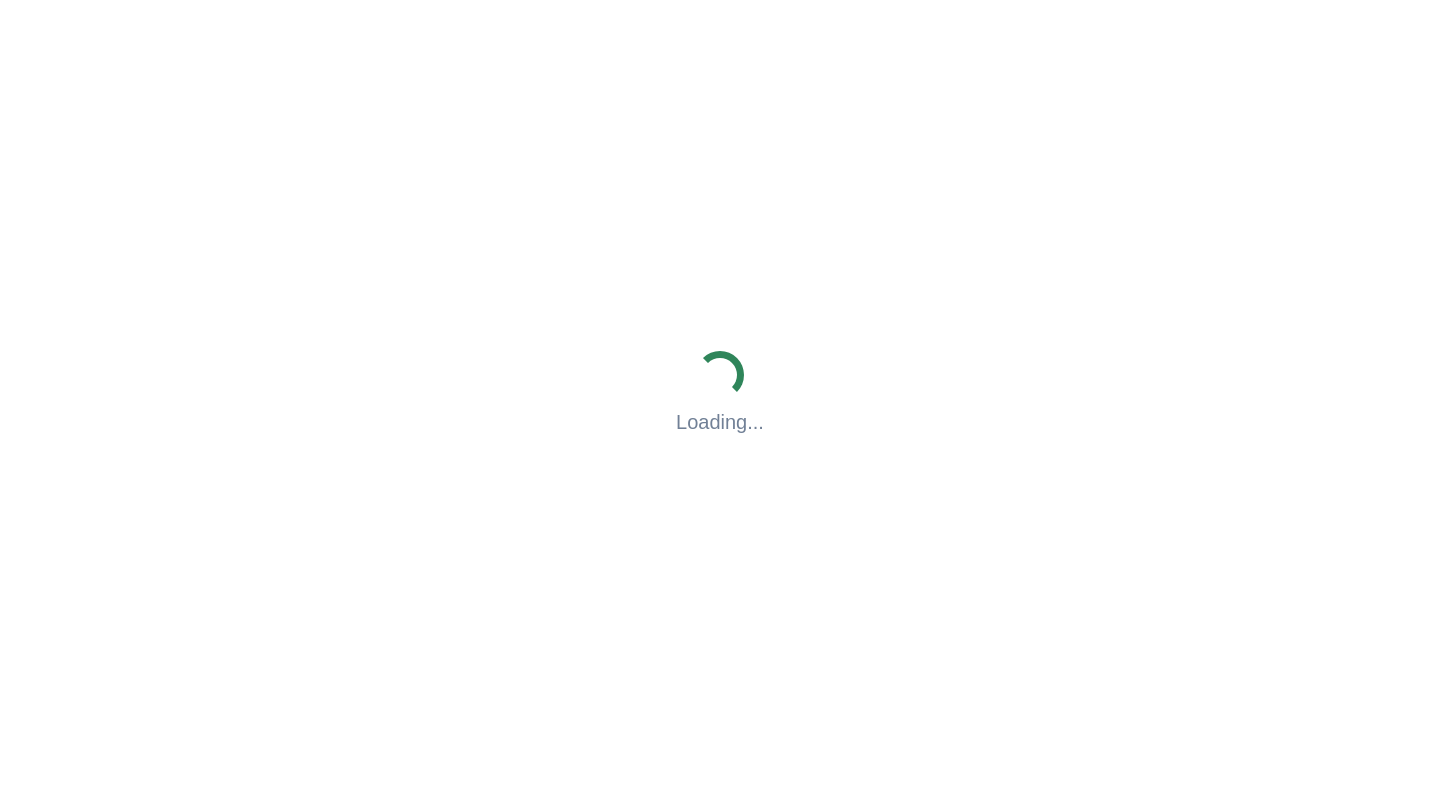 scroll, scrollTop: 0, scrollLeft: 0, axis: both 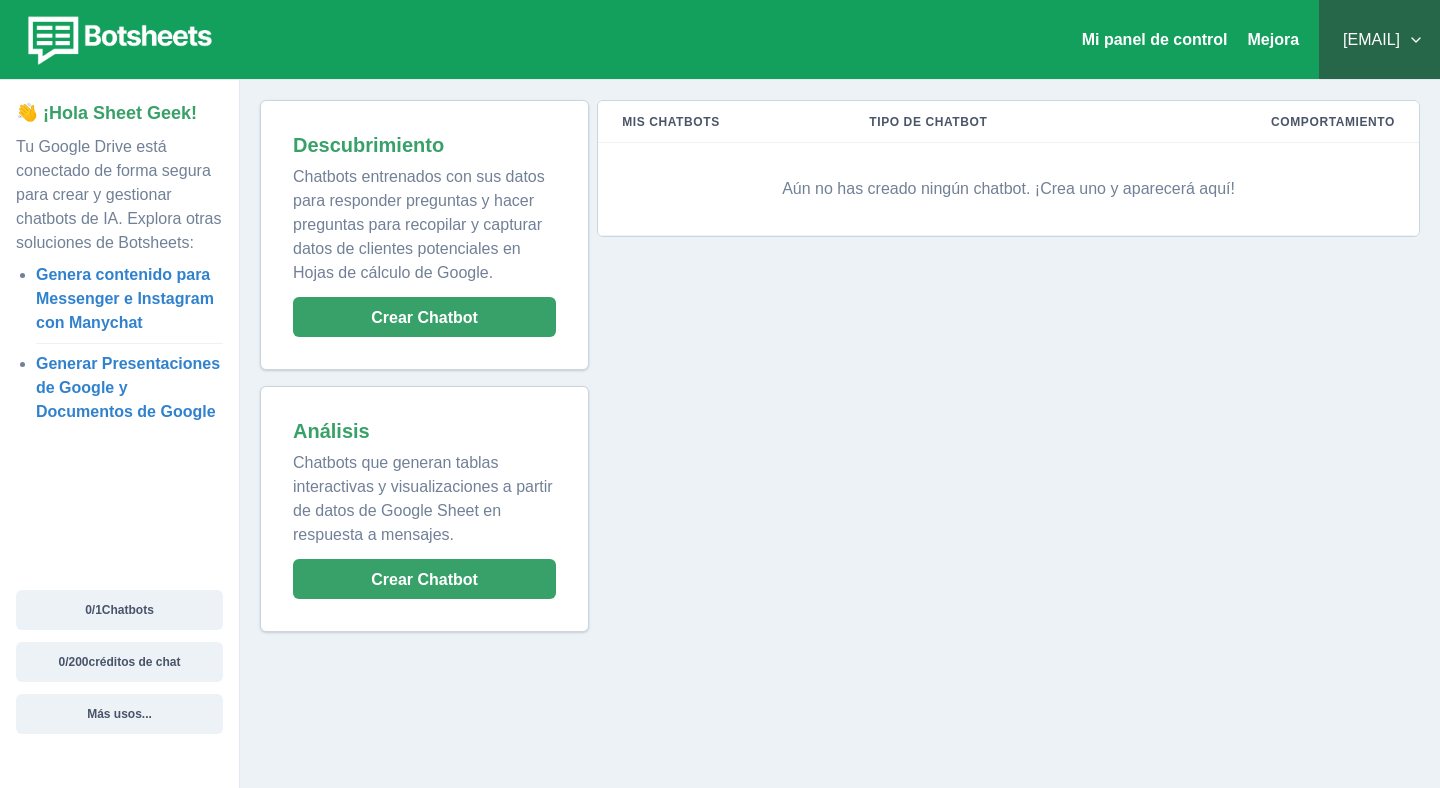 click on "[EMAIL]" at bounding box center [1379, 40] 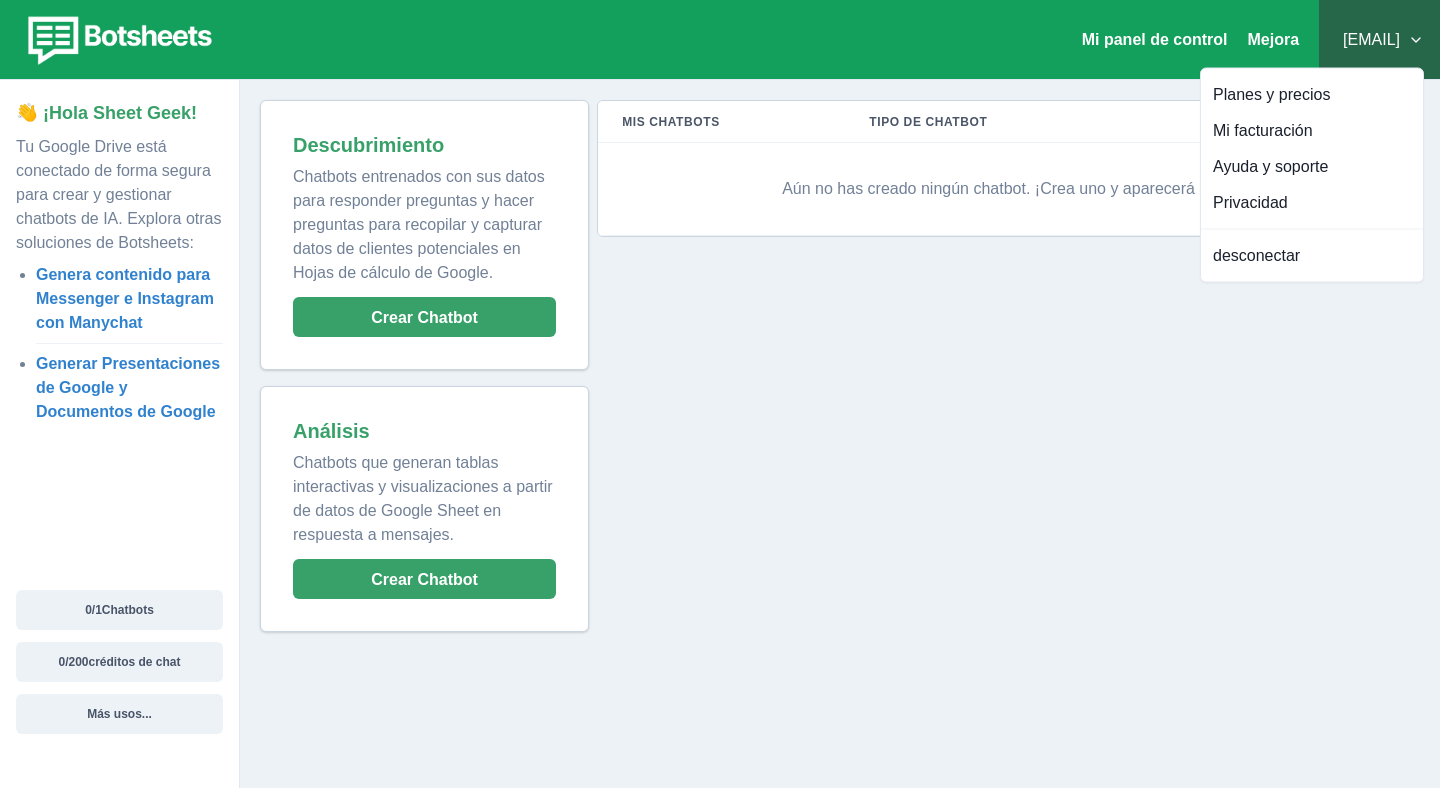 click on "Mis chatbots Tipo de chatbot Comportamiento Aún no has creado ningún chatbot. ¡Crea uno y aparecerá aquí!" at bounding box center [1004, 366] 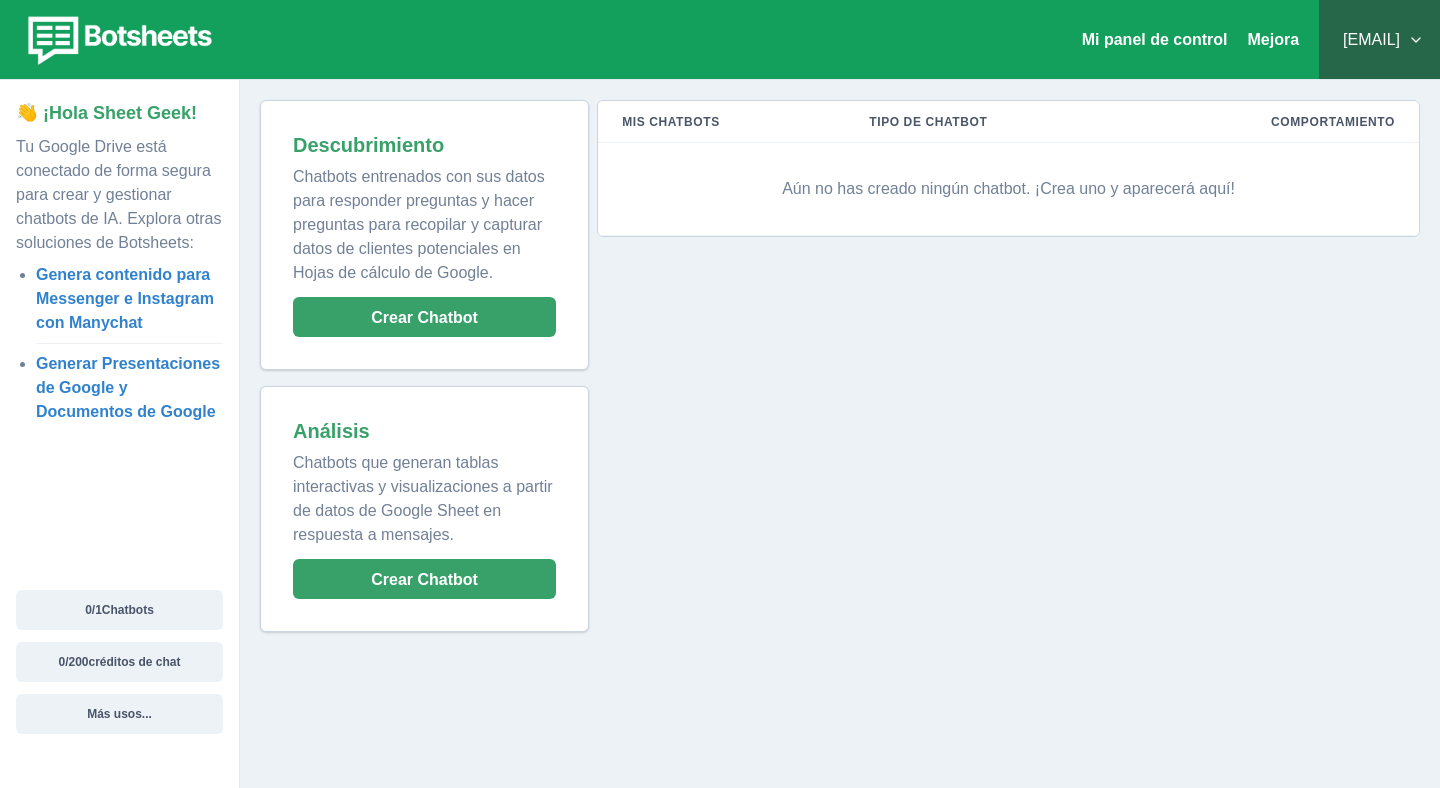 click on "Tipo de chatbot" at bounding box center (986, 122) 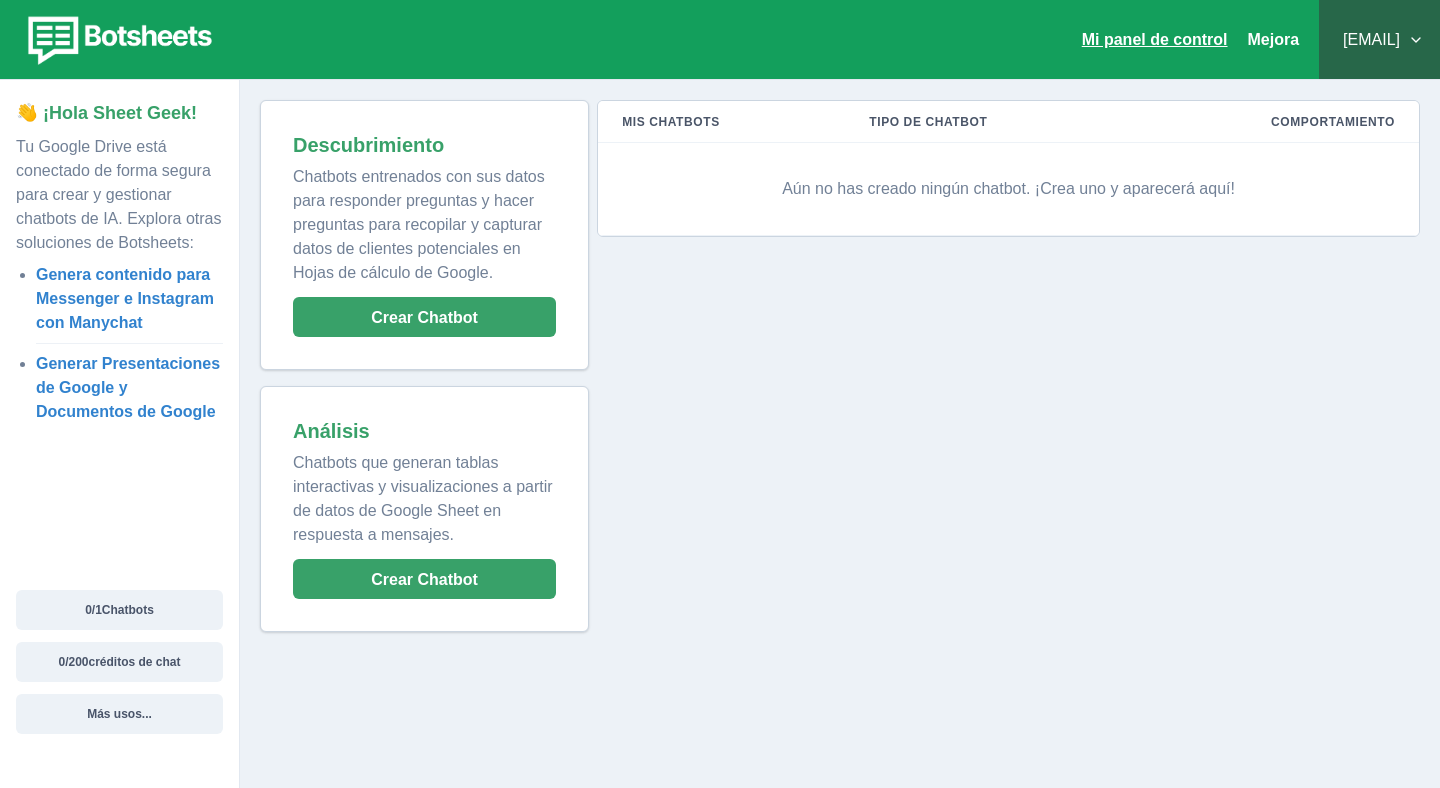 click on "Mi panel de control" at bounding box center (1155, 39) 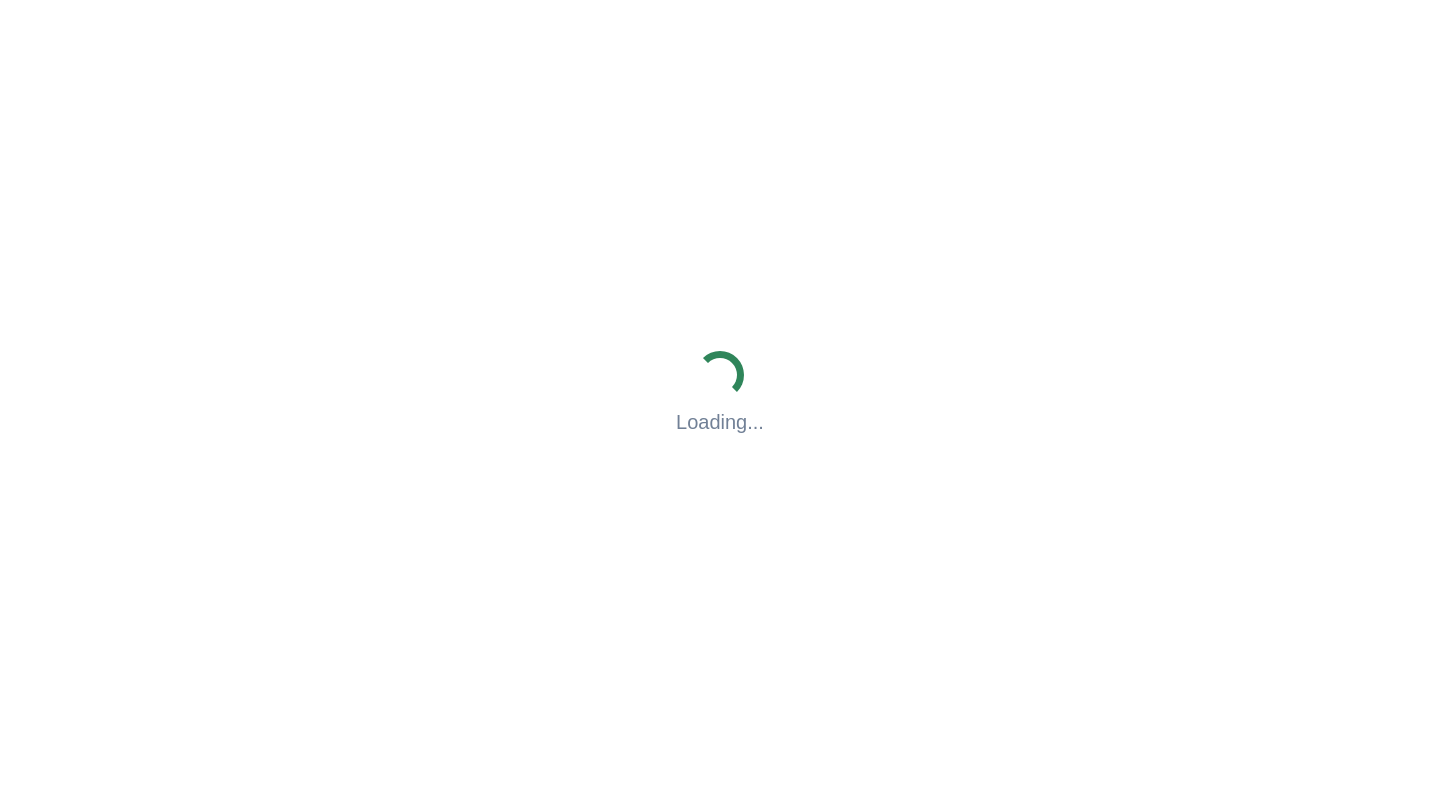 scroll, scrollTop: 0, scrollLeft: 0, axis: both 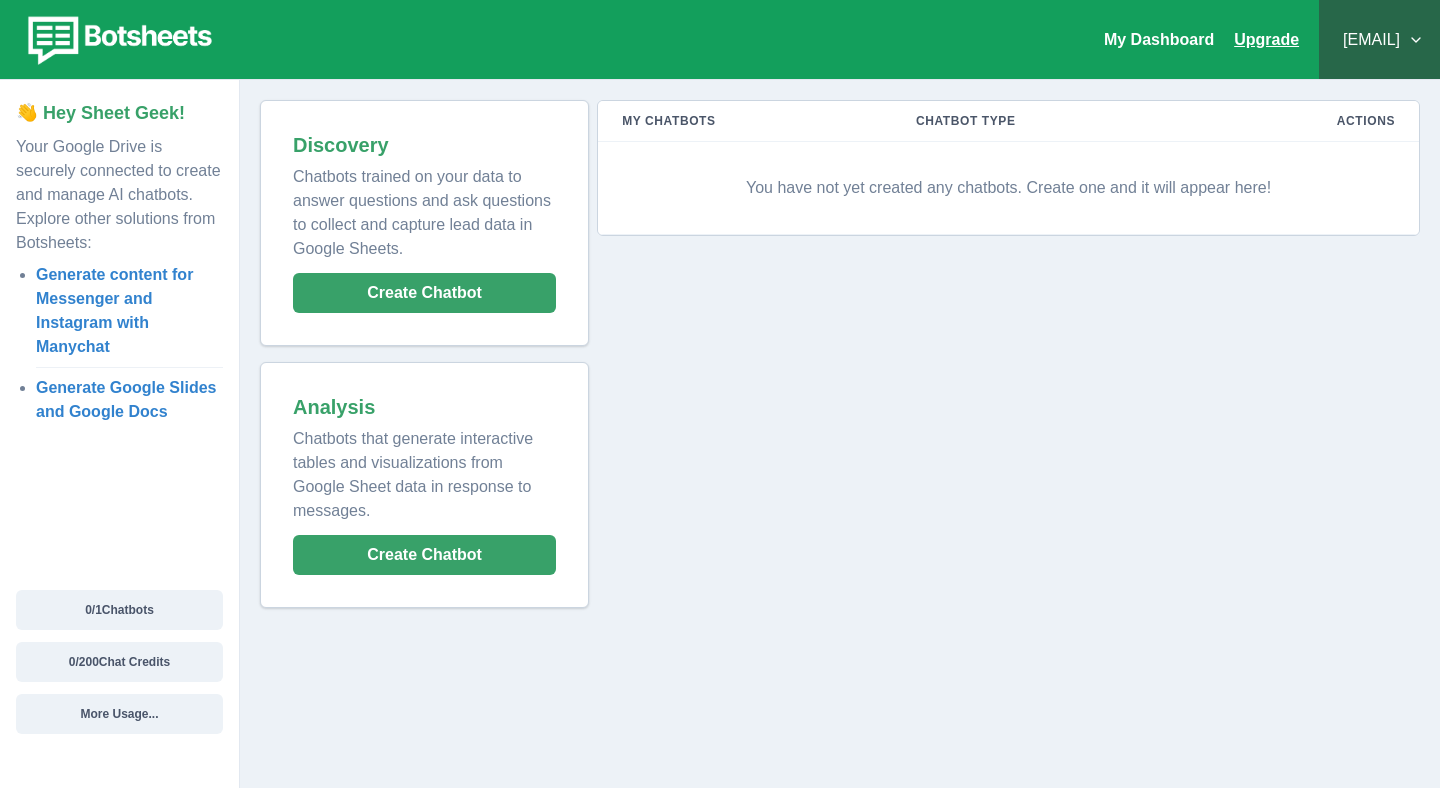 click on "Upgrade" at bounding box center [1266, 39] 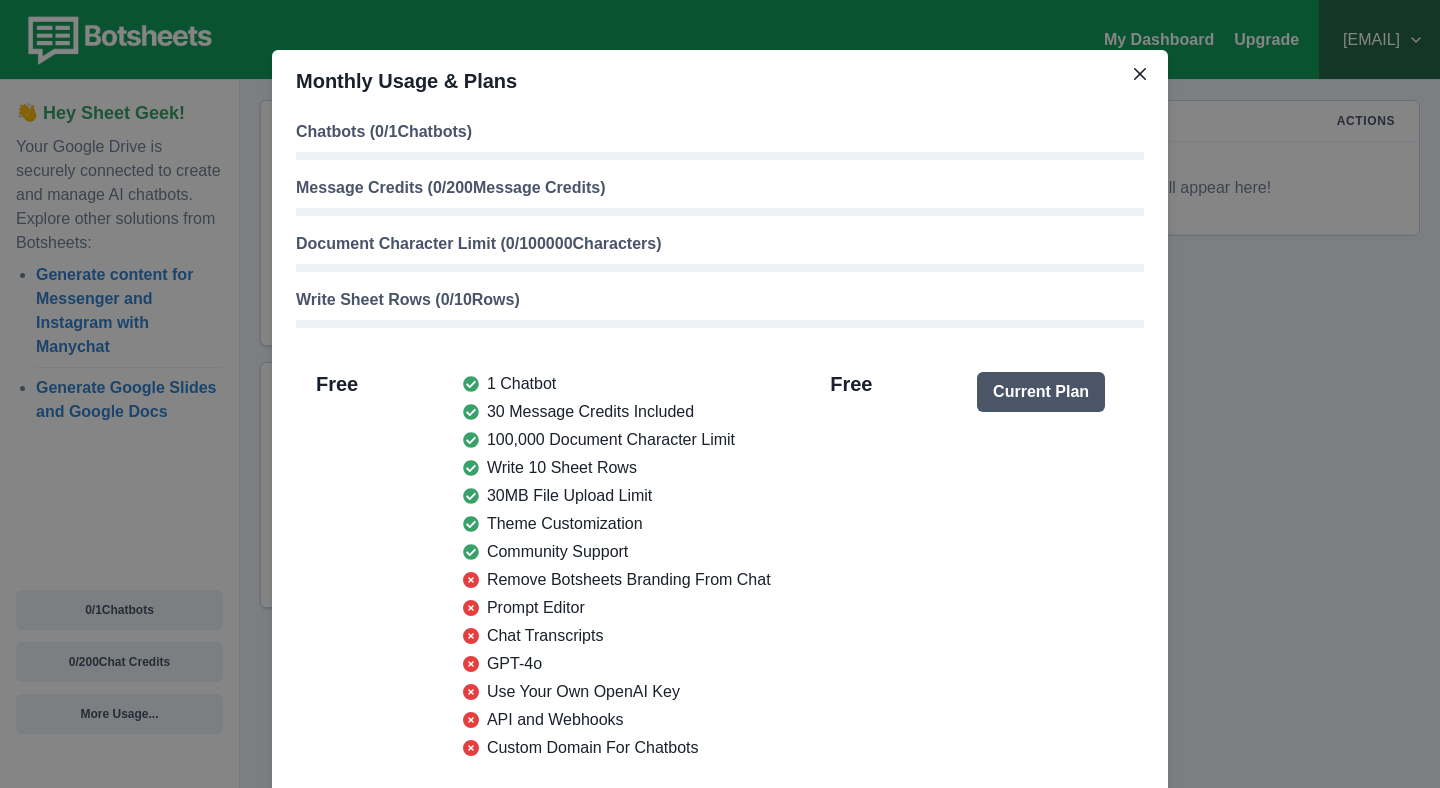scroll, scrollTop: 10, scrollLeft: 0, axis: vertical 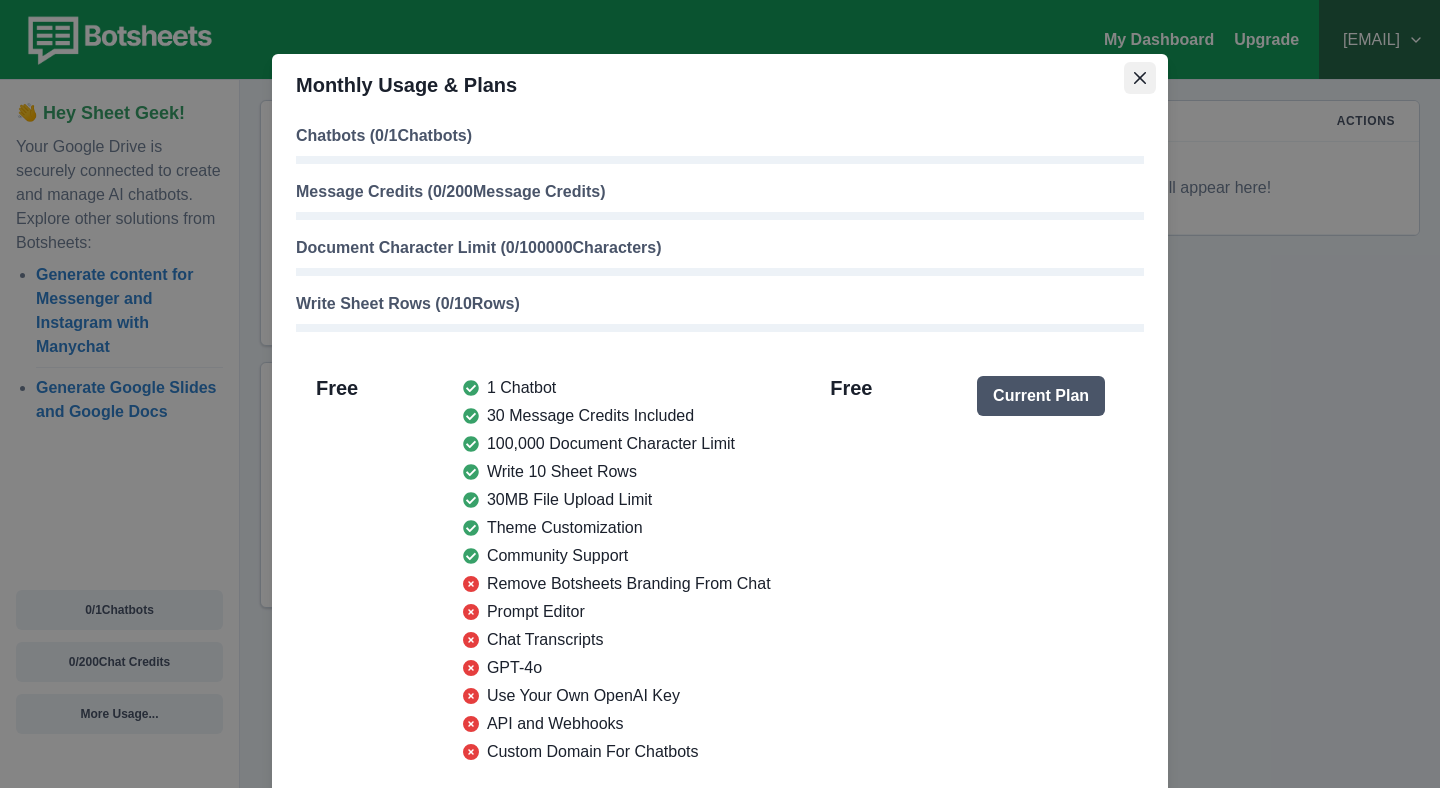 click at bounding box center (1140, 78) 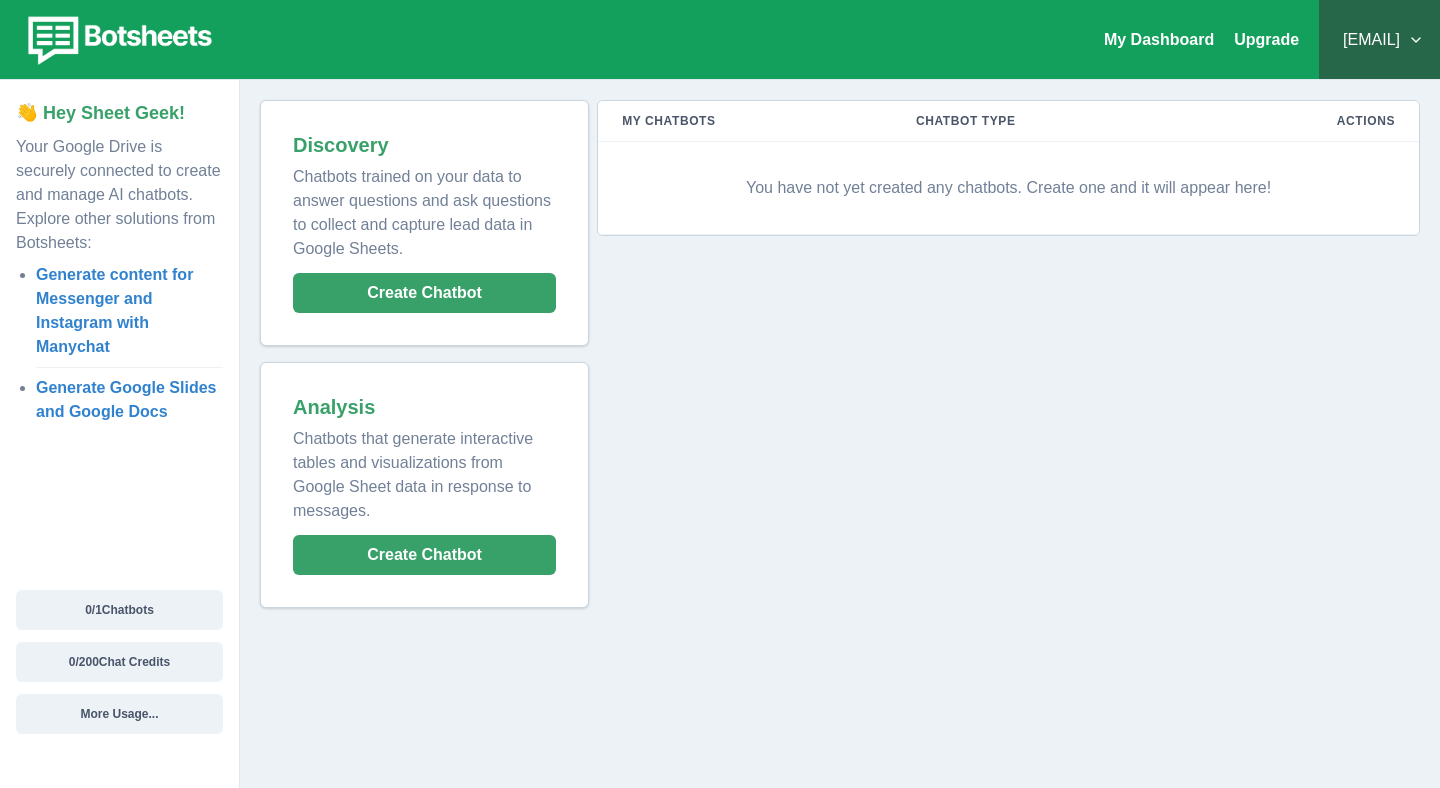 click on "Chatbot Type" at bounding box center [1045, 121] 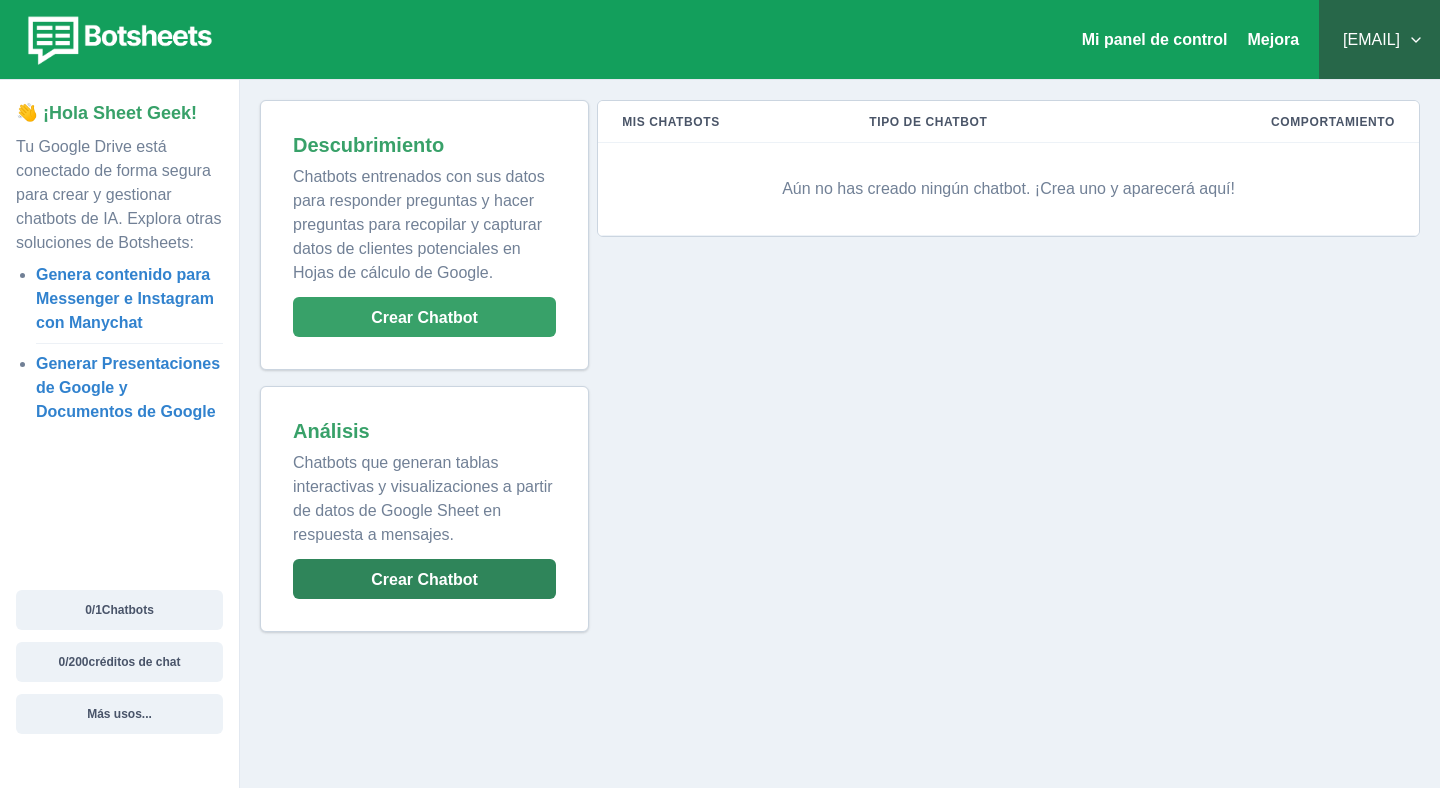 click on "Crear Chatbot" at bounding box center [424, 579] 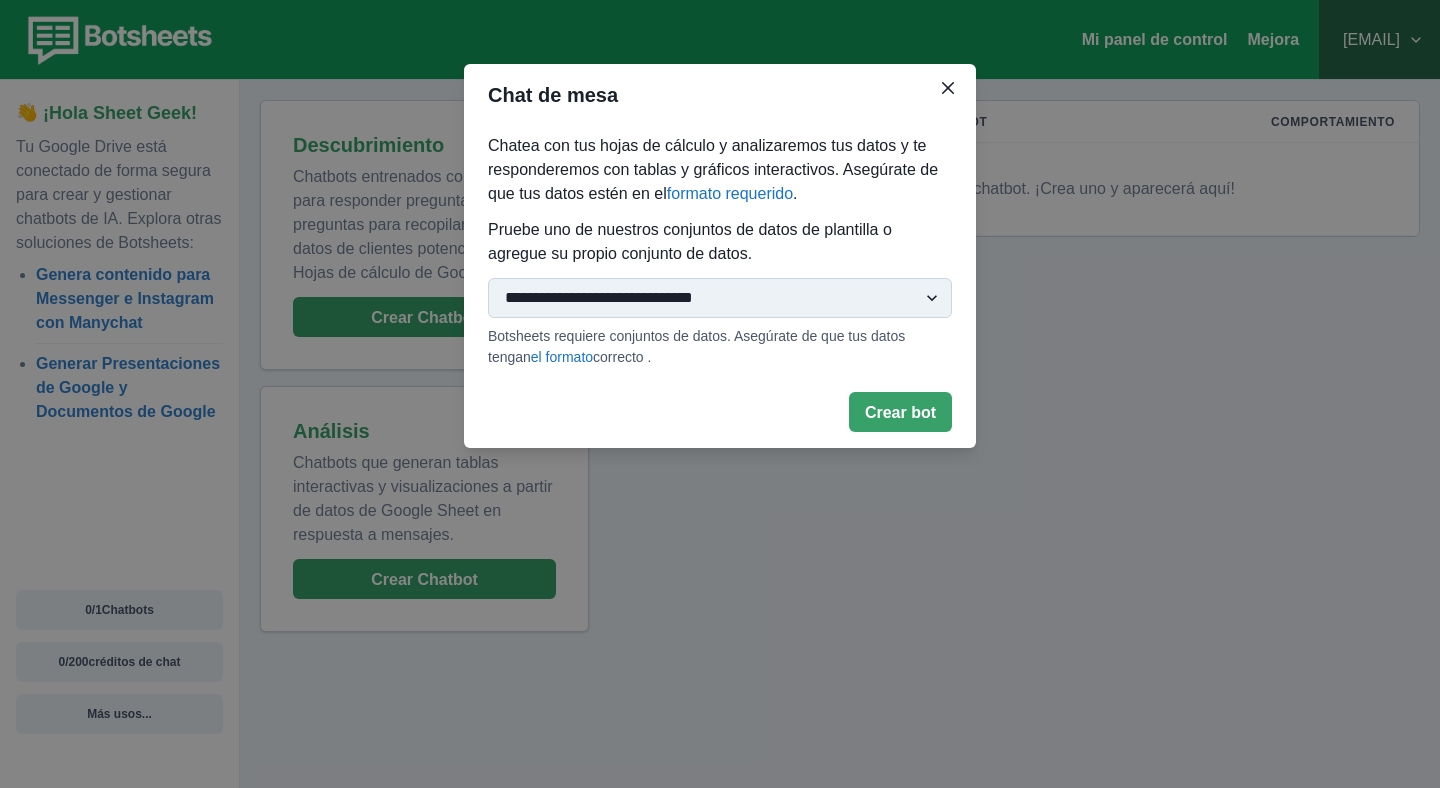 click on "**********" at bounding box center [720, 251] 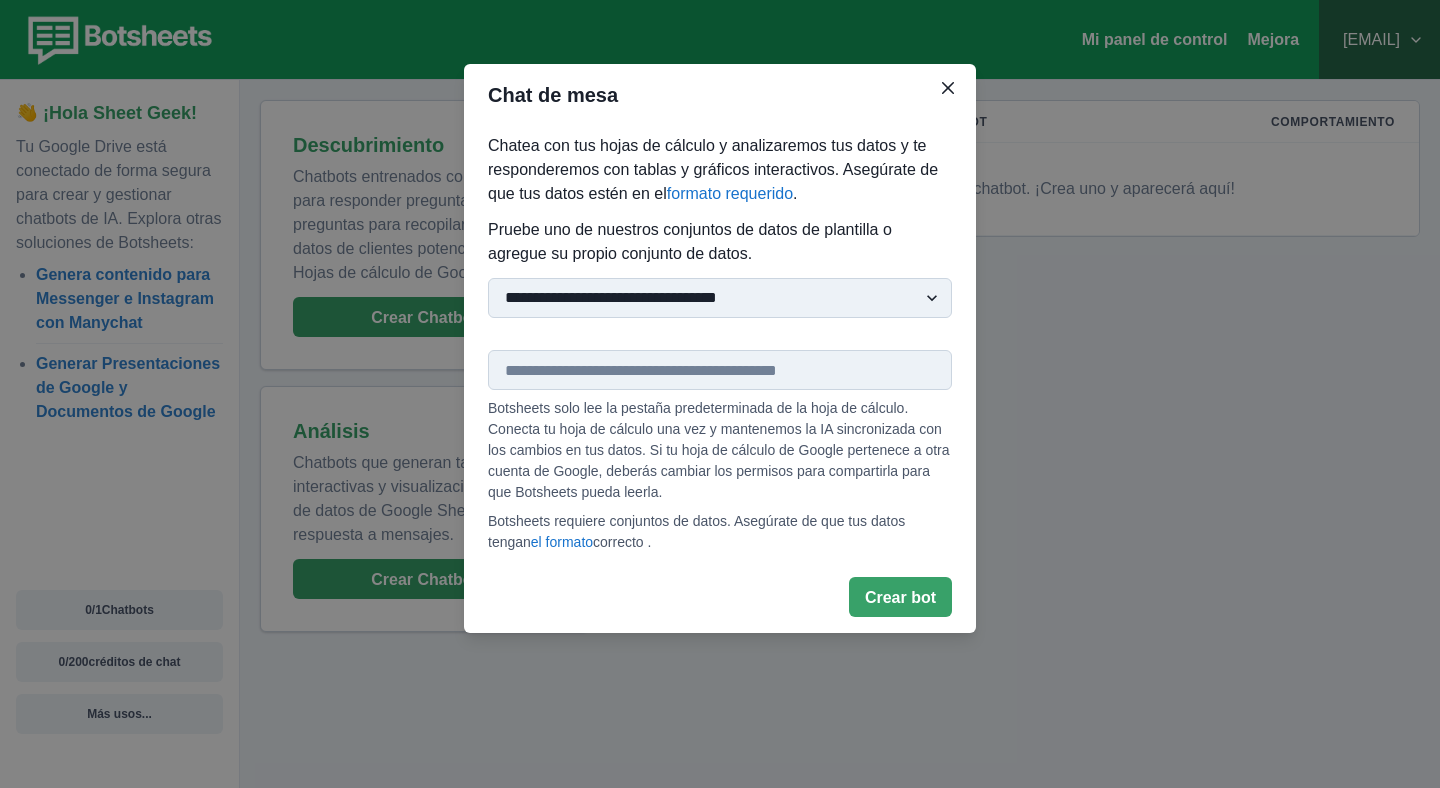 click at bounding box center (720, 370) 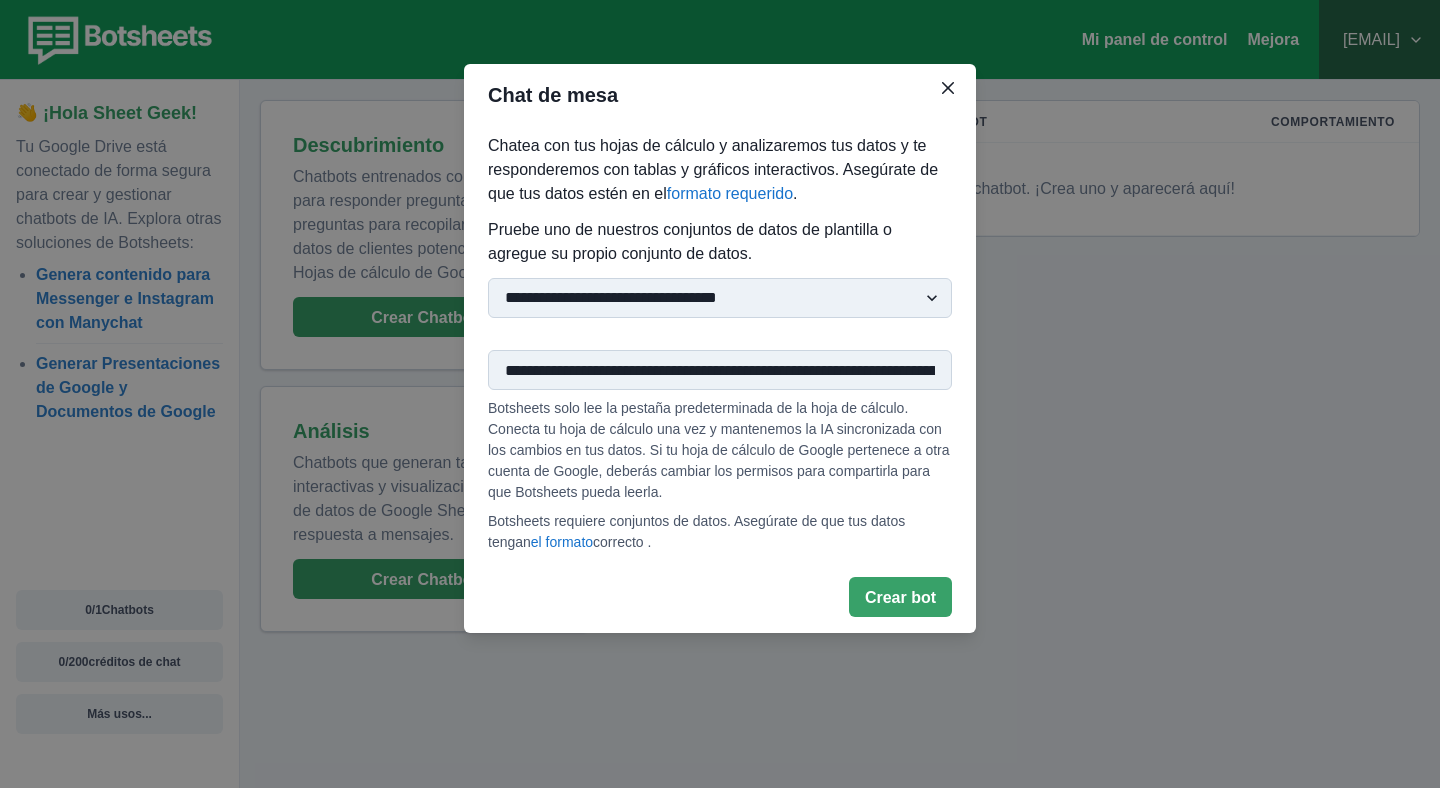 scroll, scrollTop: 0, scrollLeft: 409, axis: horizontal 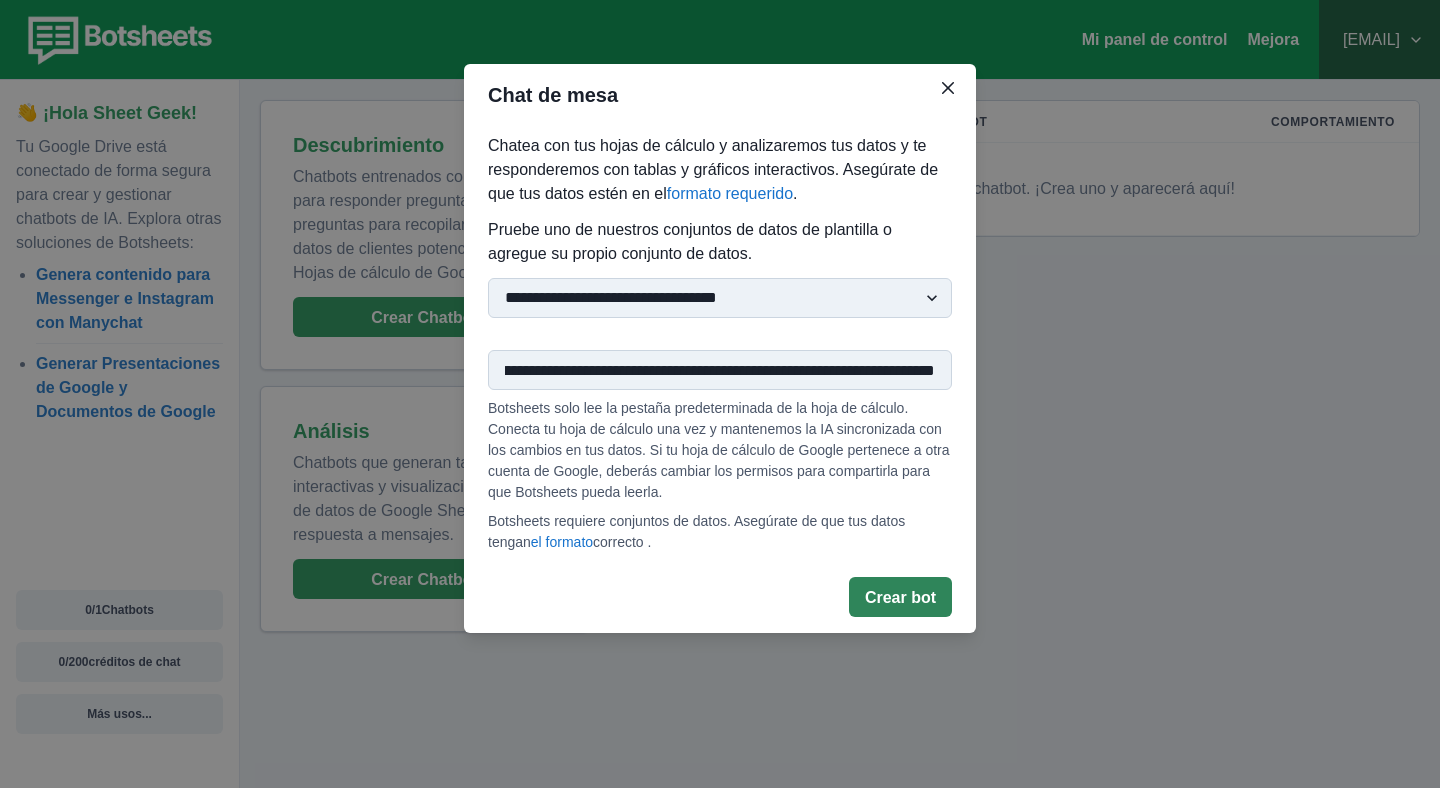type on "**********" 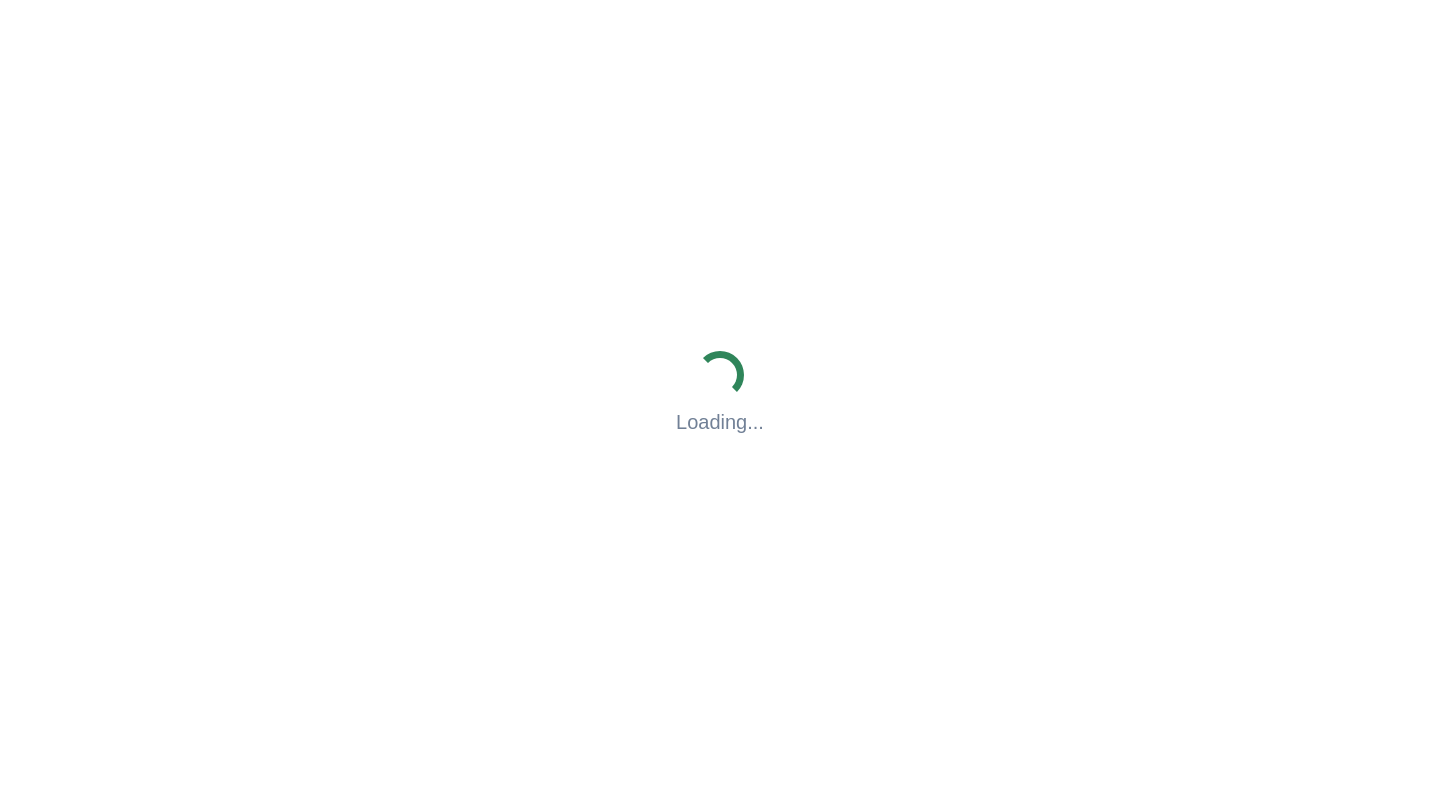scroll, scrollTop: 0, scrollLeft: 0, axis: both 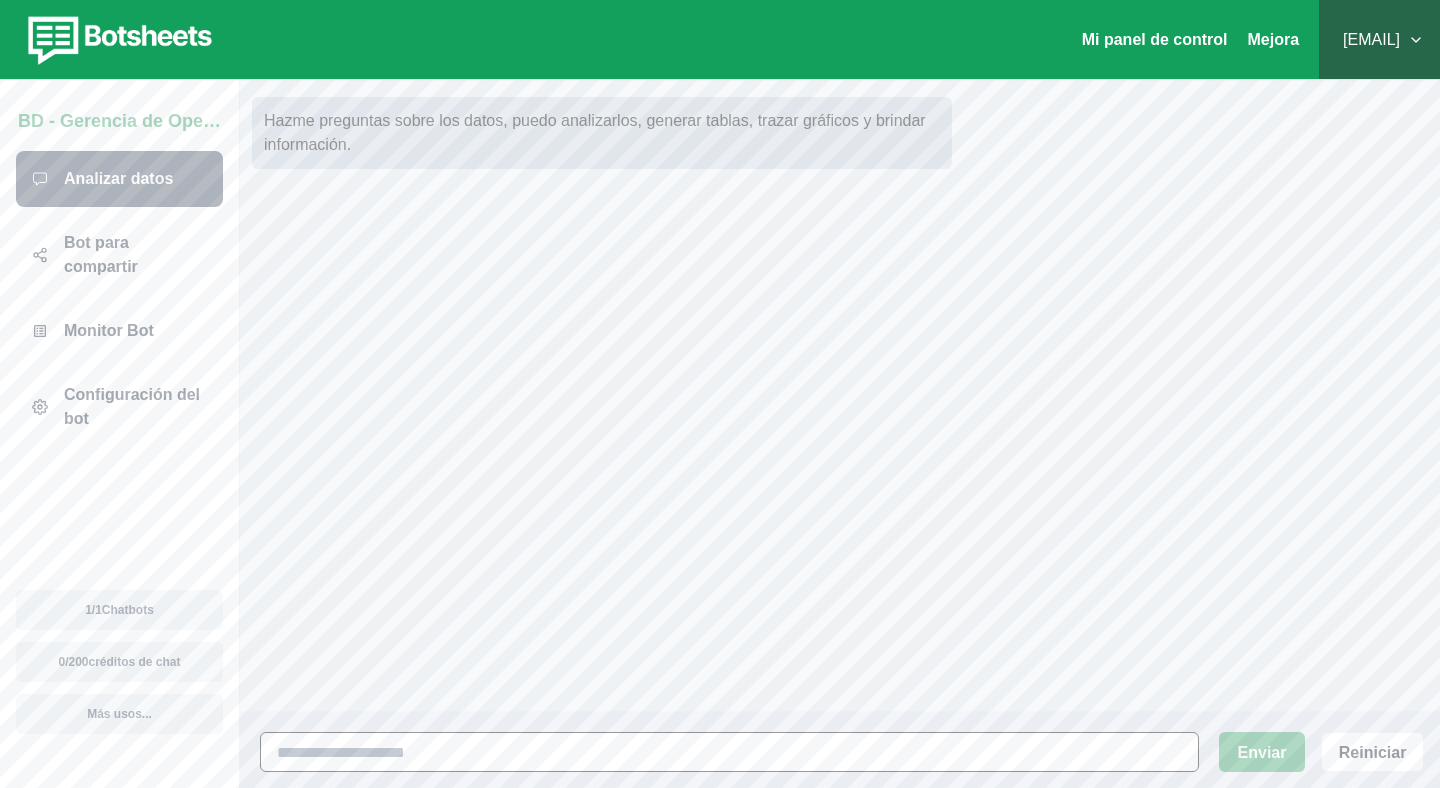 click at bounding box center (729, 752) 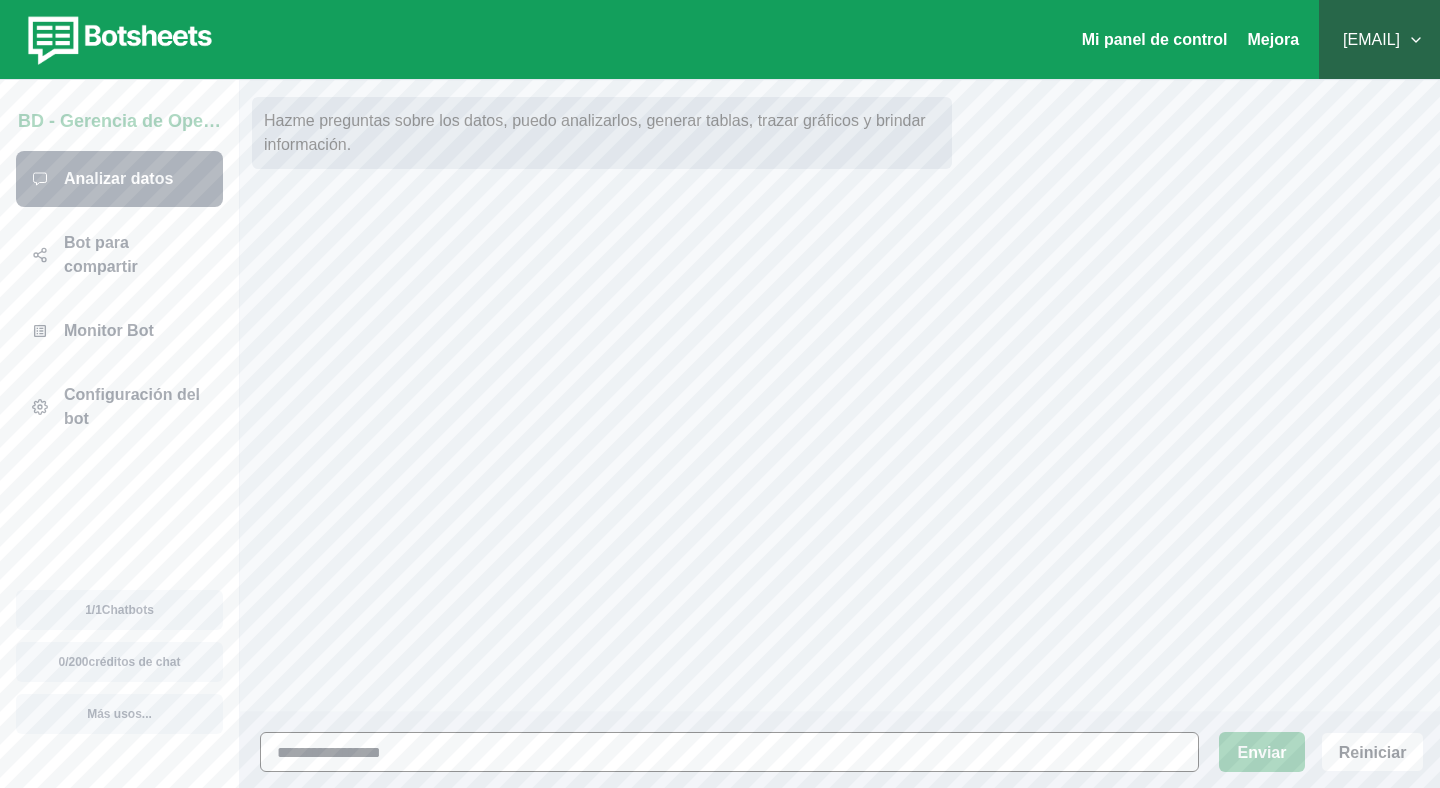 type on "**********" 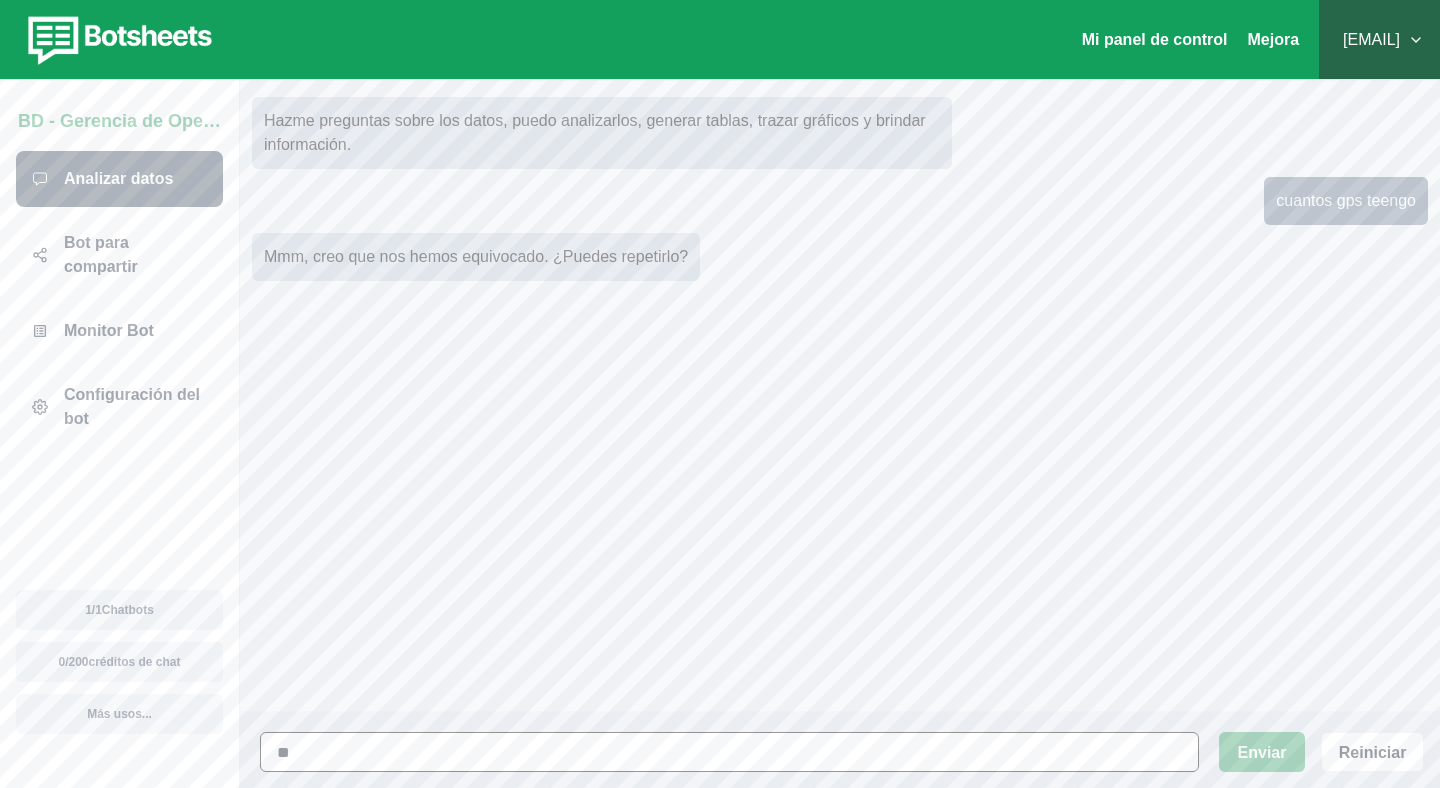 type on "*" 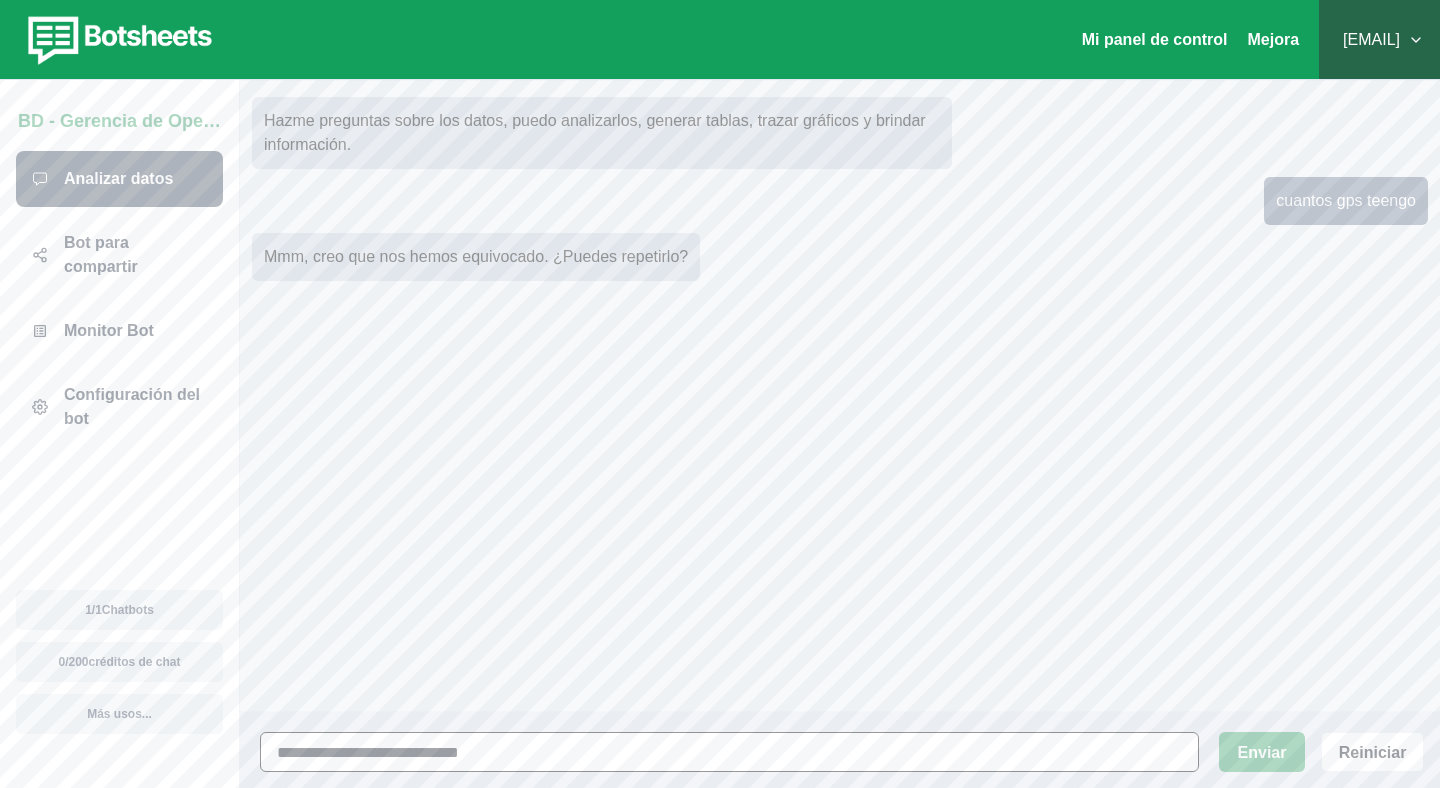 type on "**********" 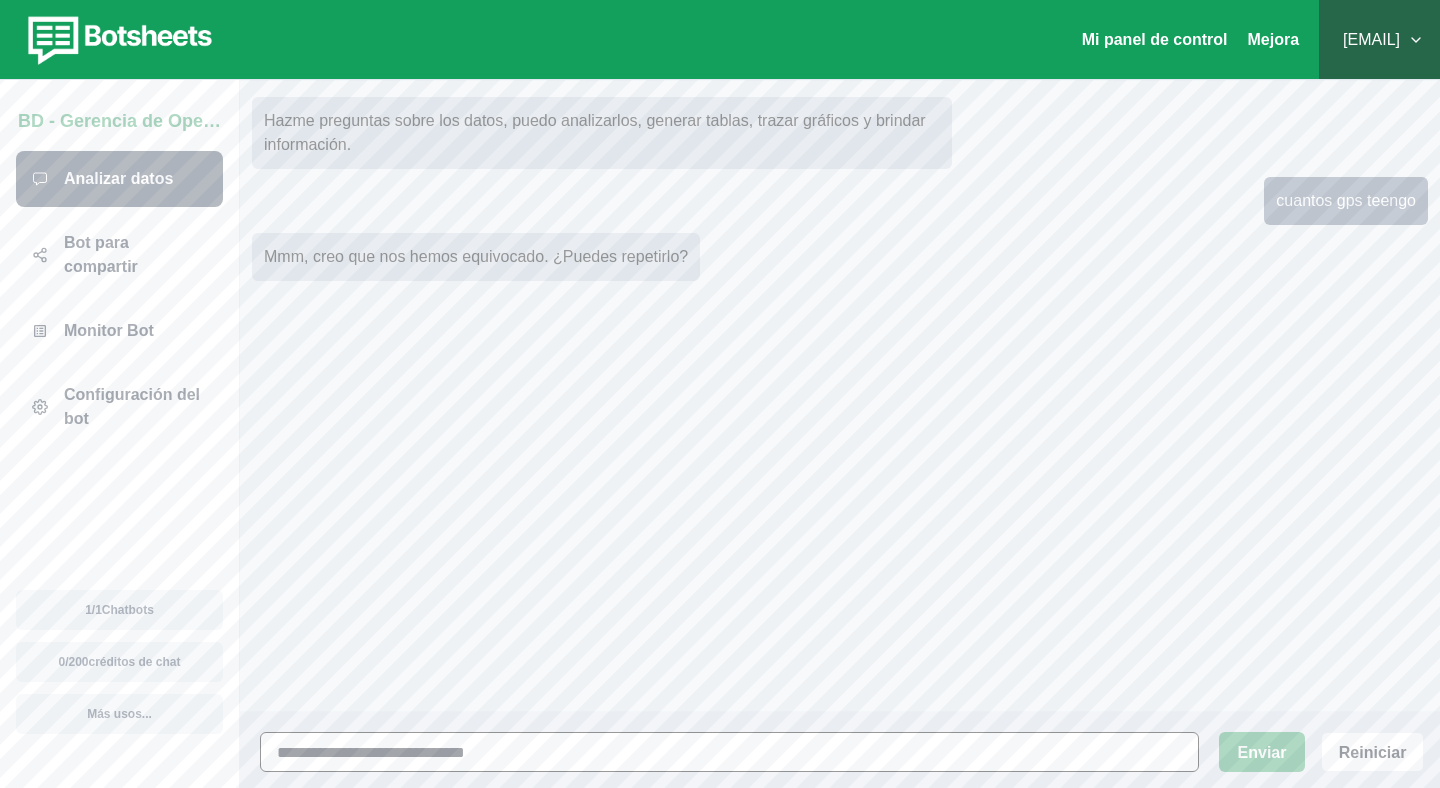 type 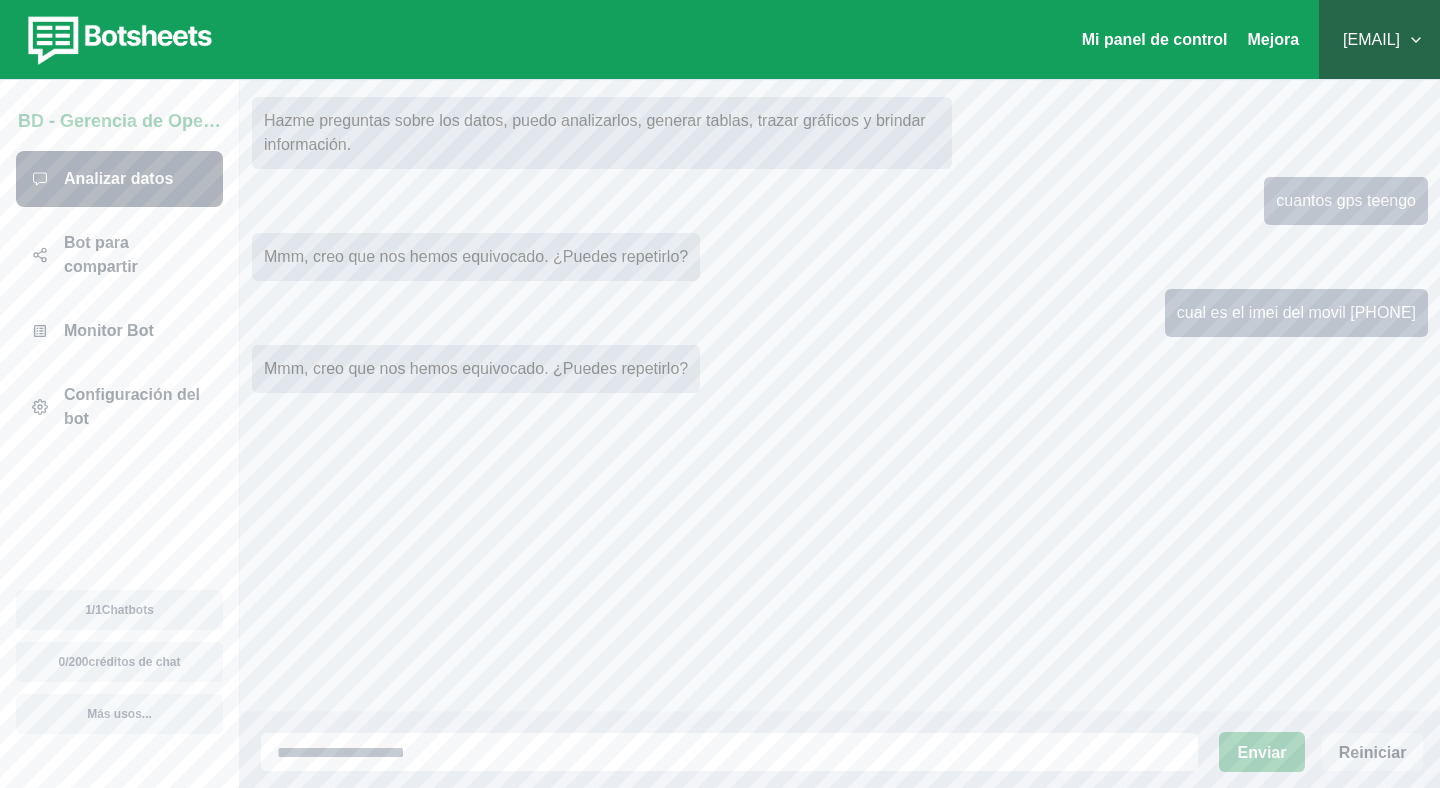 click on "Reiniciar" at bounding box center [1373, 752] 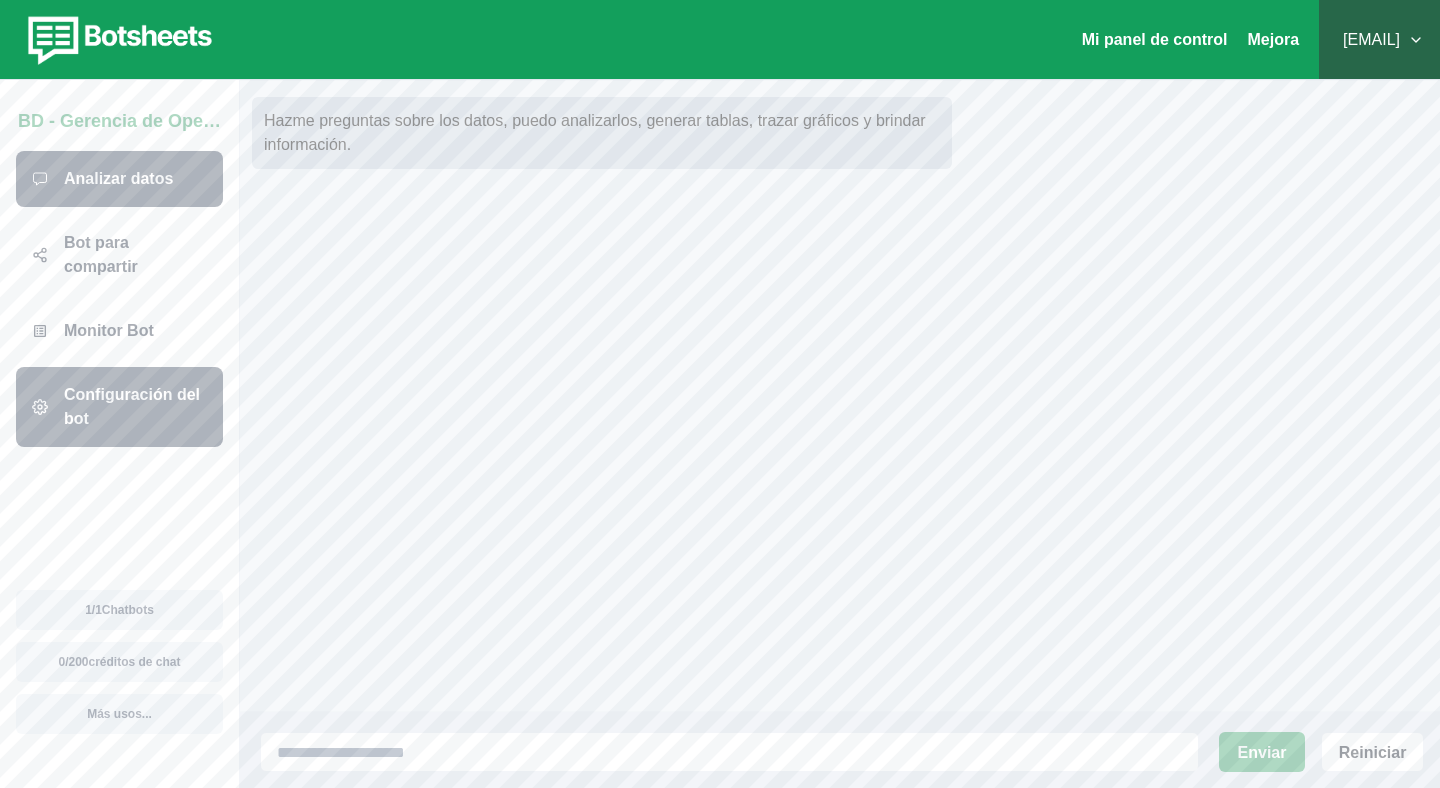 click on "Configuración del bot" at bounding box center (132, 406) 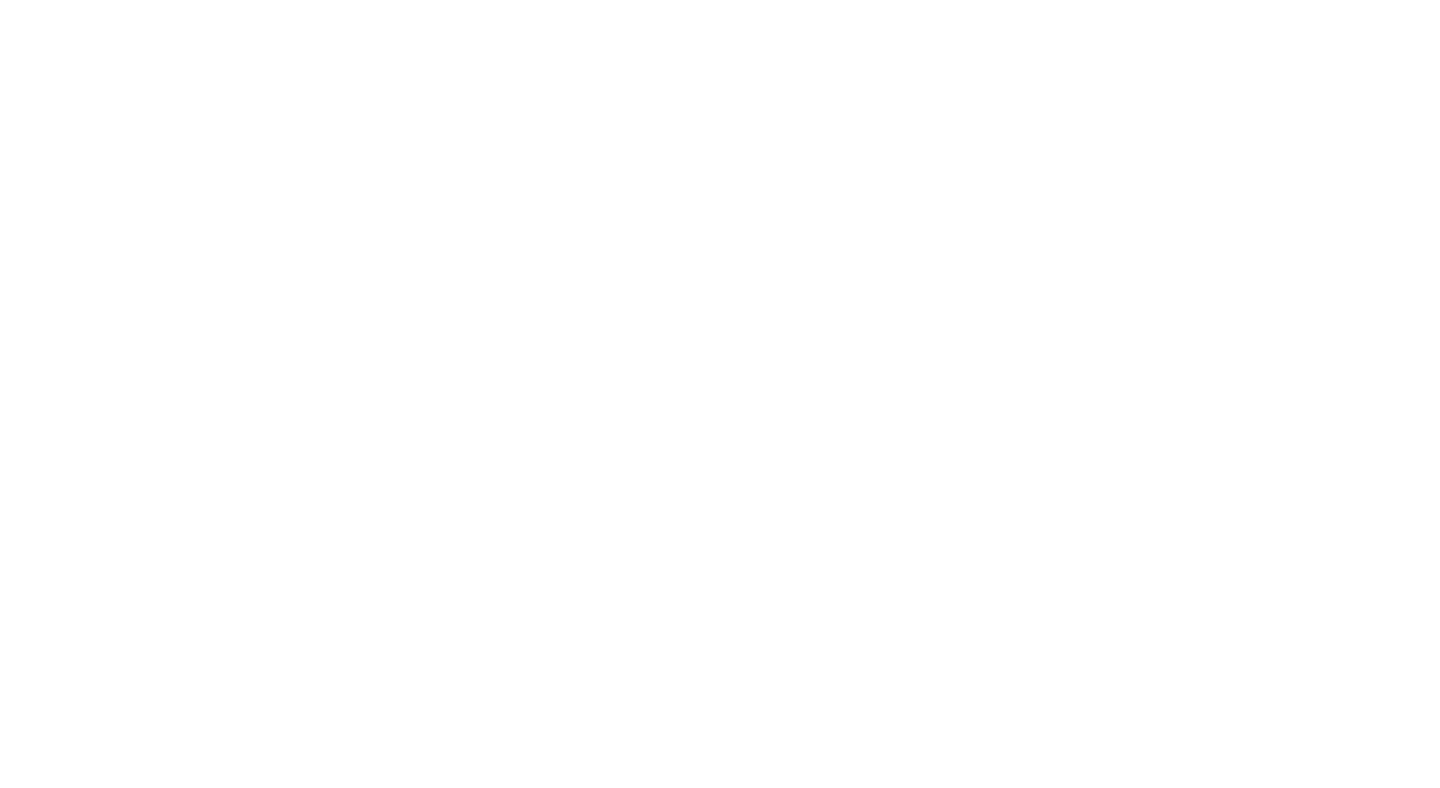 scroll, scrollTop: 0, scrollLeft: 0, axis: both 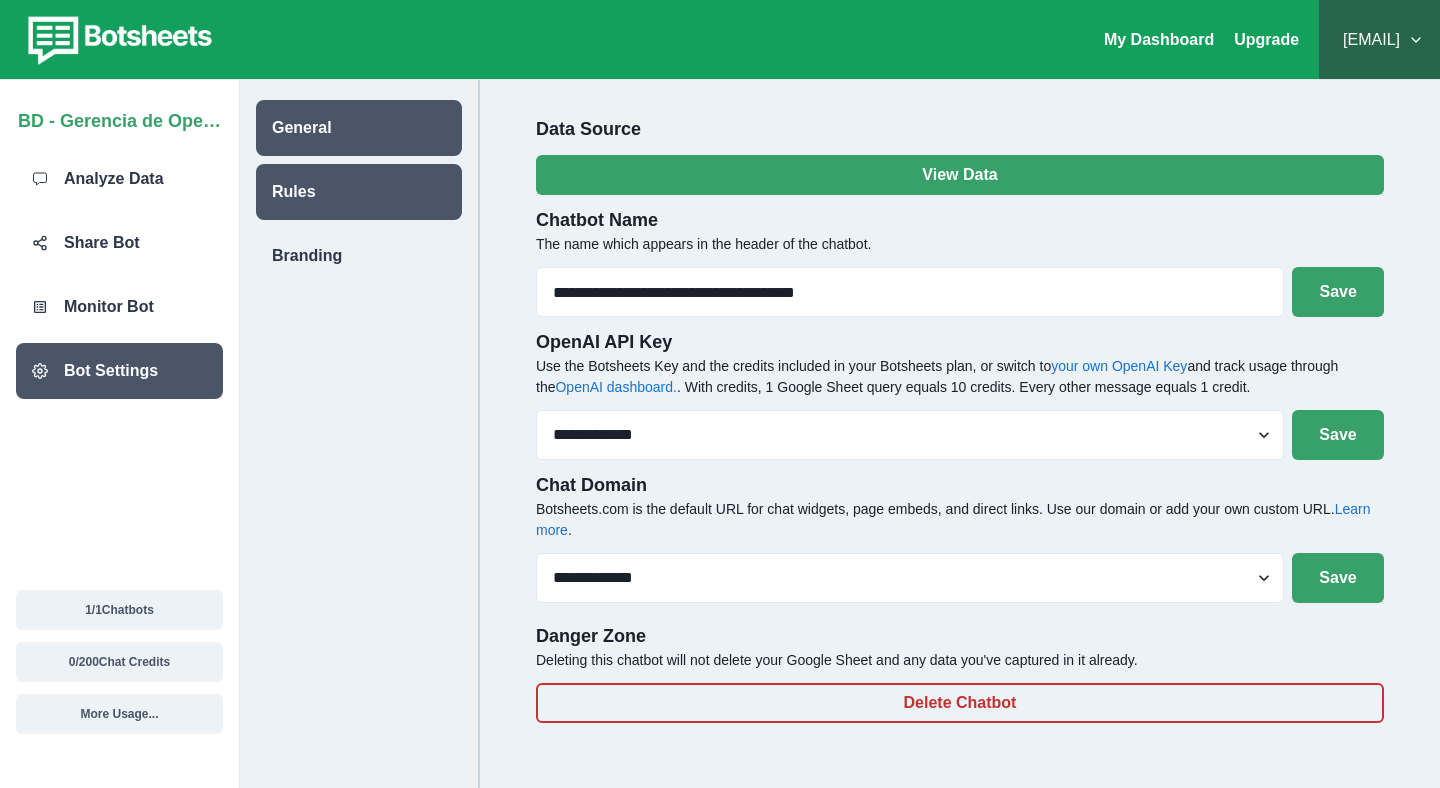 click on "Rules" at bounding box center [359, 192] 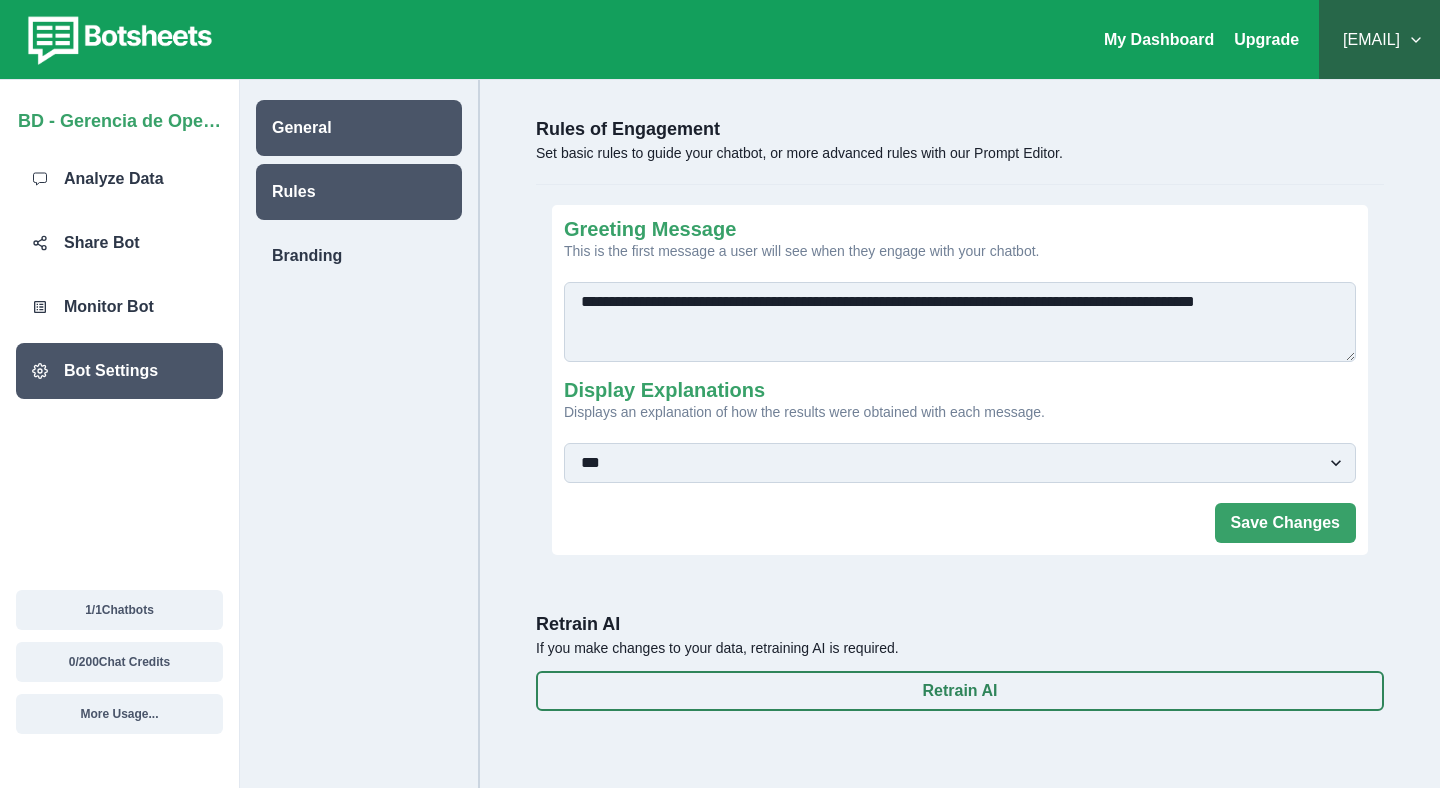 click on "General" at bounding box center (359, 128) 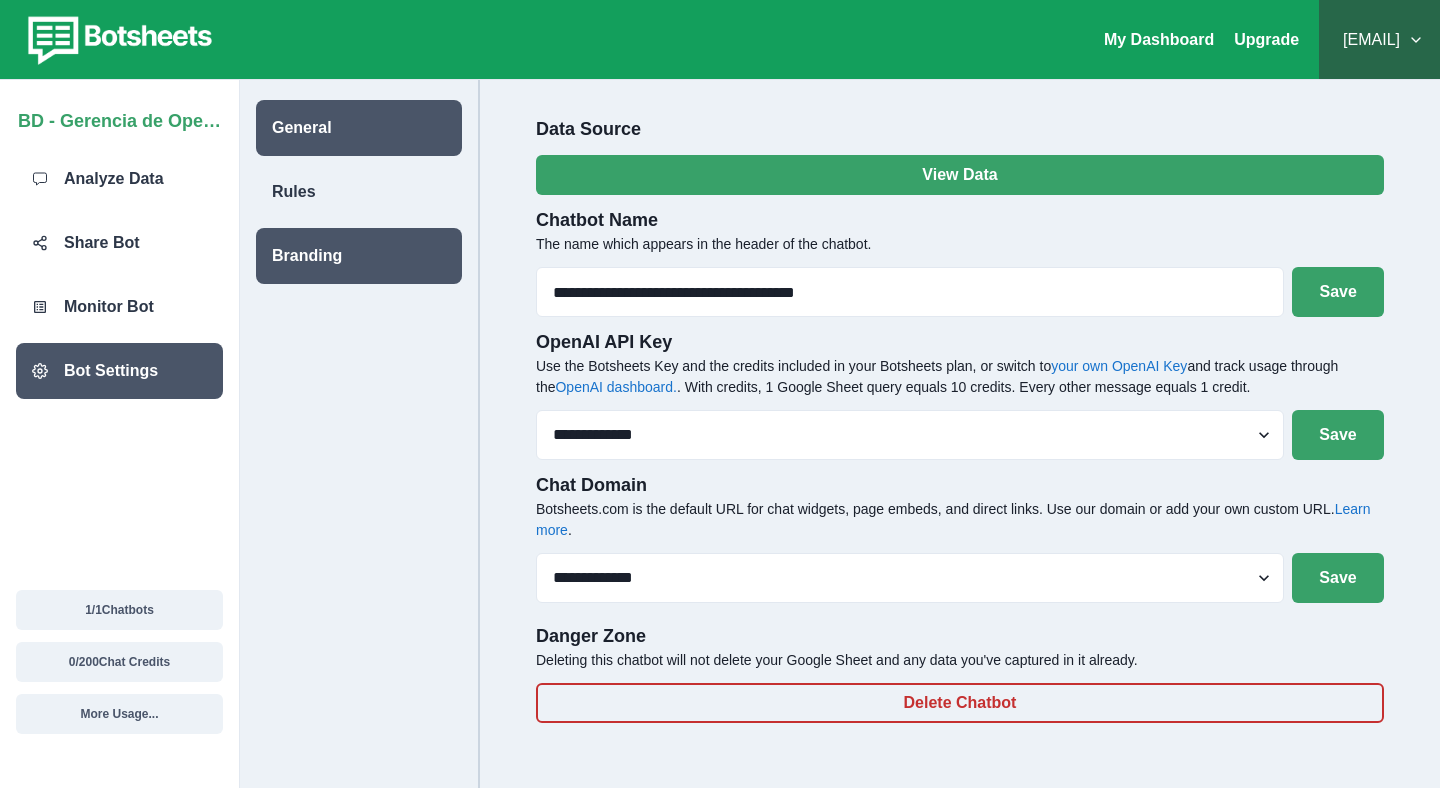 click on "Branding" at bounding box center (359, 256) 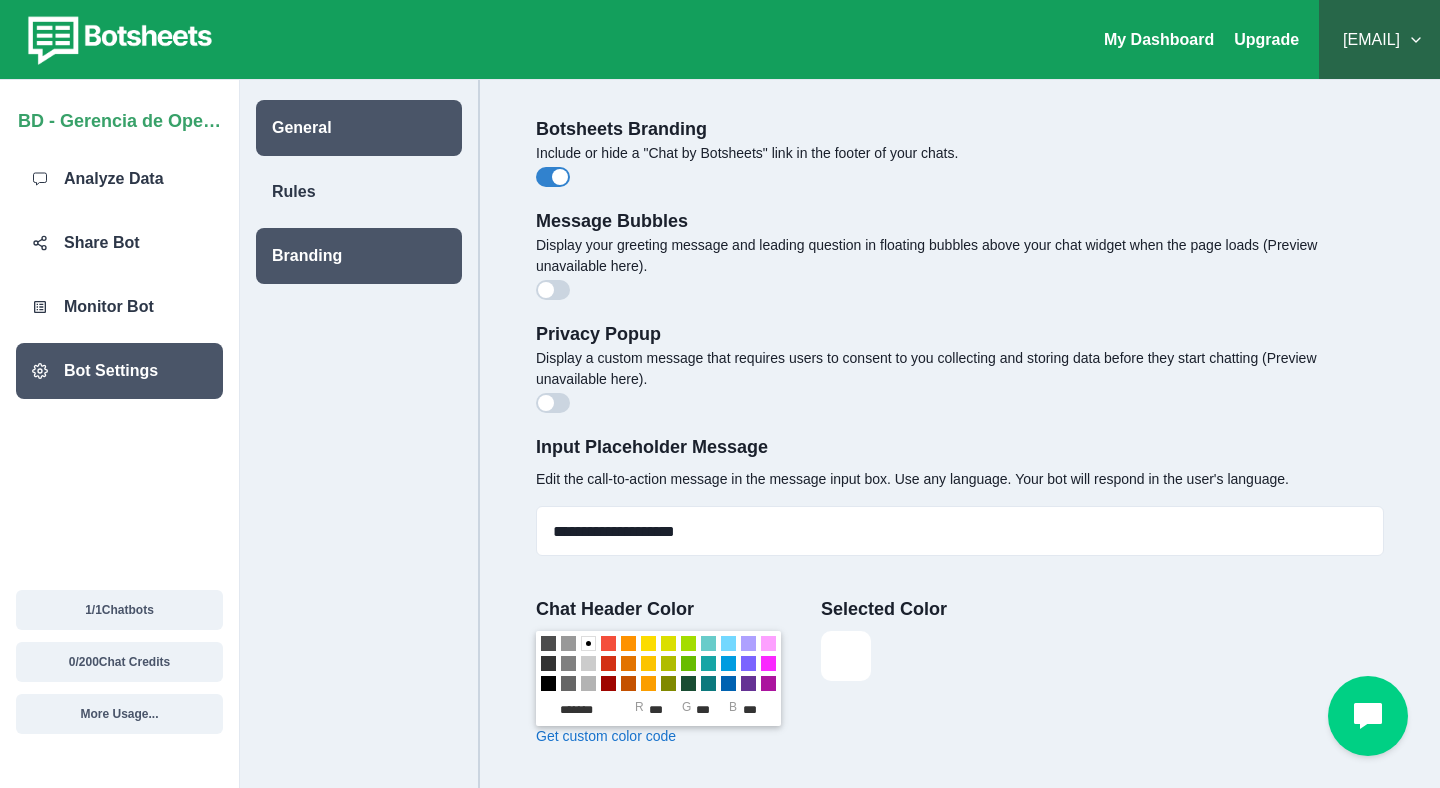 click on "General" at bounding box center [359, 128] 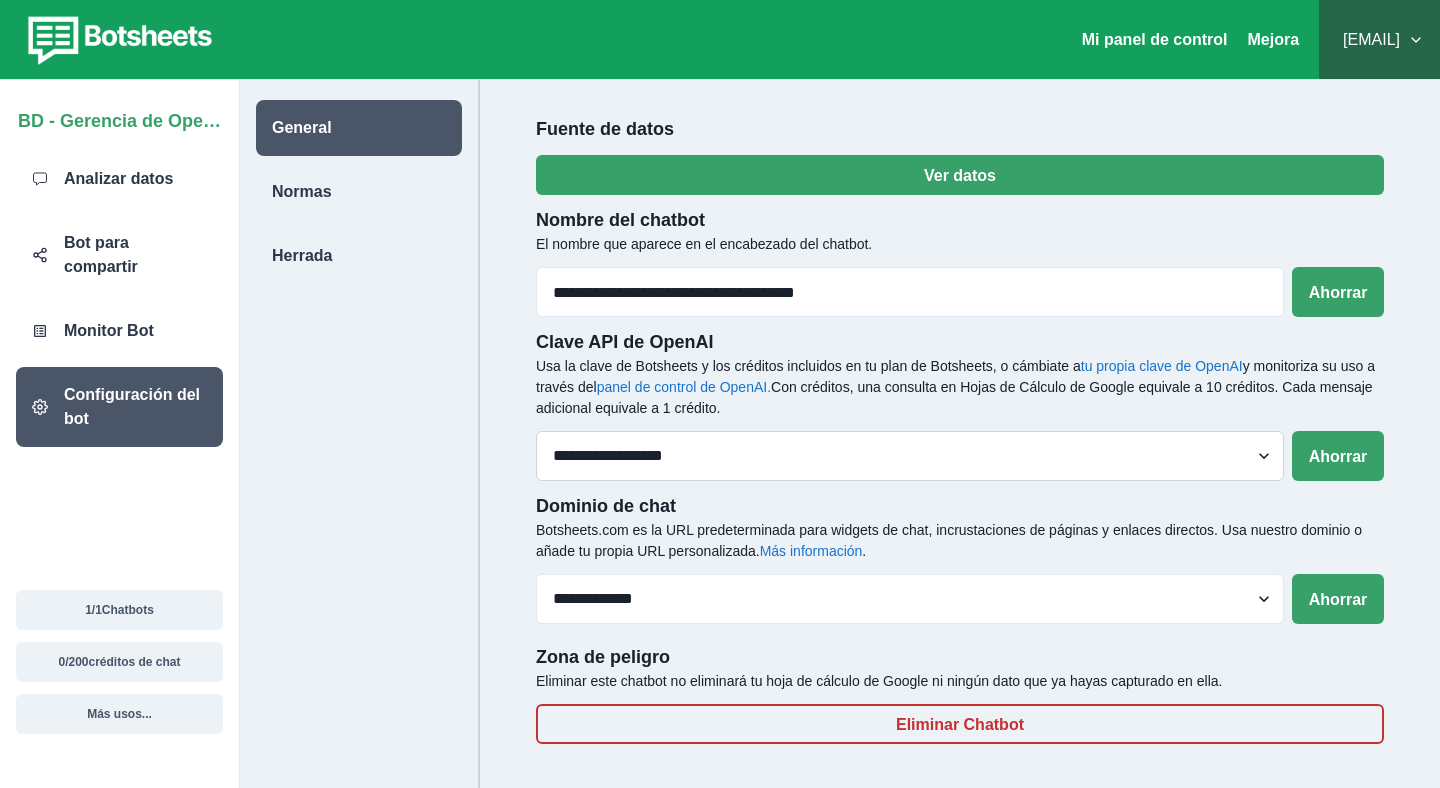 click on "**********" at bounding box center (910, 456) 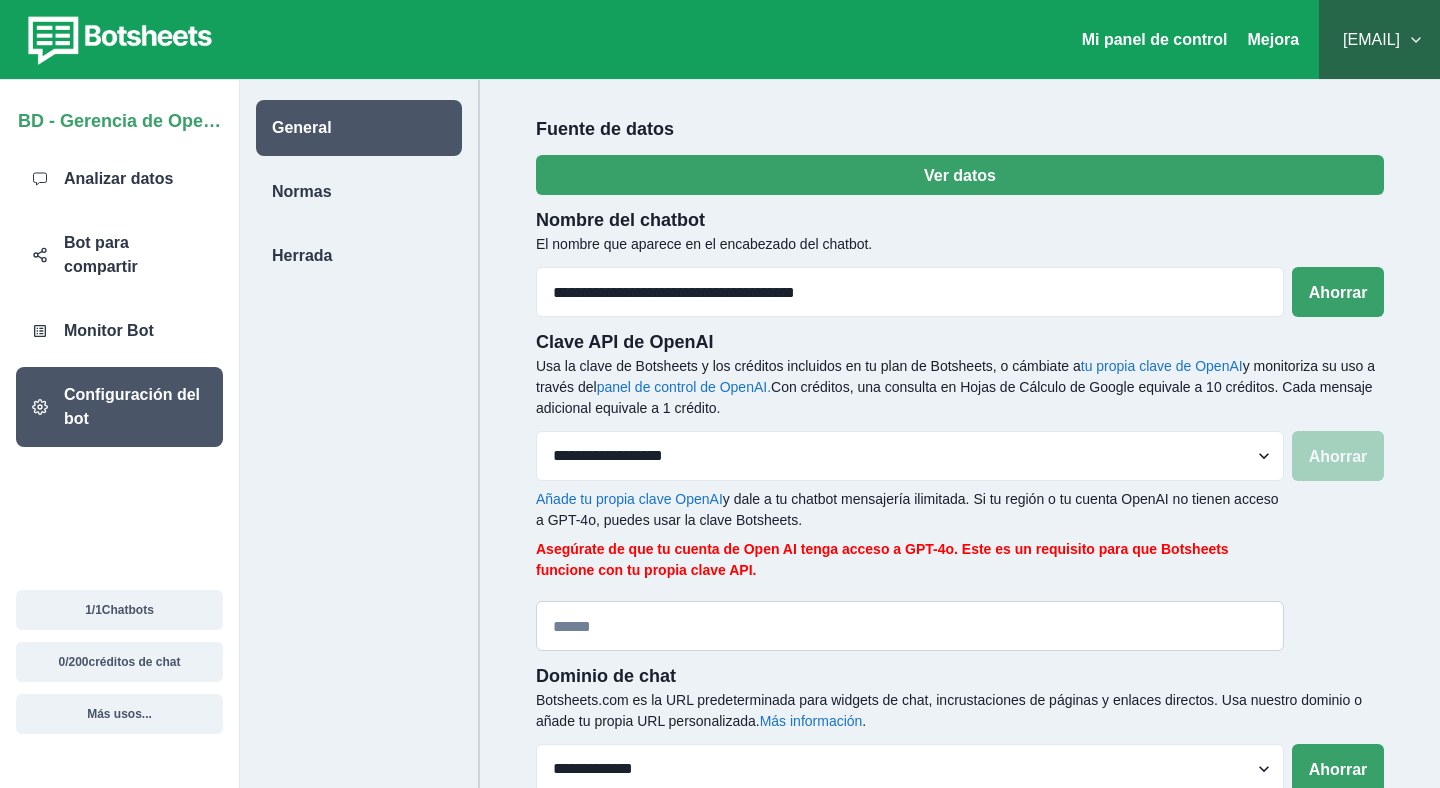 click at bounding box center [910, 626] 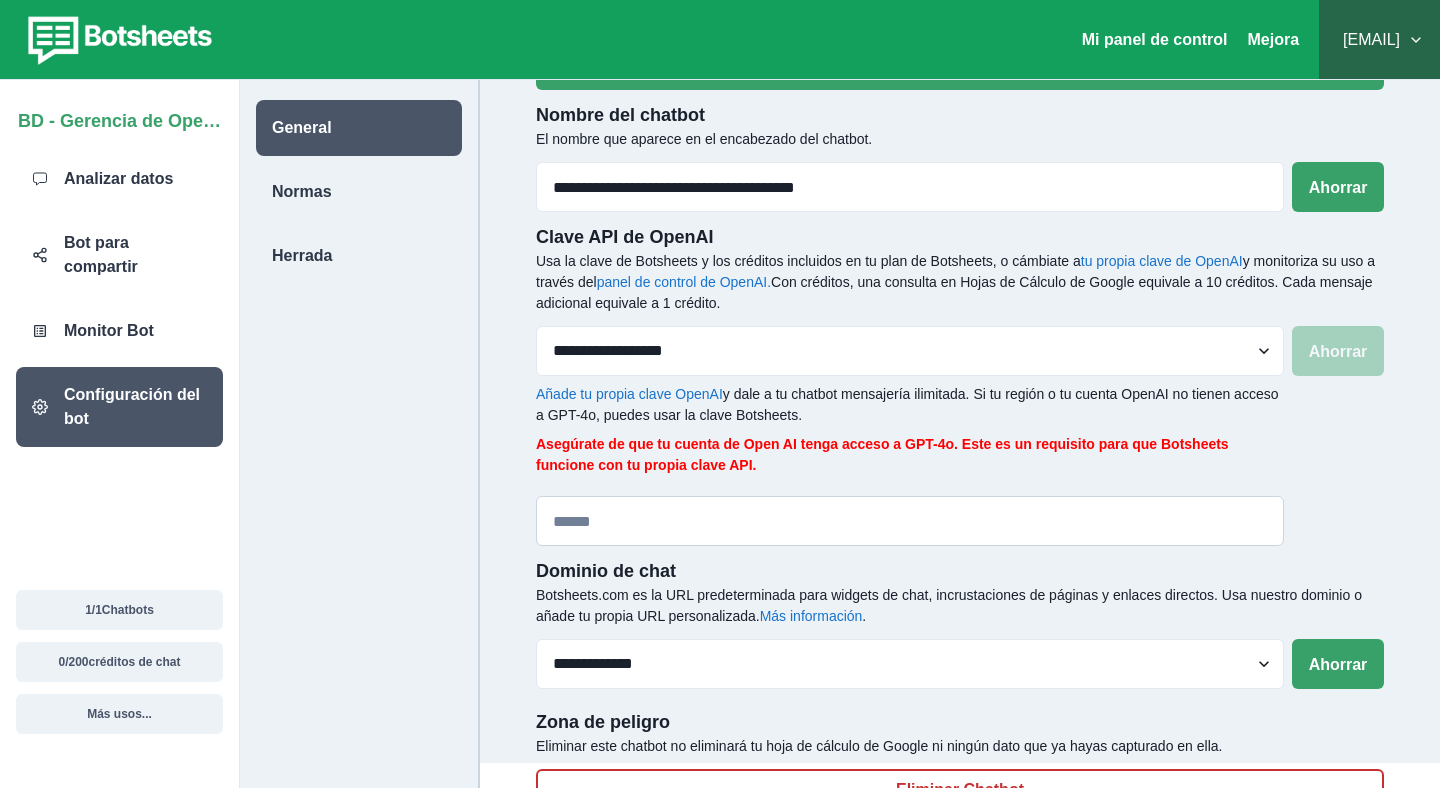 scroll, scrollTop: 126, scrollLeft: 0, axis: vertical 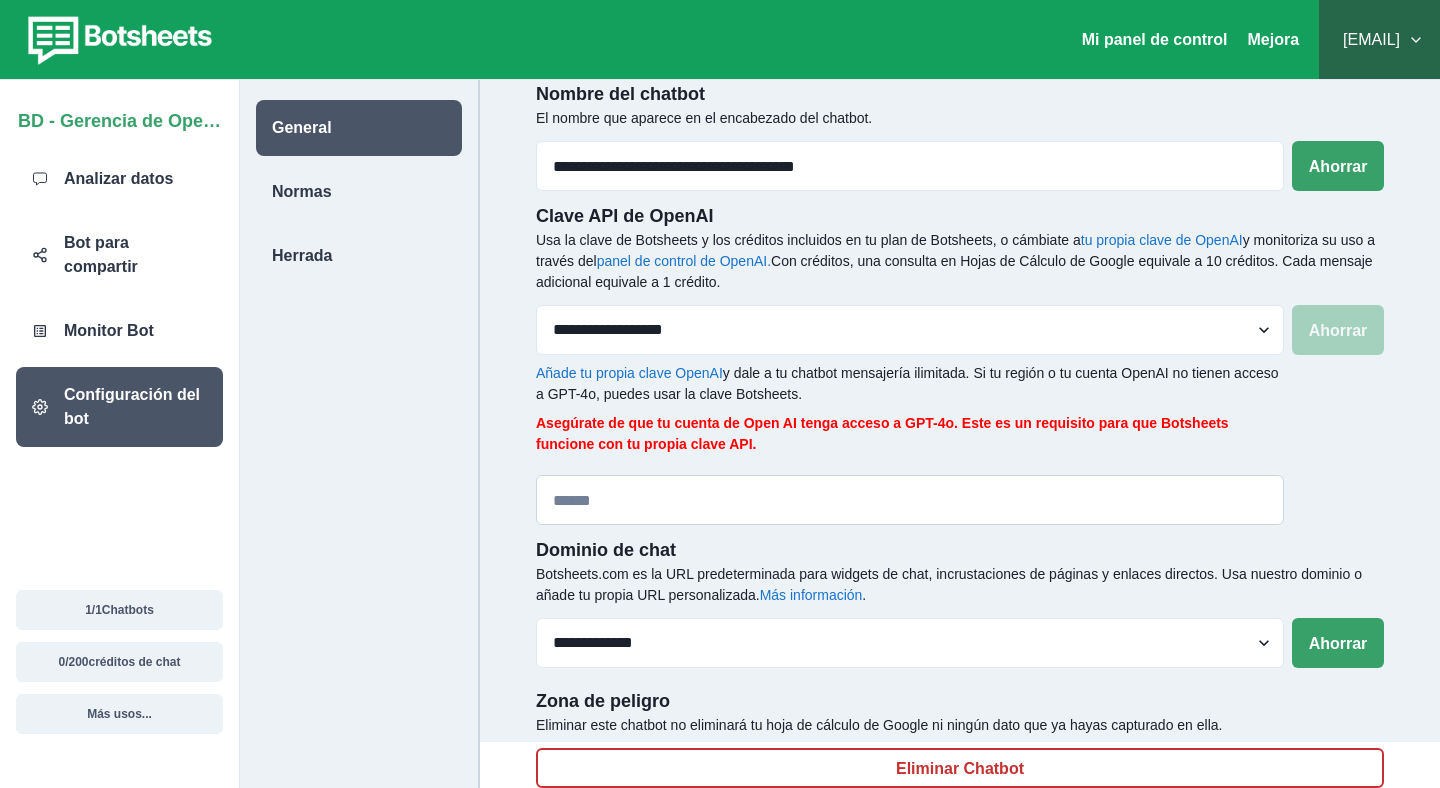 click at bounding box center (910, 500) 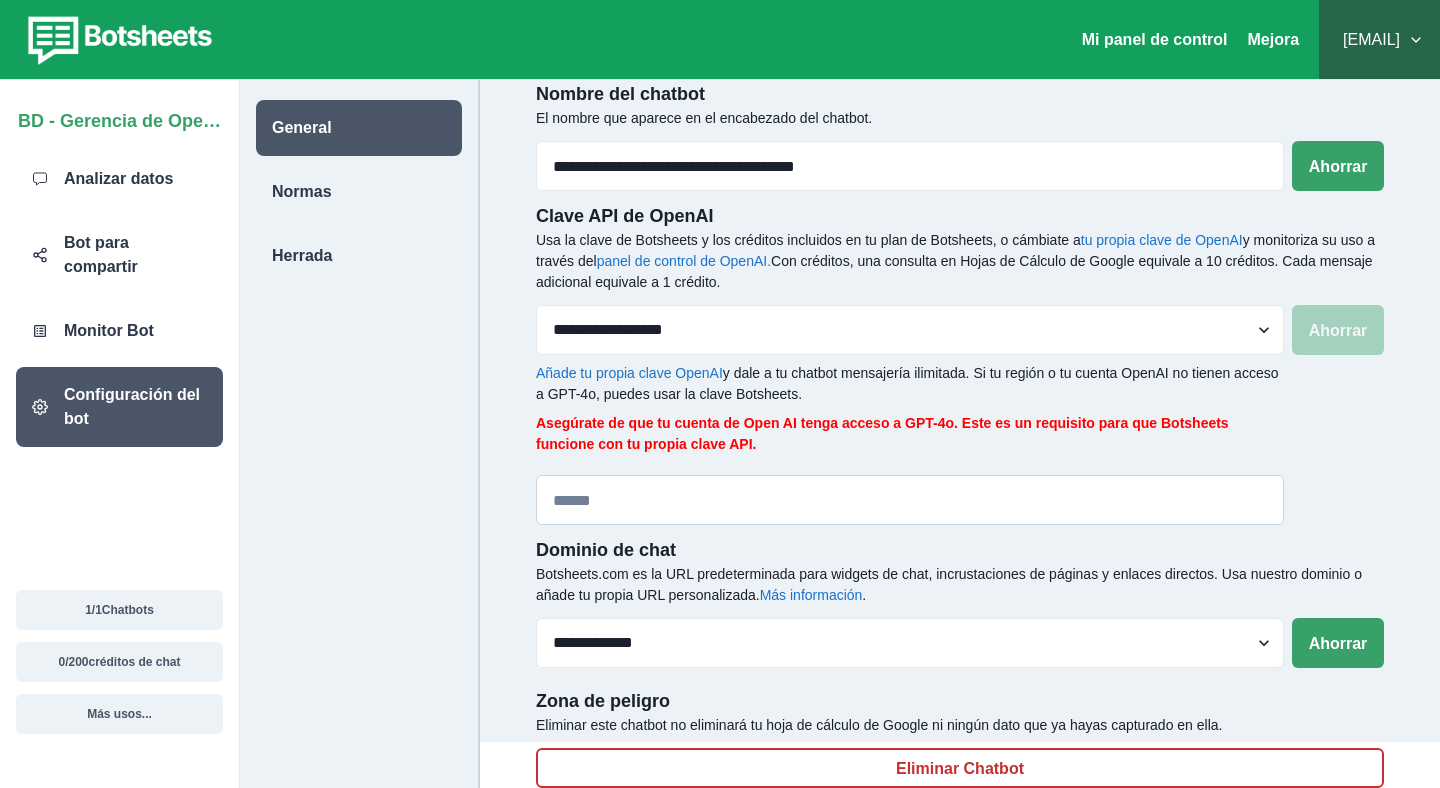 click at bounding box center (910, 500) 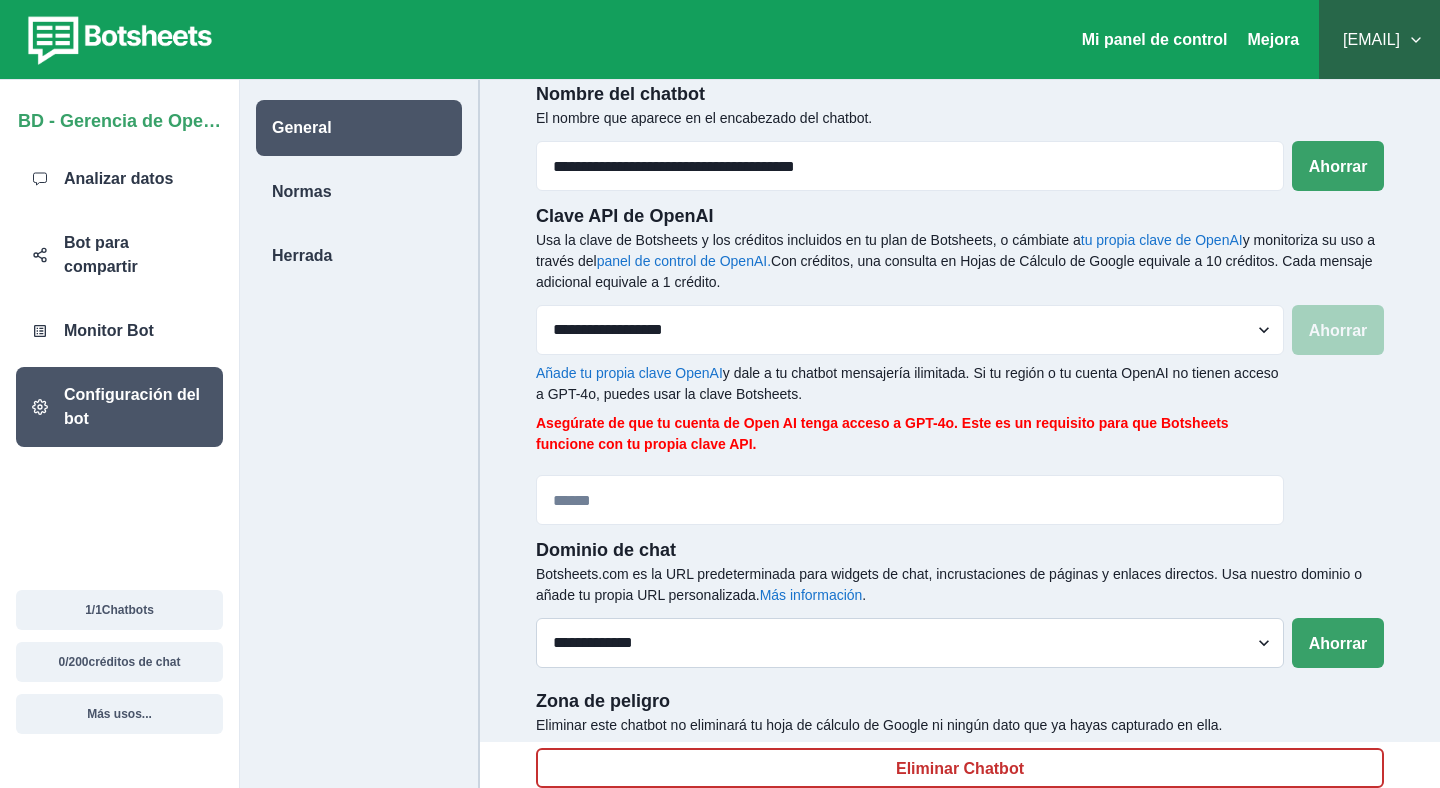 click on "**********" at bounding box center [910, 643] 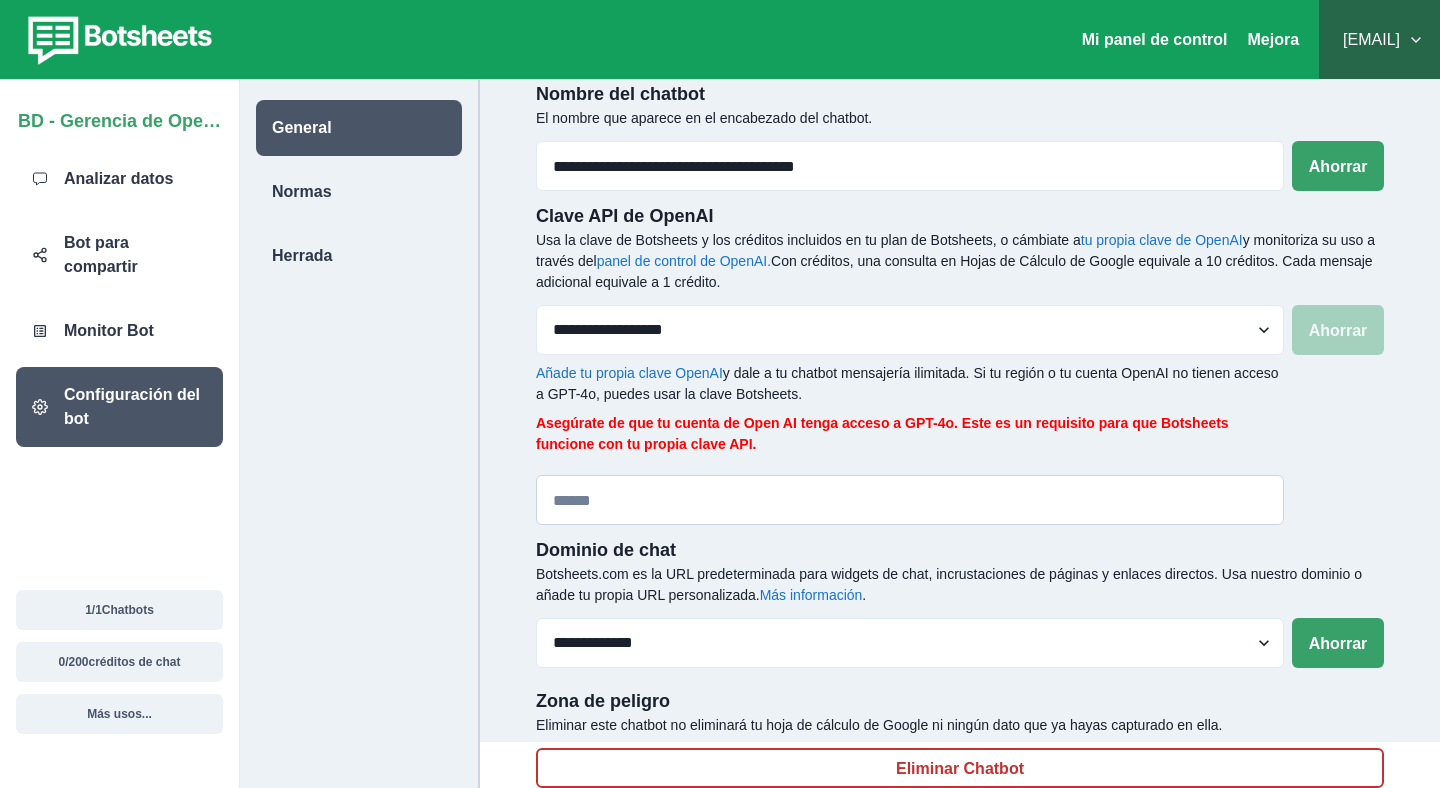click at bounding box center (910, 500) 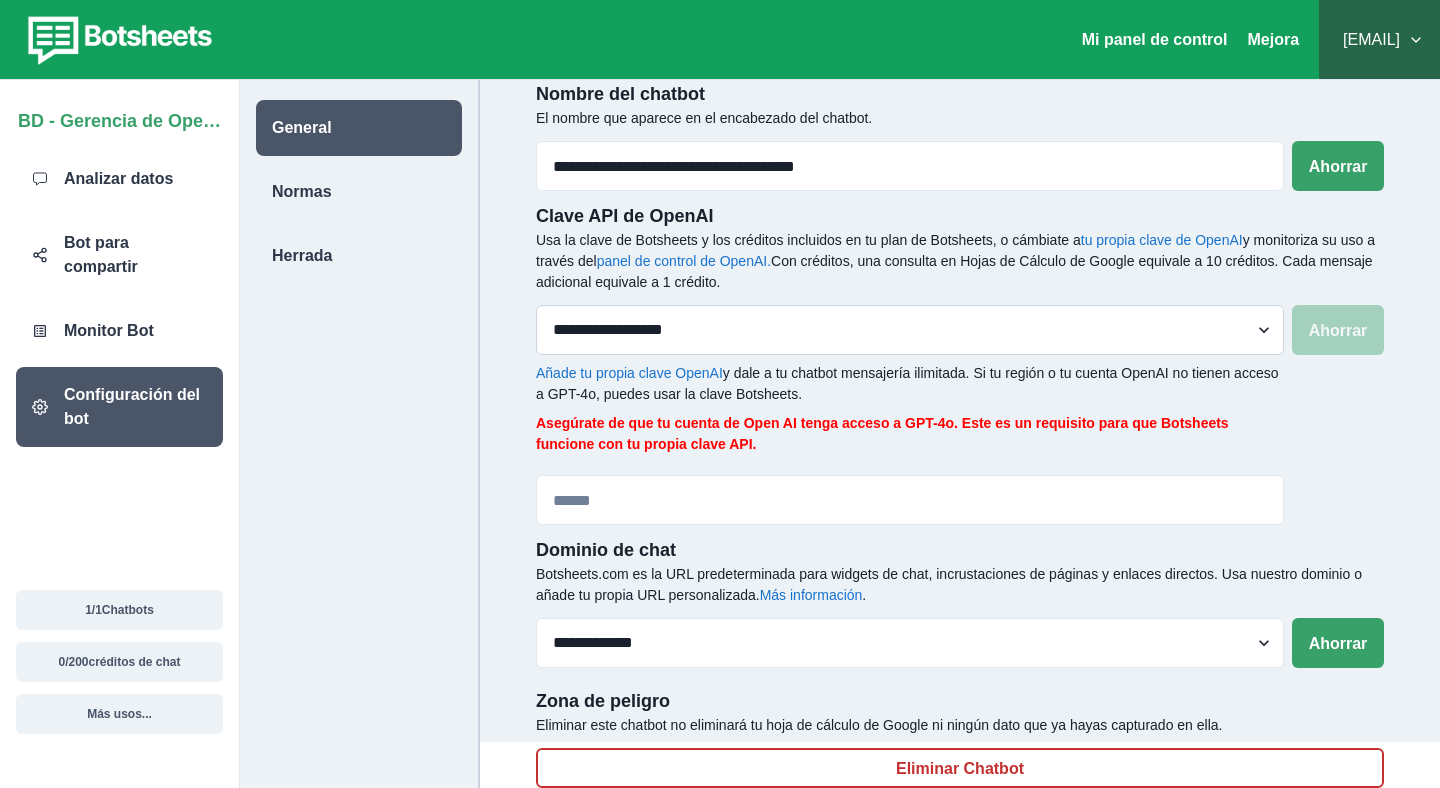click on "**********" at bounding box center [910, 330] 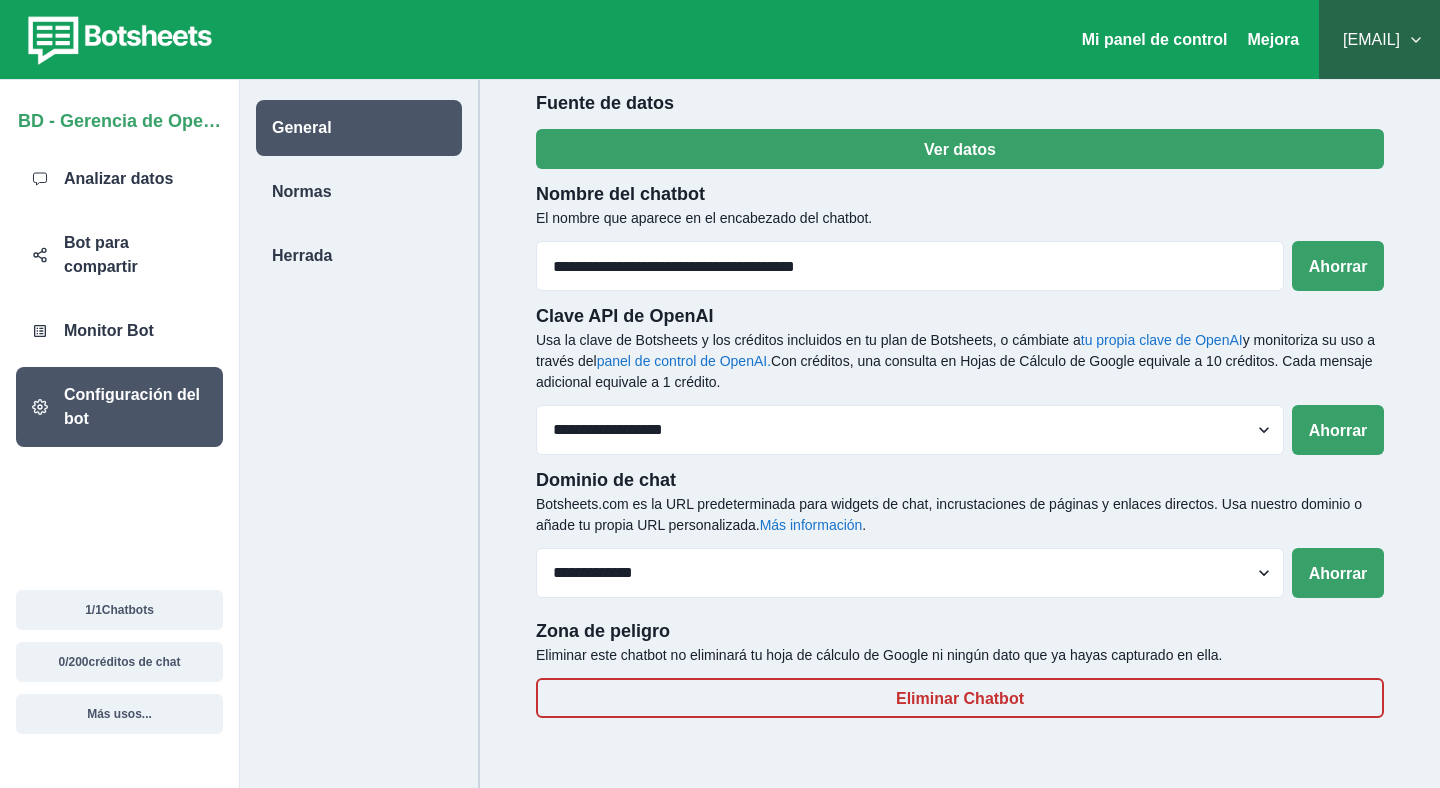 scroll, scrollTop: 0, scrollLeft: 0, axis: both 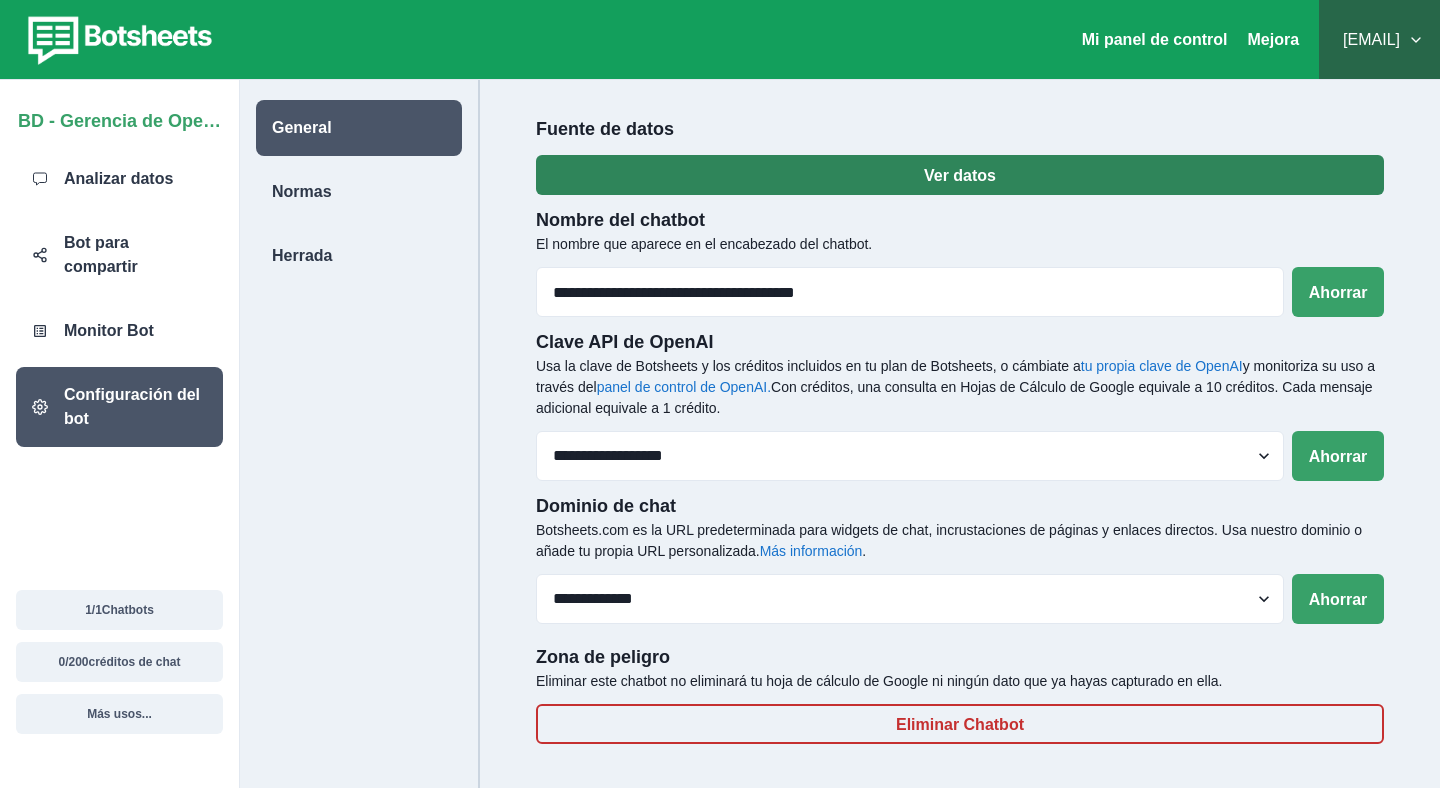 click on "Ver datos" at bounding box center [960, 175] 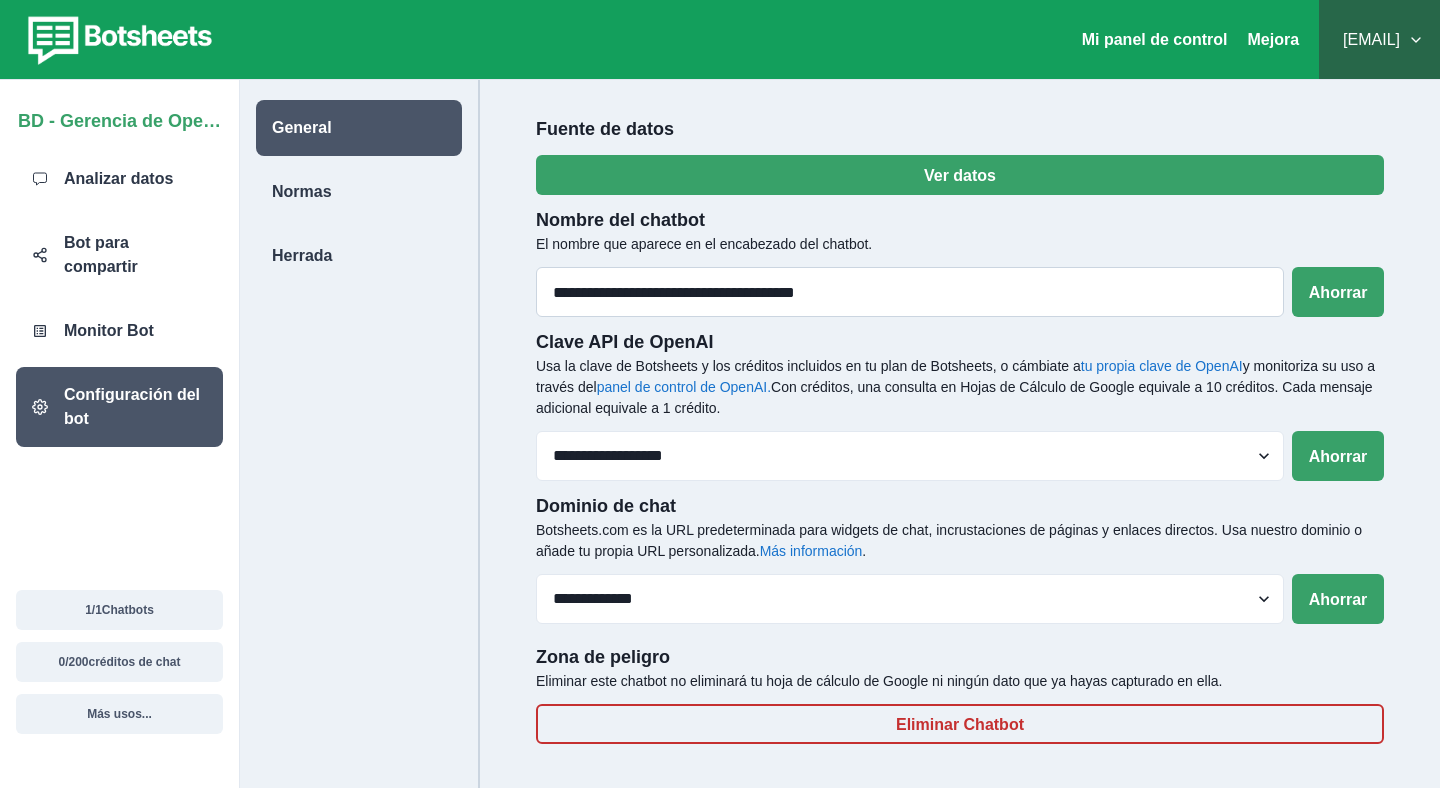 click on "**********" at bounding box center (910, 292) 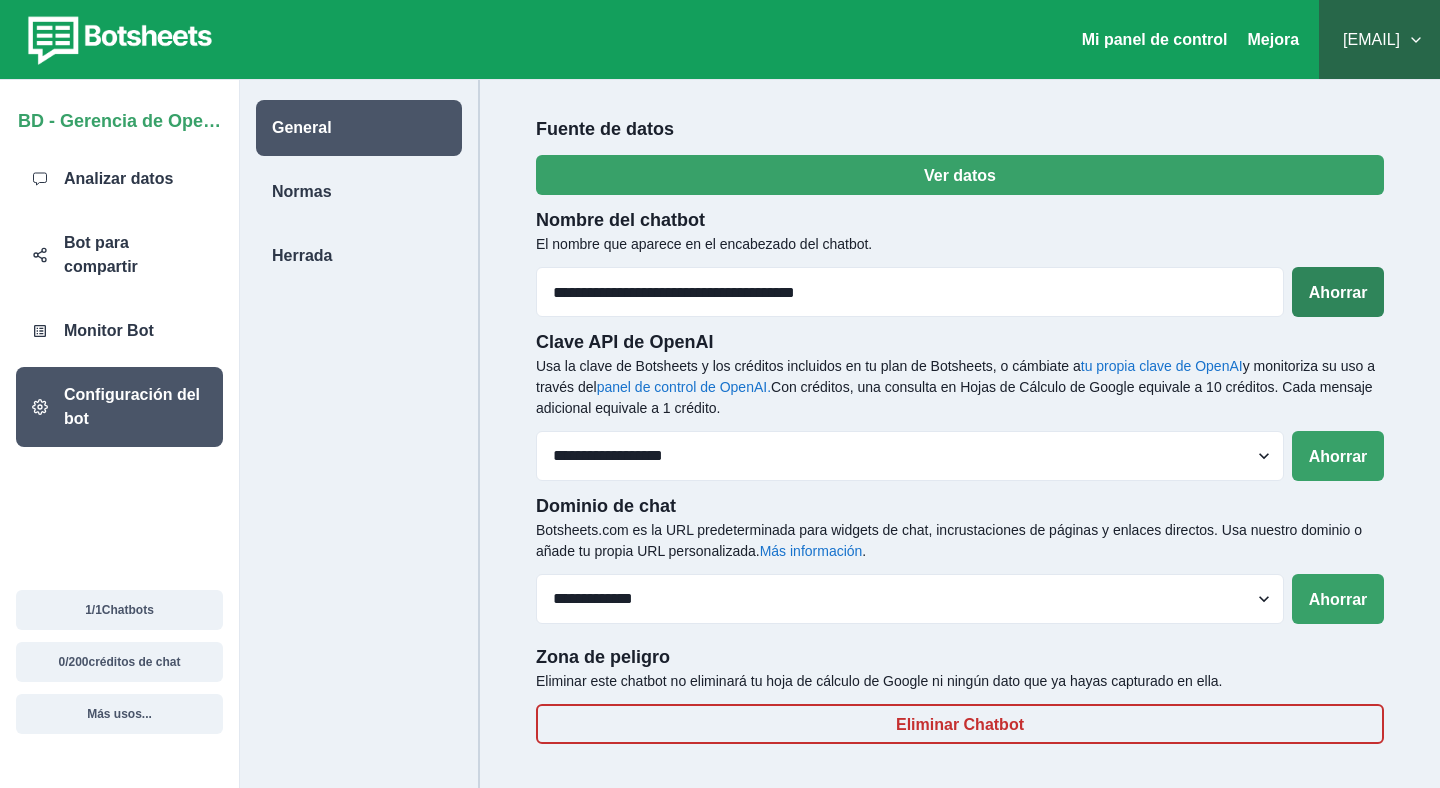 click on "Ahorrar" at bounding box center [1338, 292] 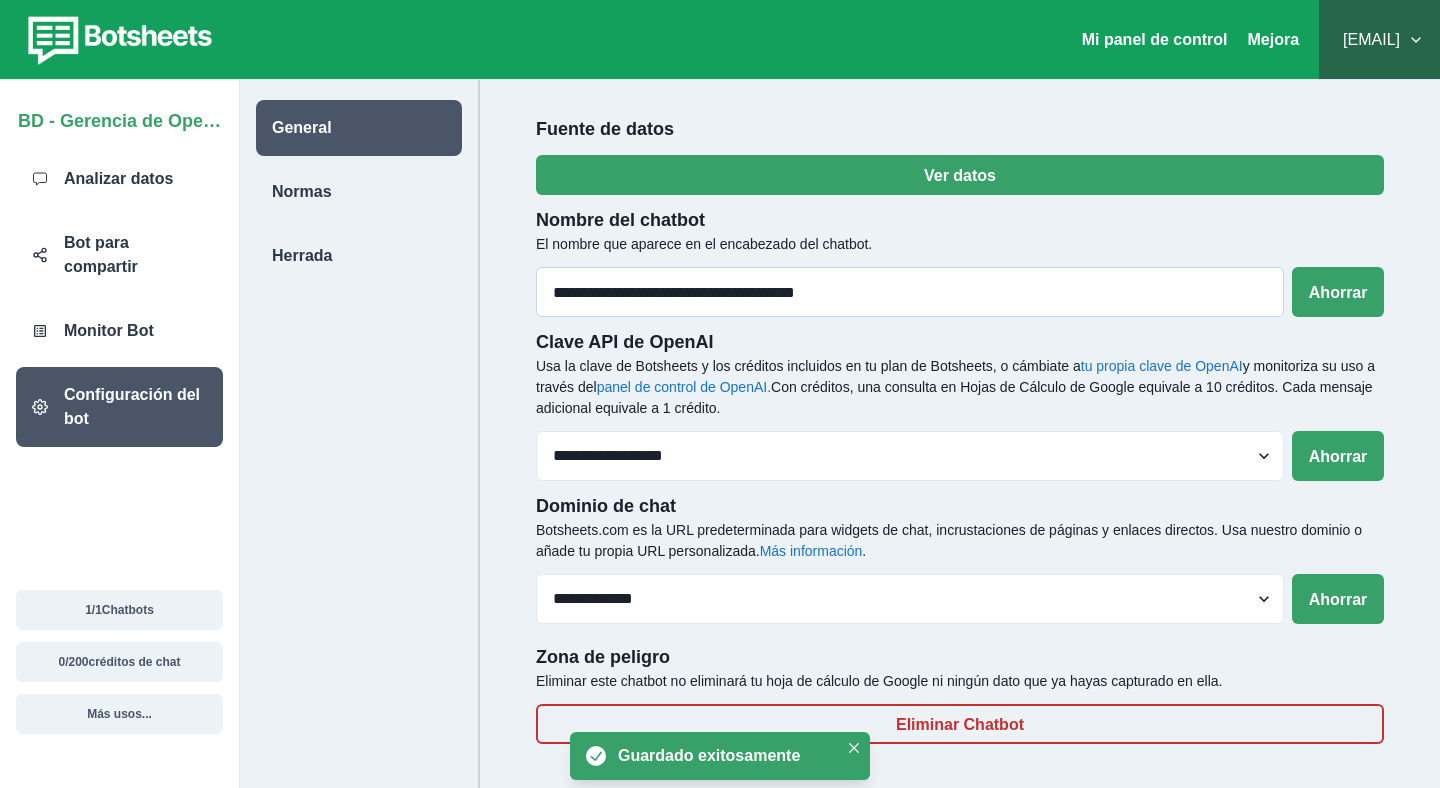 click on "**********" at bounding box center (910, 292) 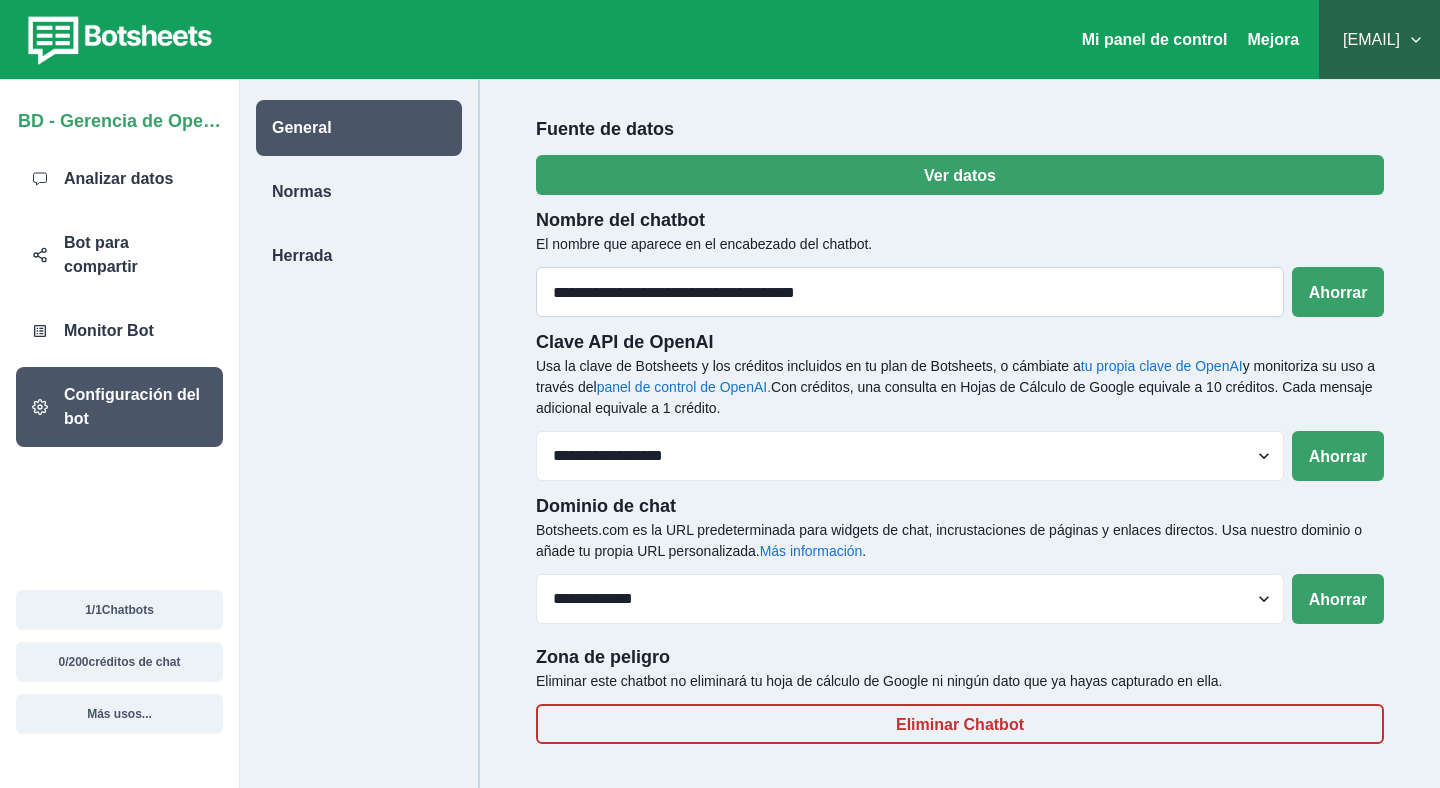 drag, startPoint x: 936, startPoint y: 288, endPoint x: 566, endPoint y: 294, distance: 370.04865 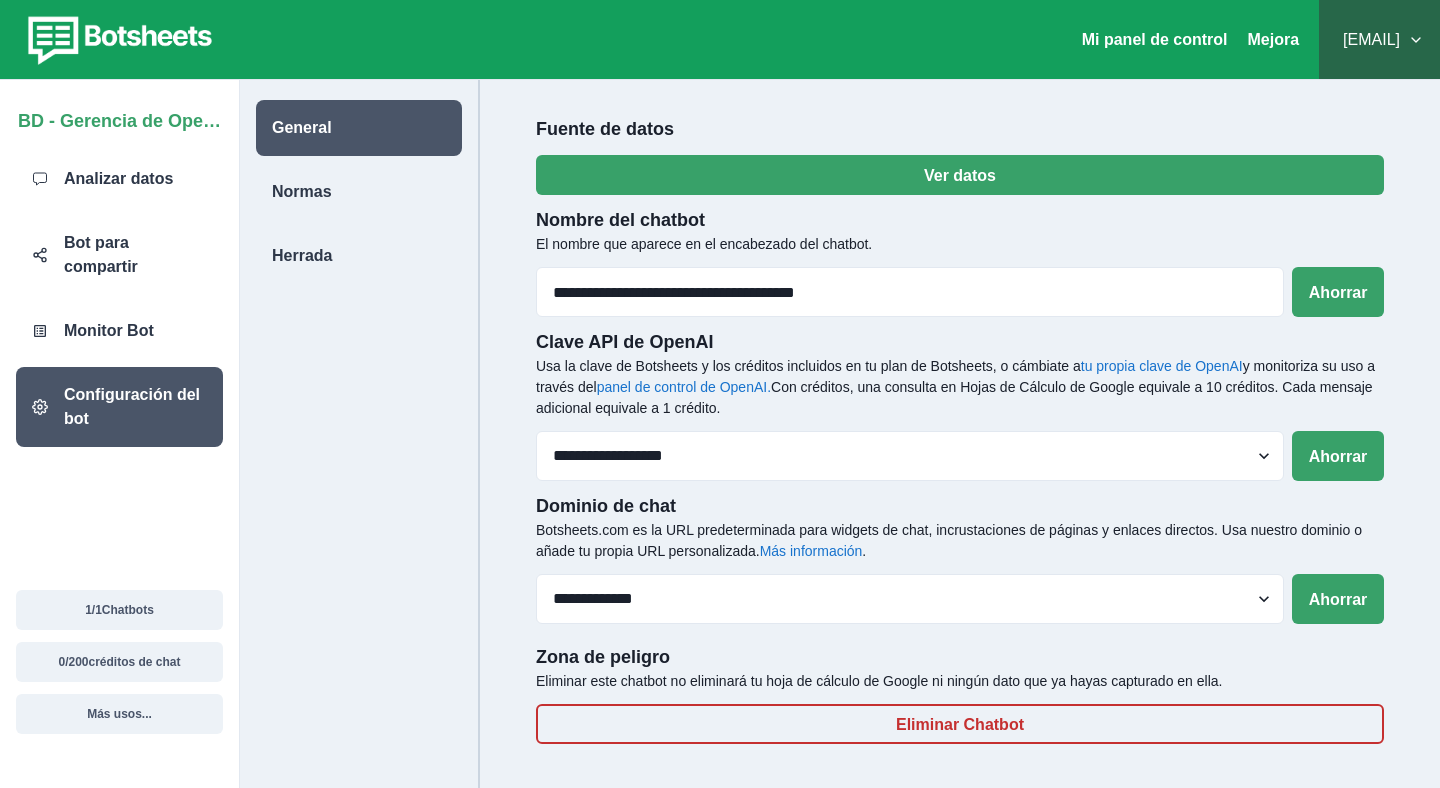 click on "General Normas Herrada" at bounding box center [360, 474] 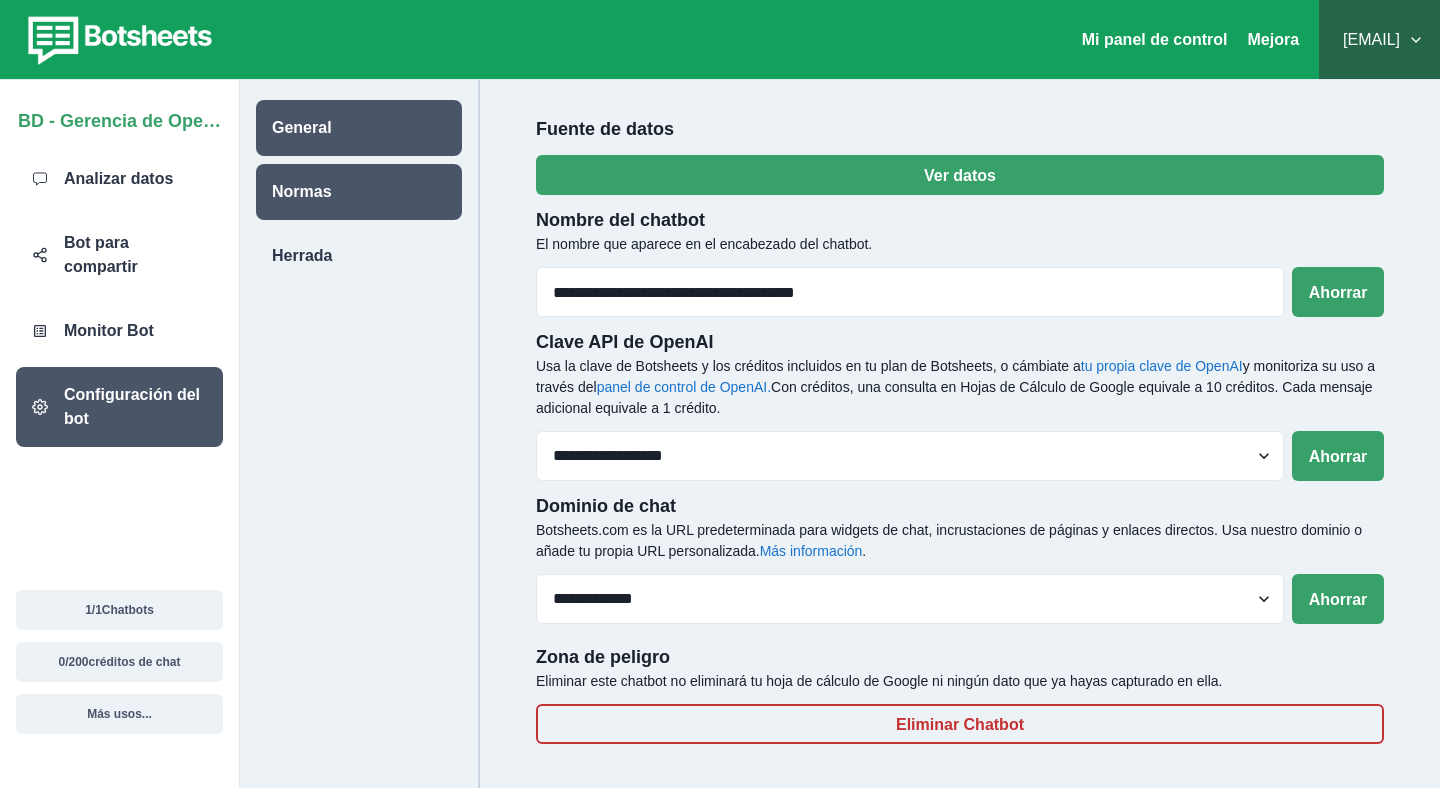 click on "Normas" at bounding box center (359, 192) 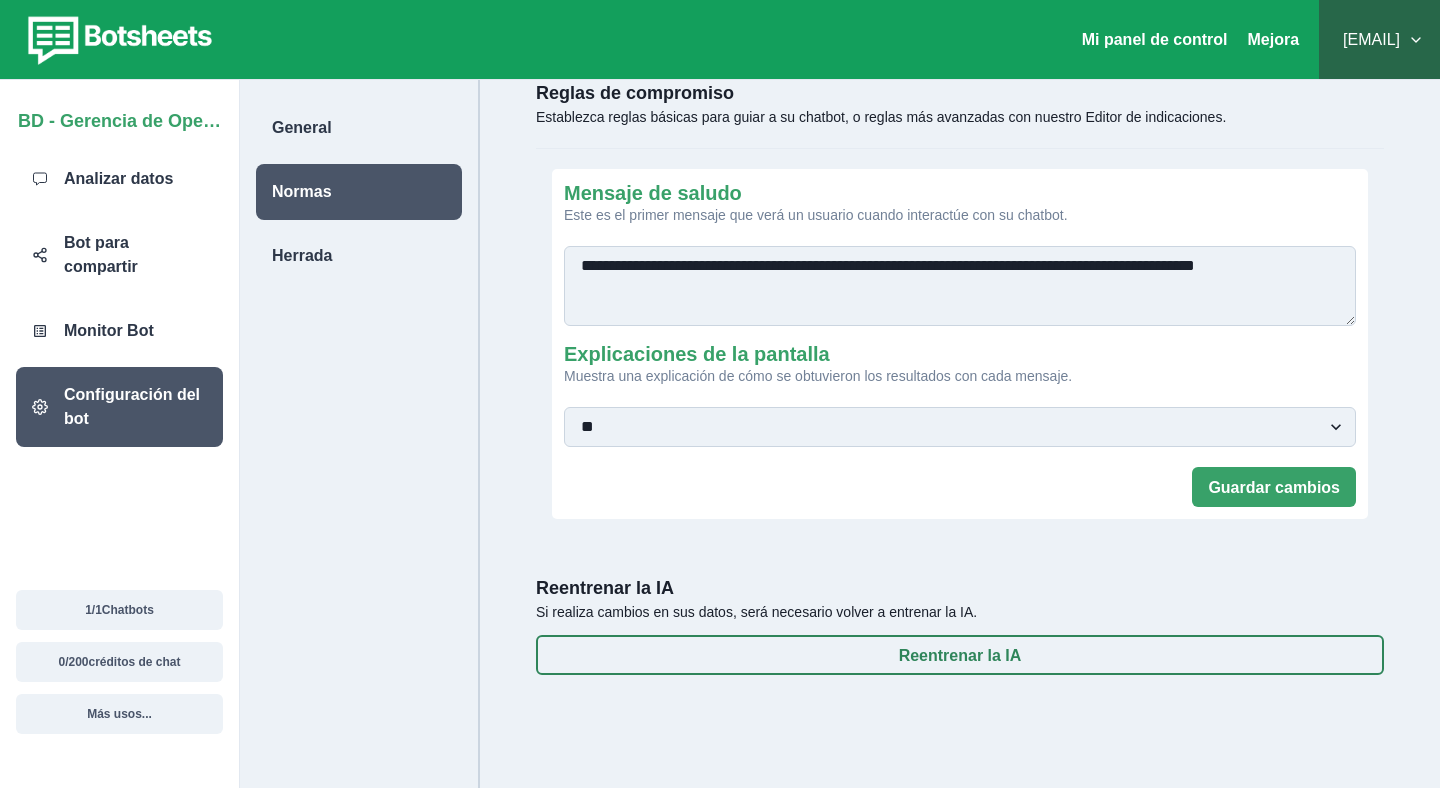 scroll, scrollTop: 0, scrollLeft: 0, axis: both 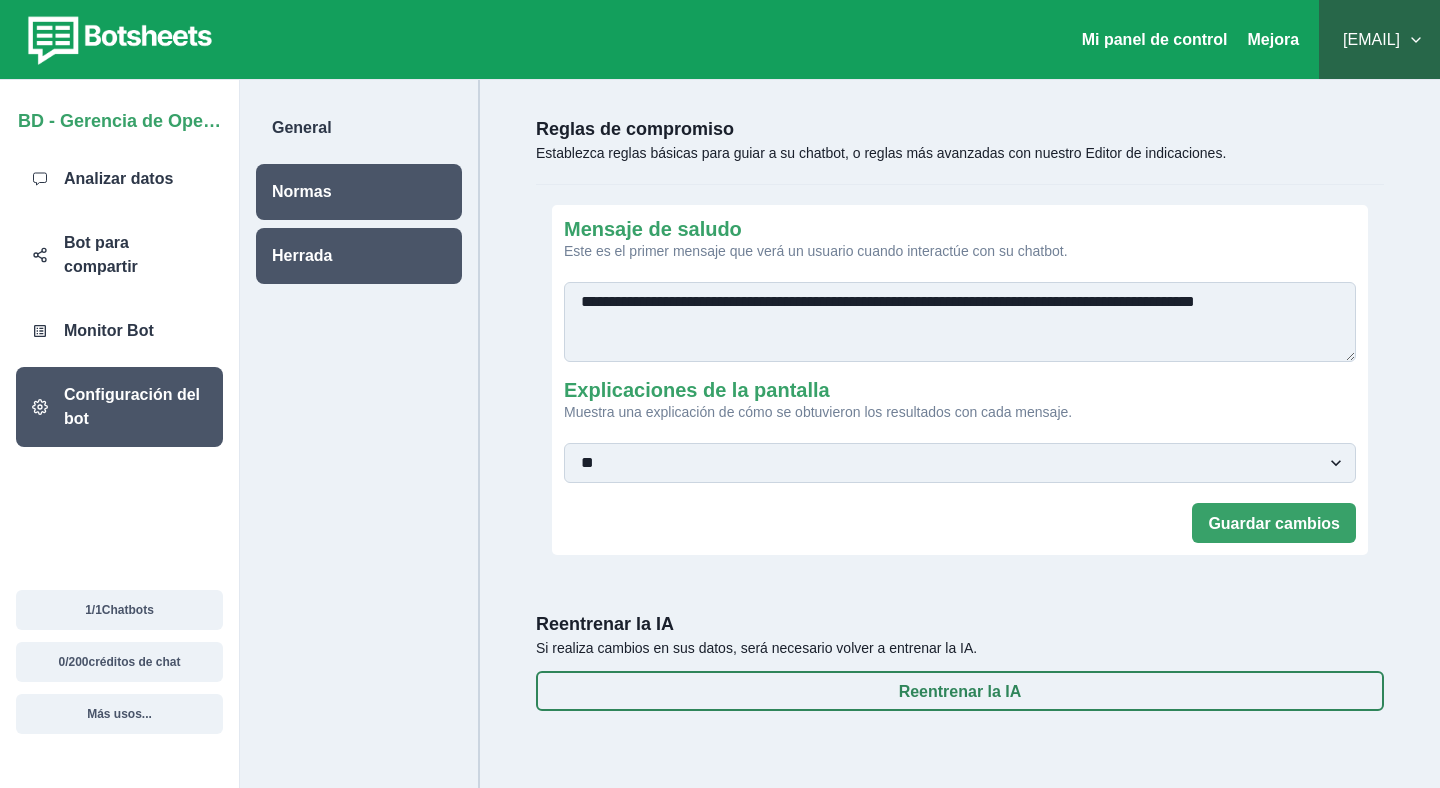 click on "Herrada" at bounding box center (359, 256) 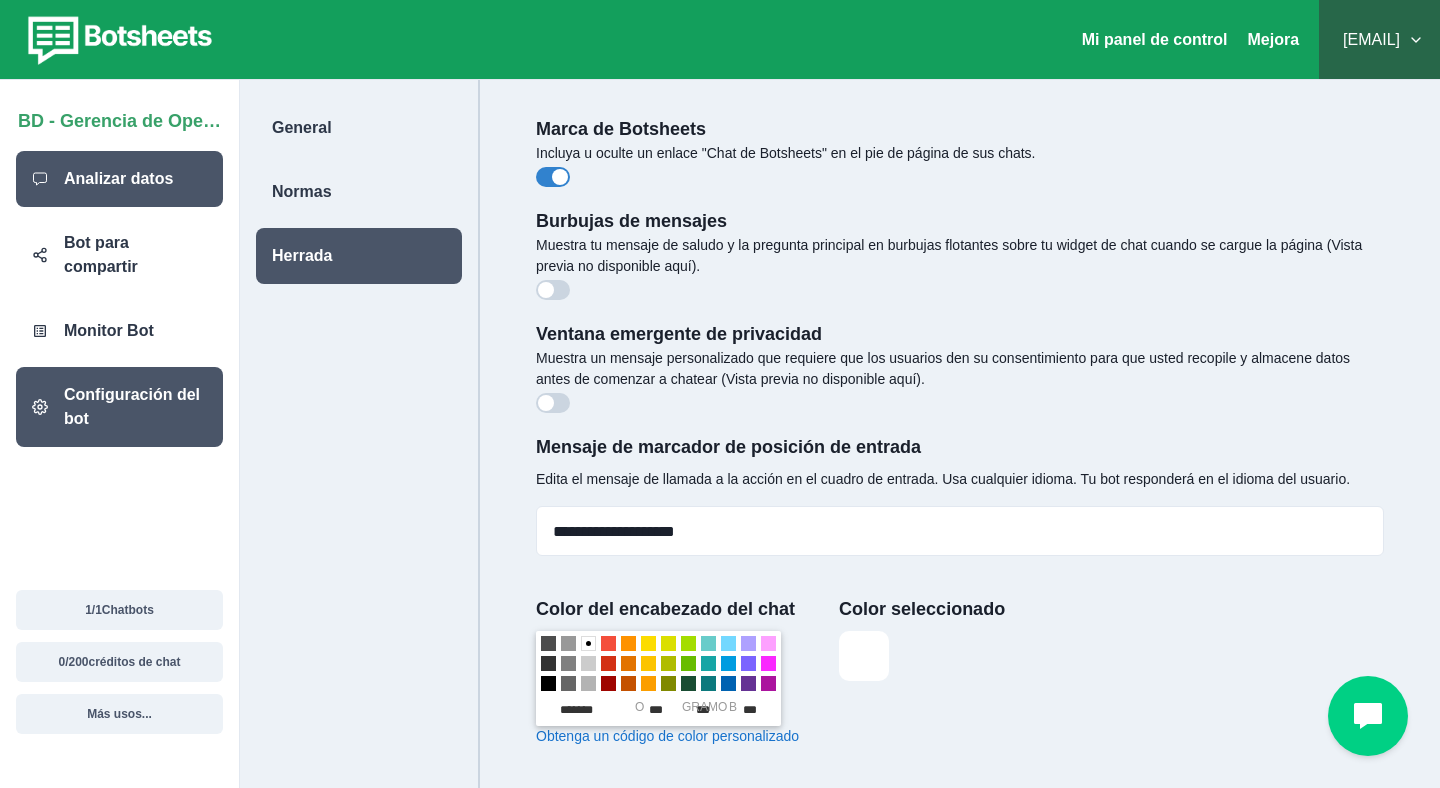 click on "Analizar datos" at bounding box center [118, 178] 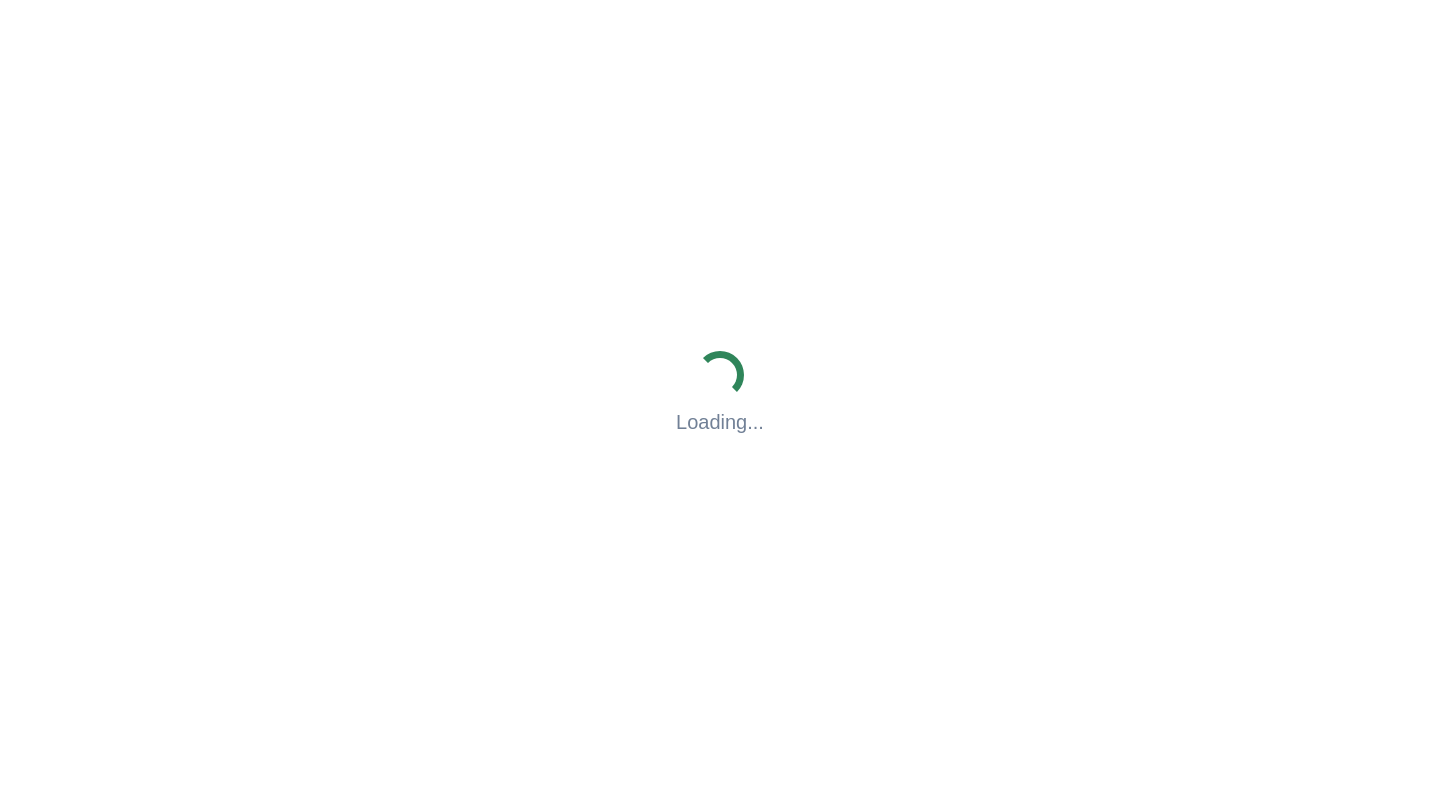 scroll, scrollTop: 0, scrollLeft: 0, axis: both 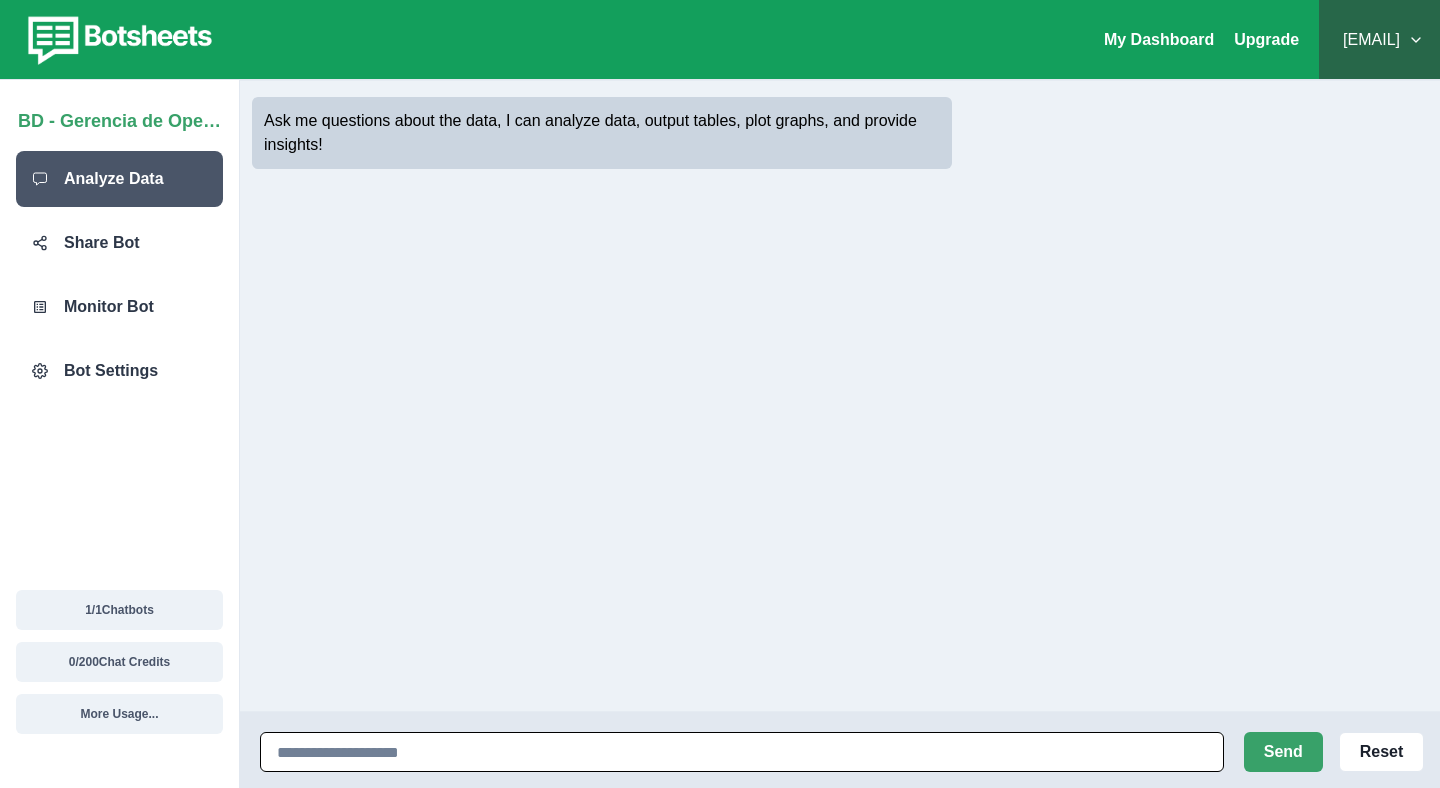 click at bounding box center [742, 752] 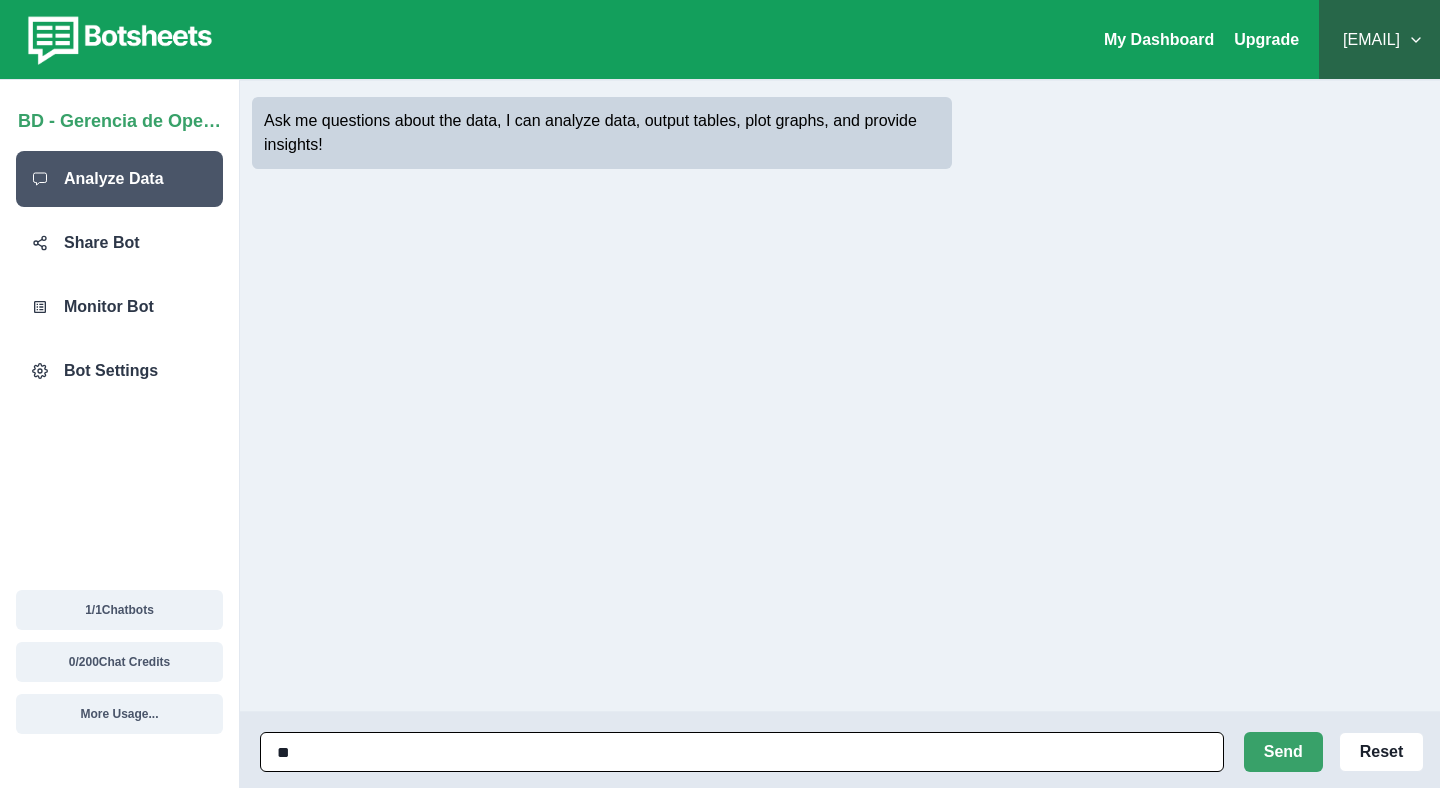 type on "*" 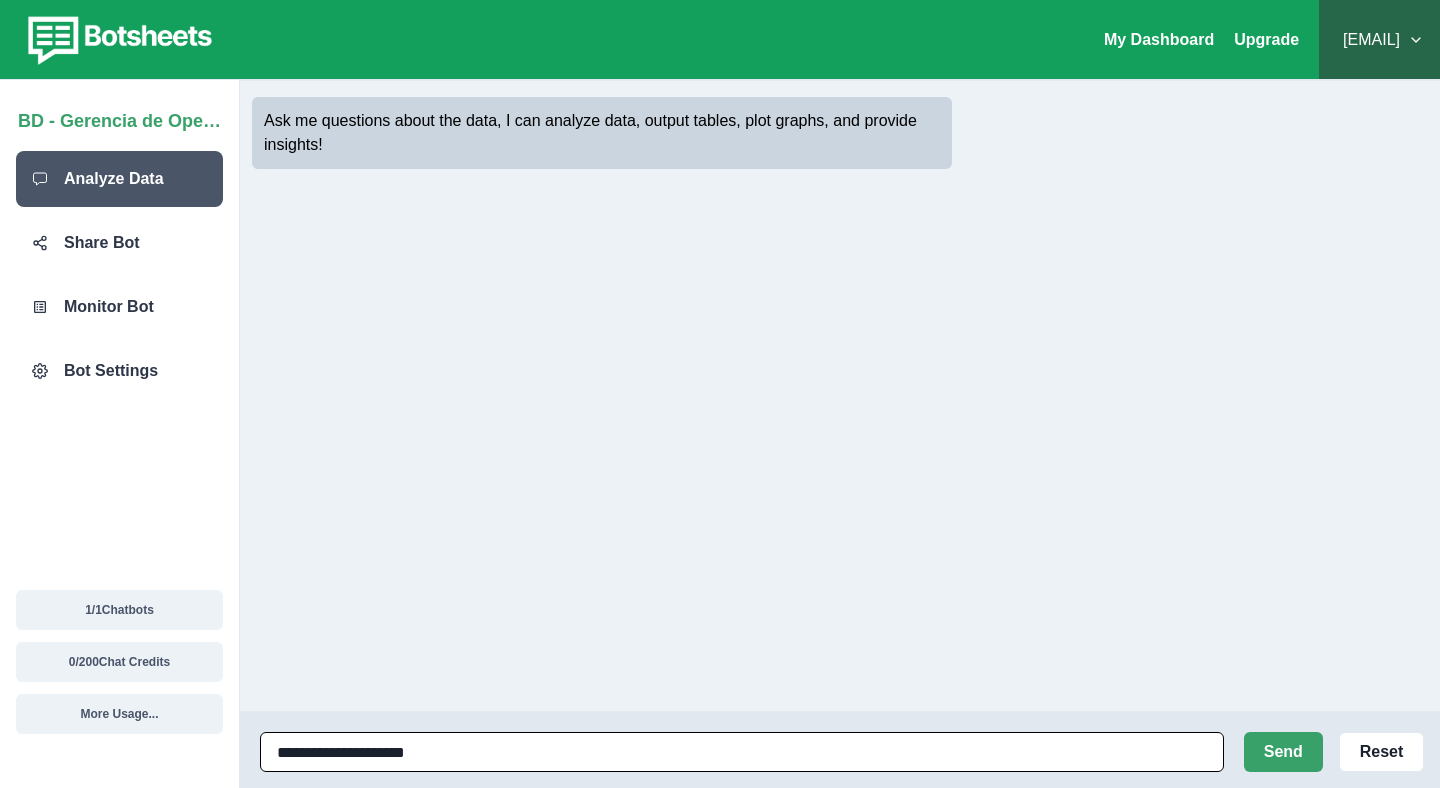 type on "**********" 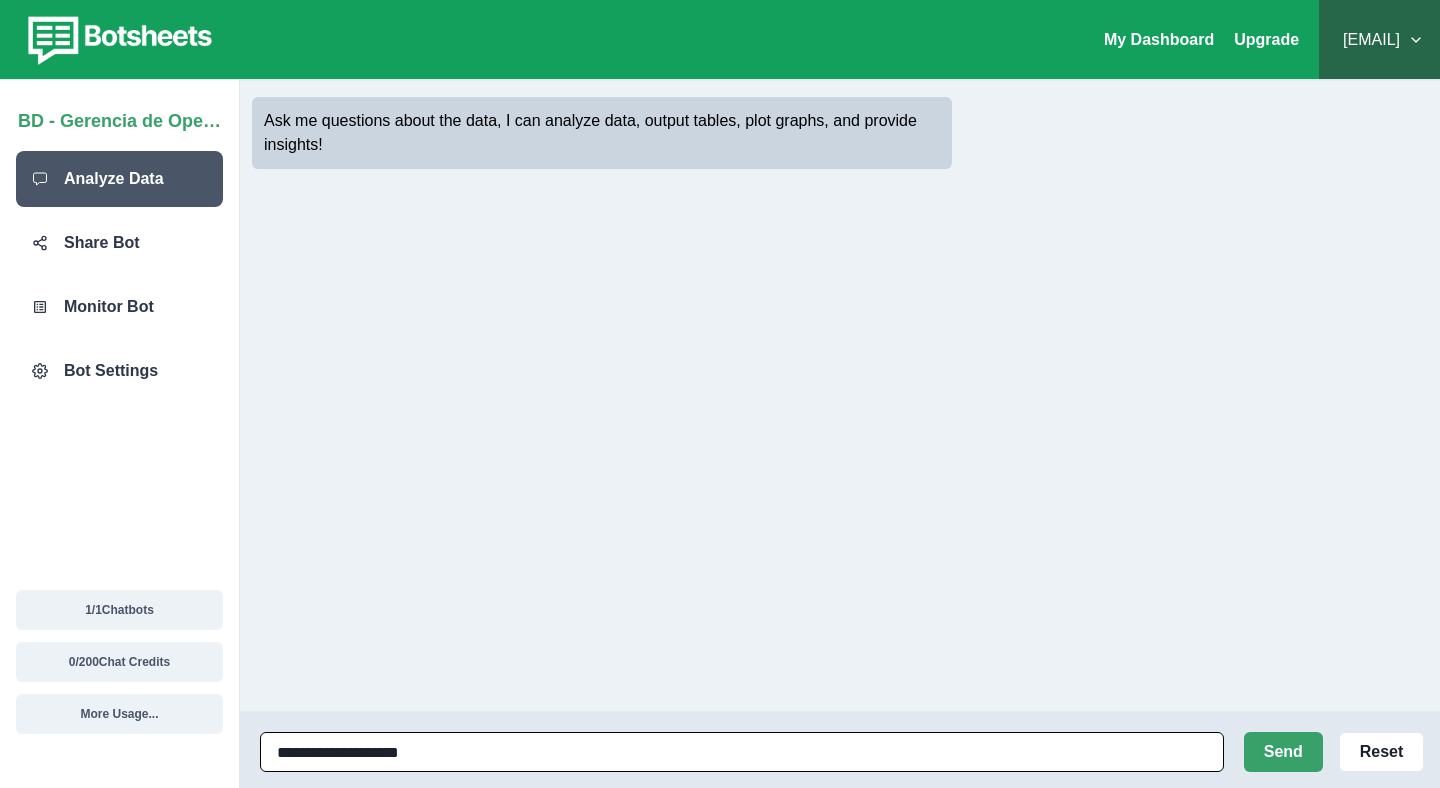 type 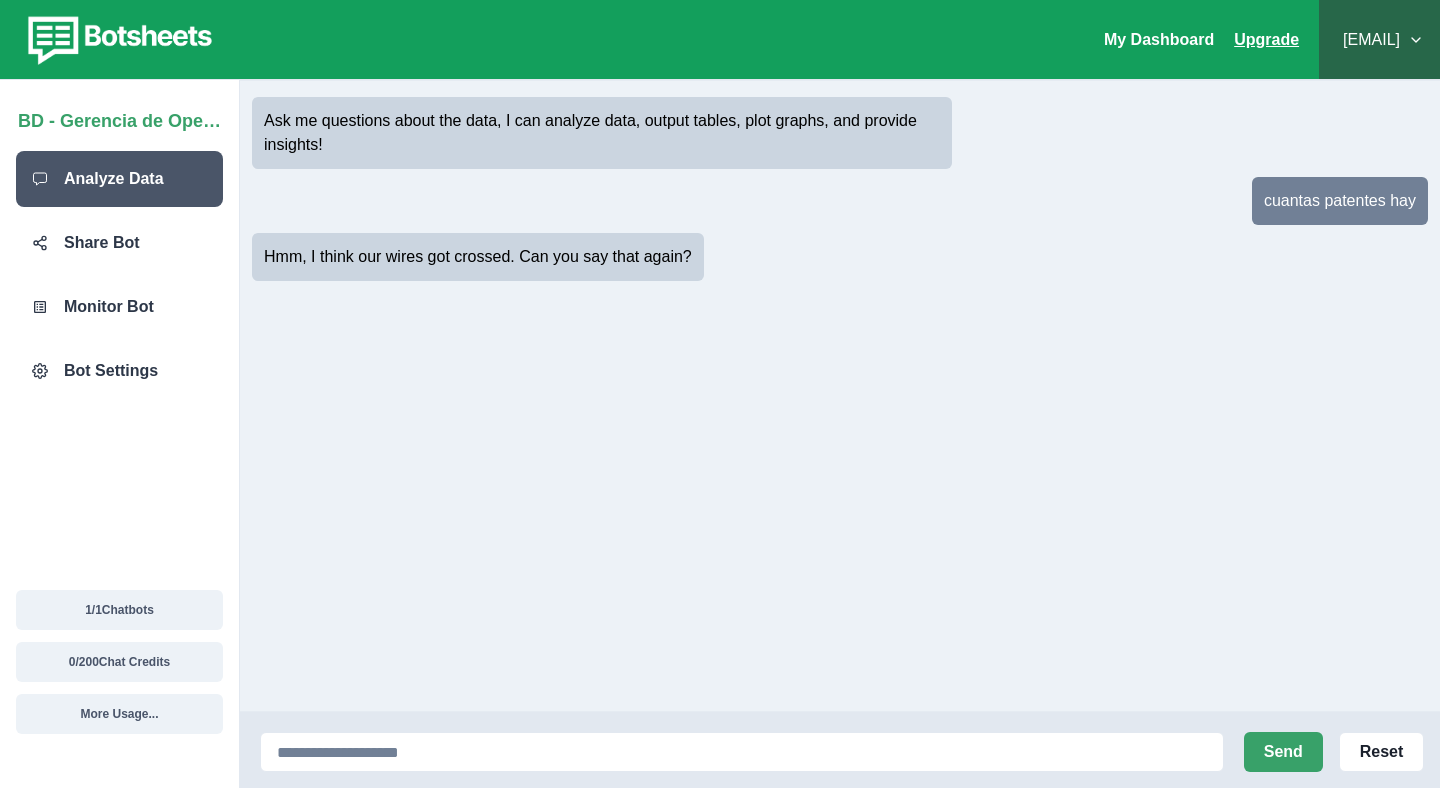 click on "Upgrade" at bounding box center [1266, 39] 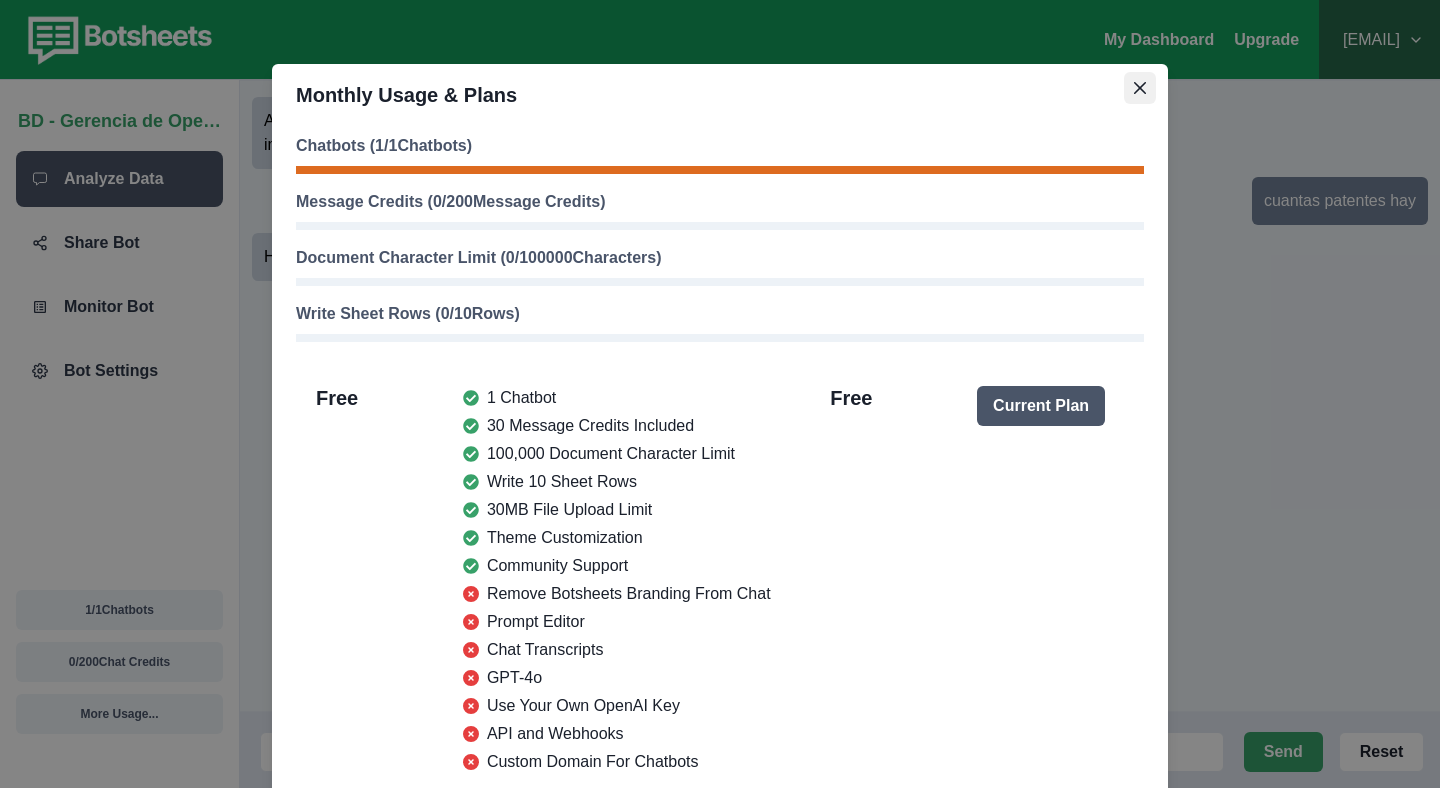 click 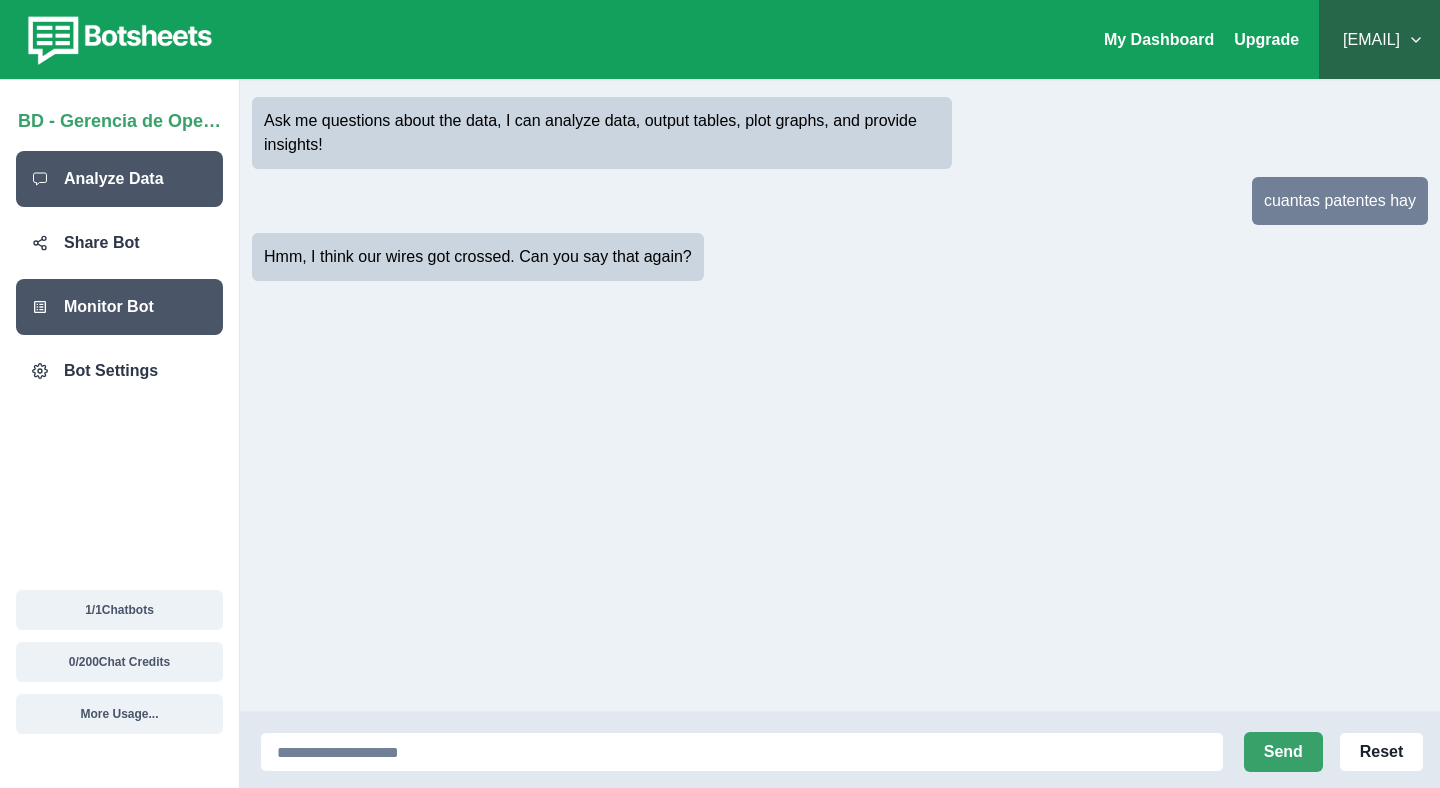 click on "Monitor Bot" at bounding box center (119, 307) 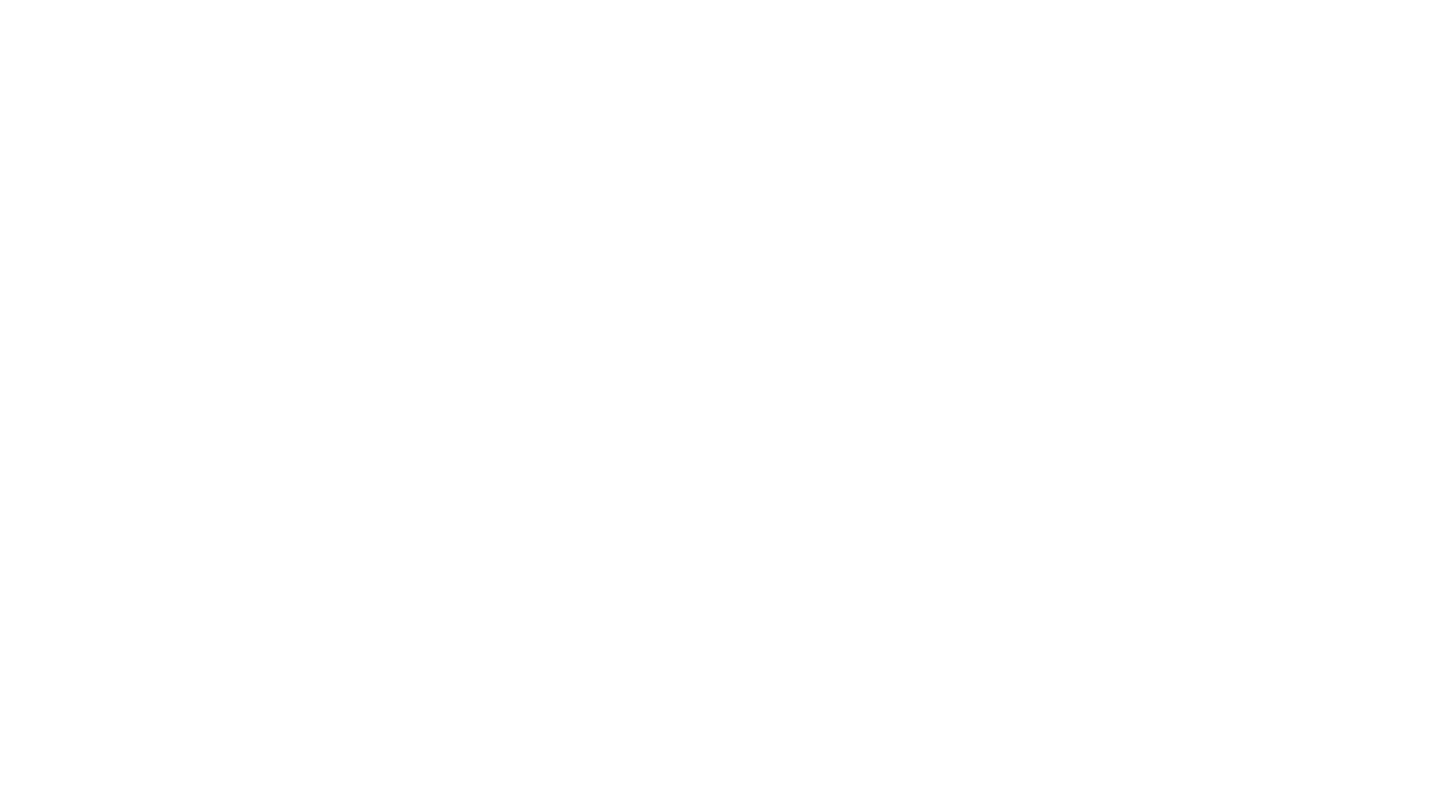 scroll, scrollTop: 0, scrollLeft: 0, axis: both 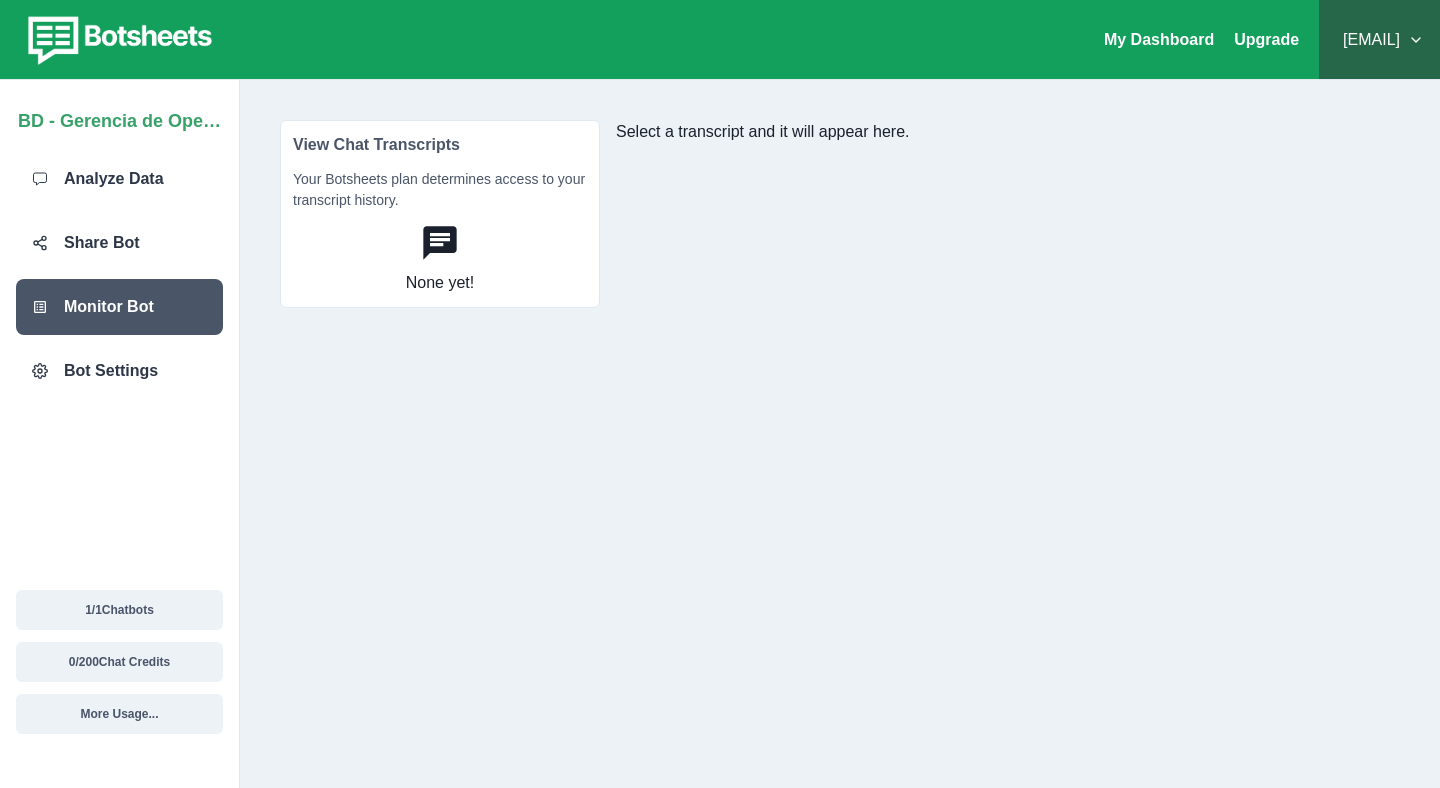 click on "BD - Gerencia de Operaciones - Analysis" at bounding box center [119, 117] 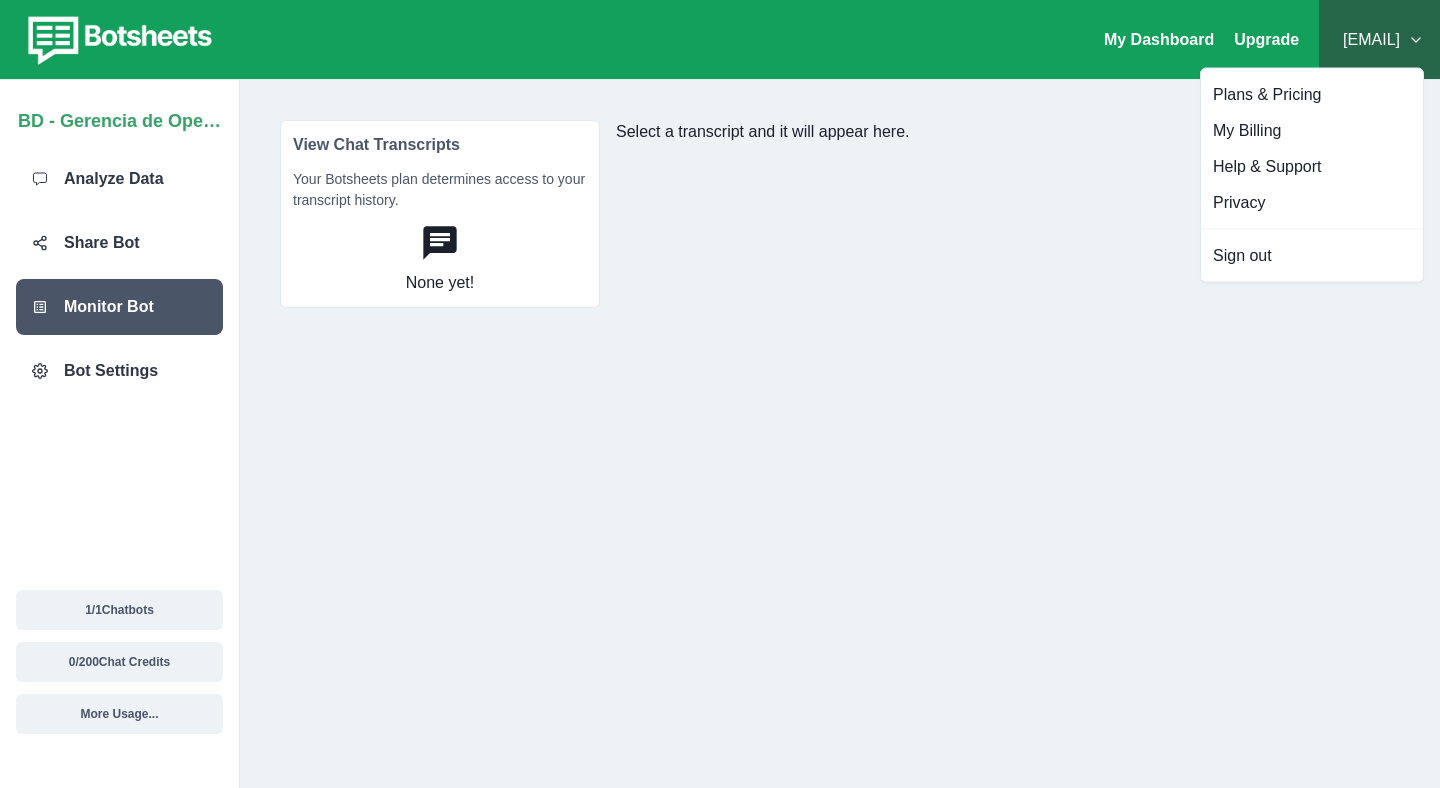 click on "[EMAIL]" at bounding box center [1379, 40] 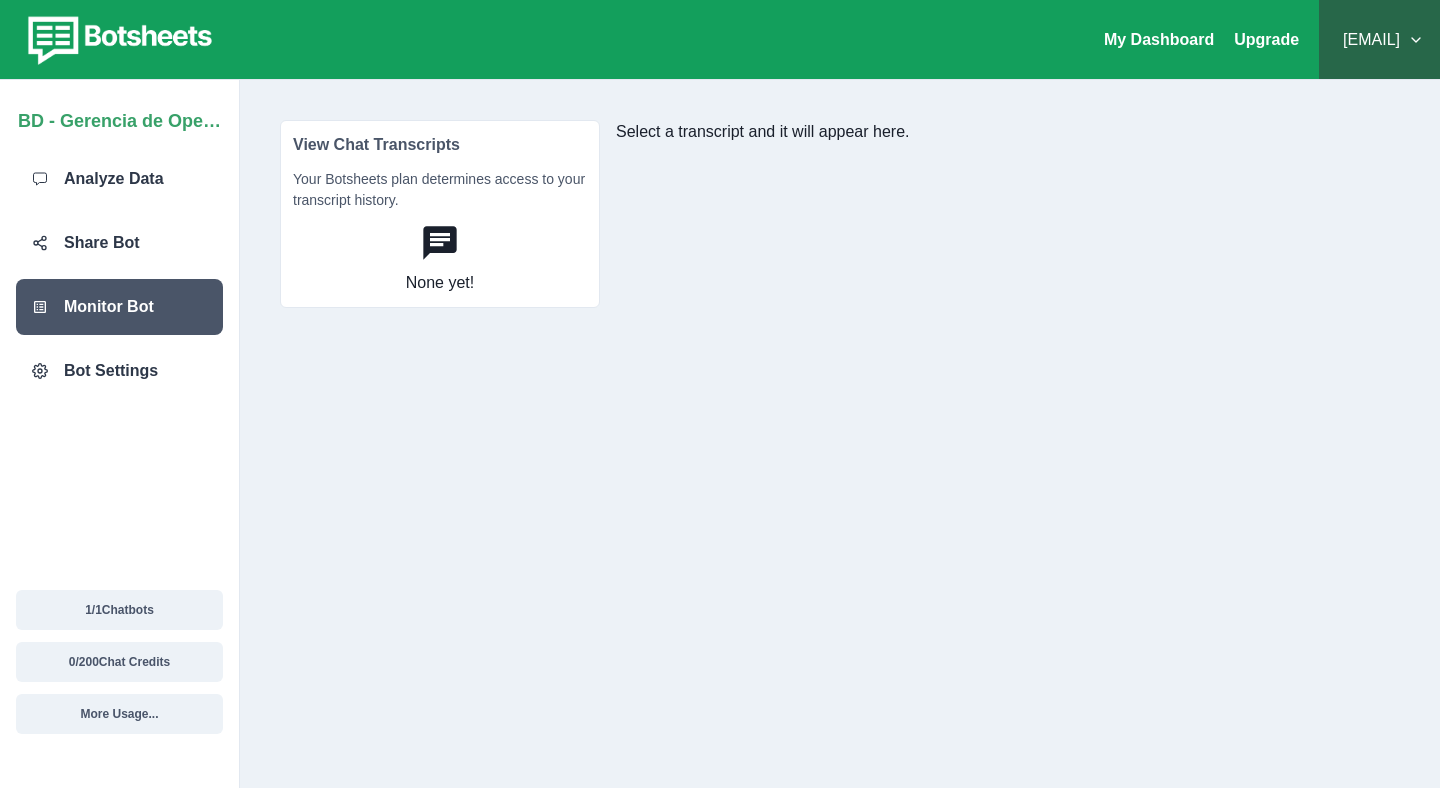 click on "BD - Gerencia de Operaciones - Analysis" at bounding box center [119, 117] 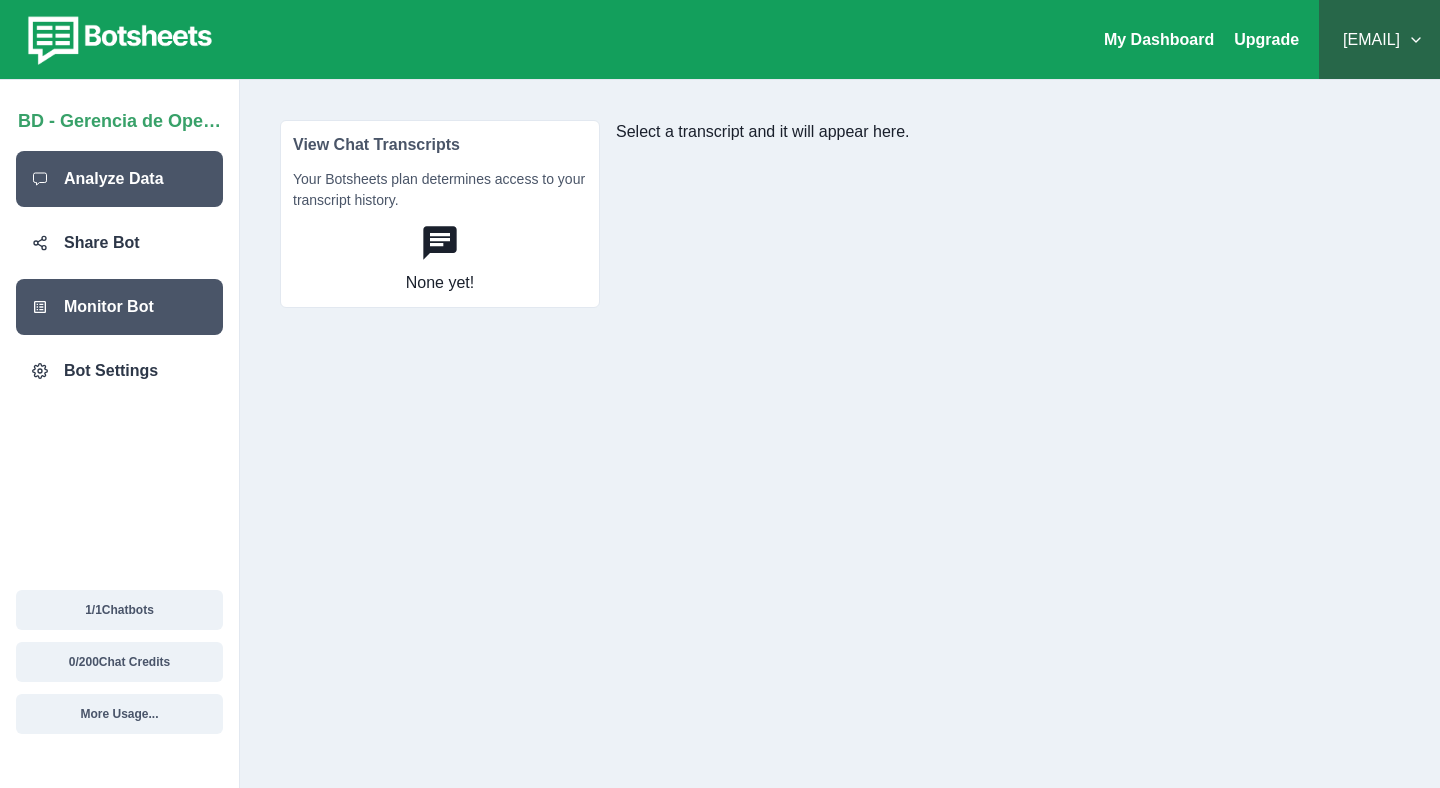 click on "Analyze Data" at bounding box center (114, 179) 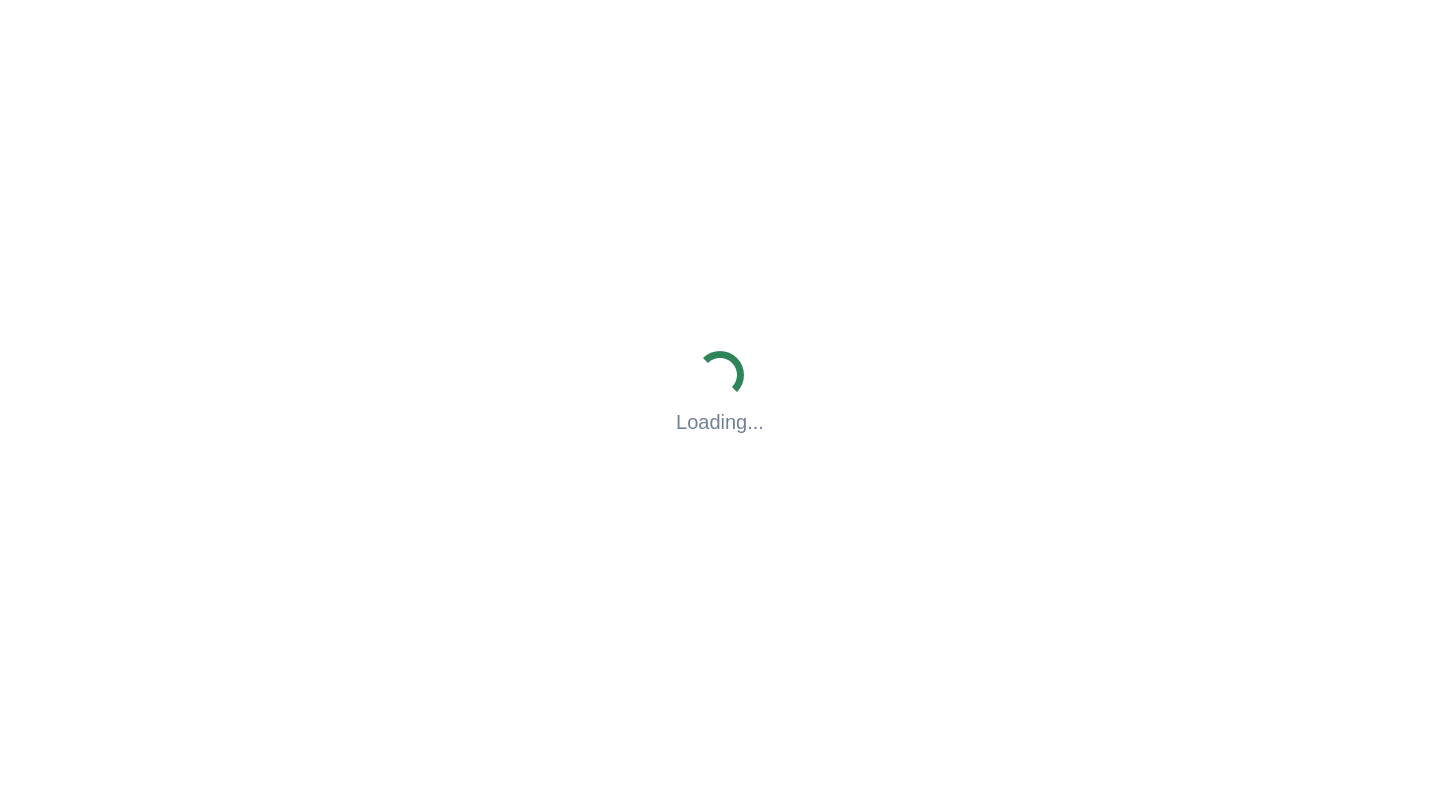 scroll, scrollTop: 0, scrollLeft: 0, axis: both 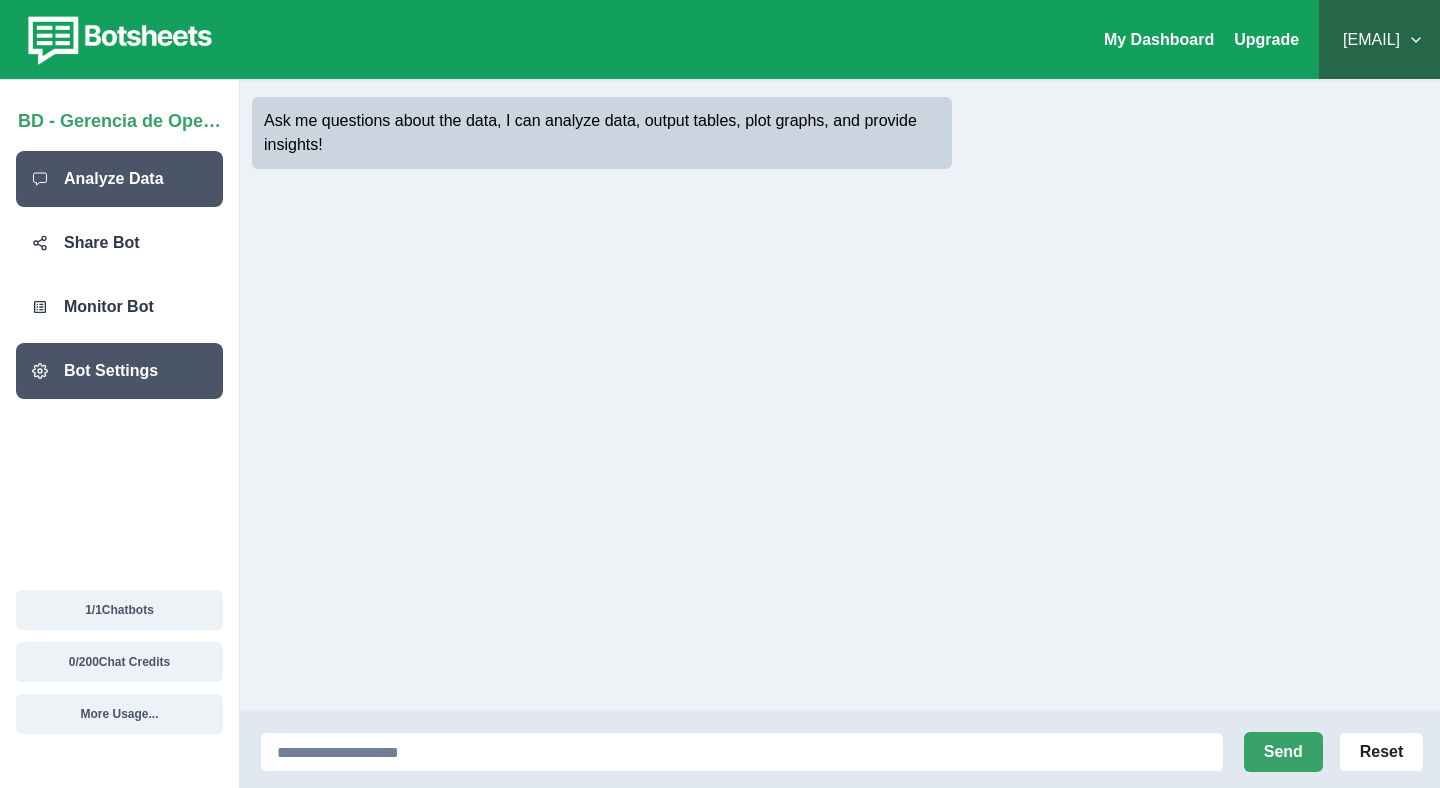 click on "Bot Settings" at bounding box center [111, 371] 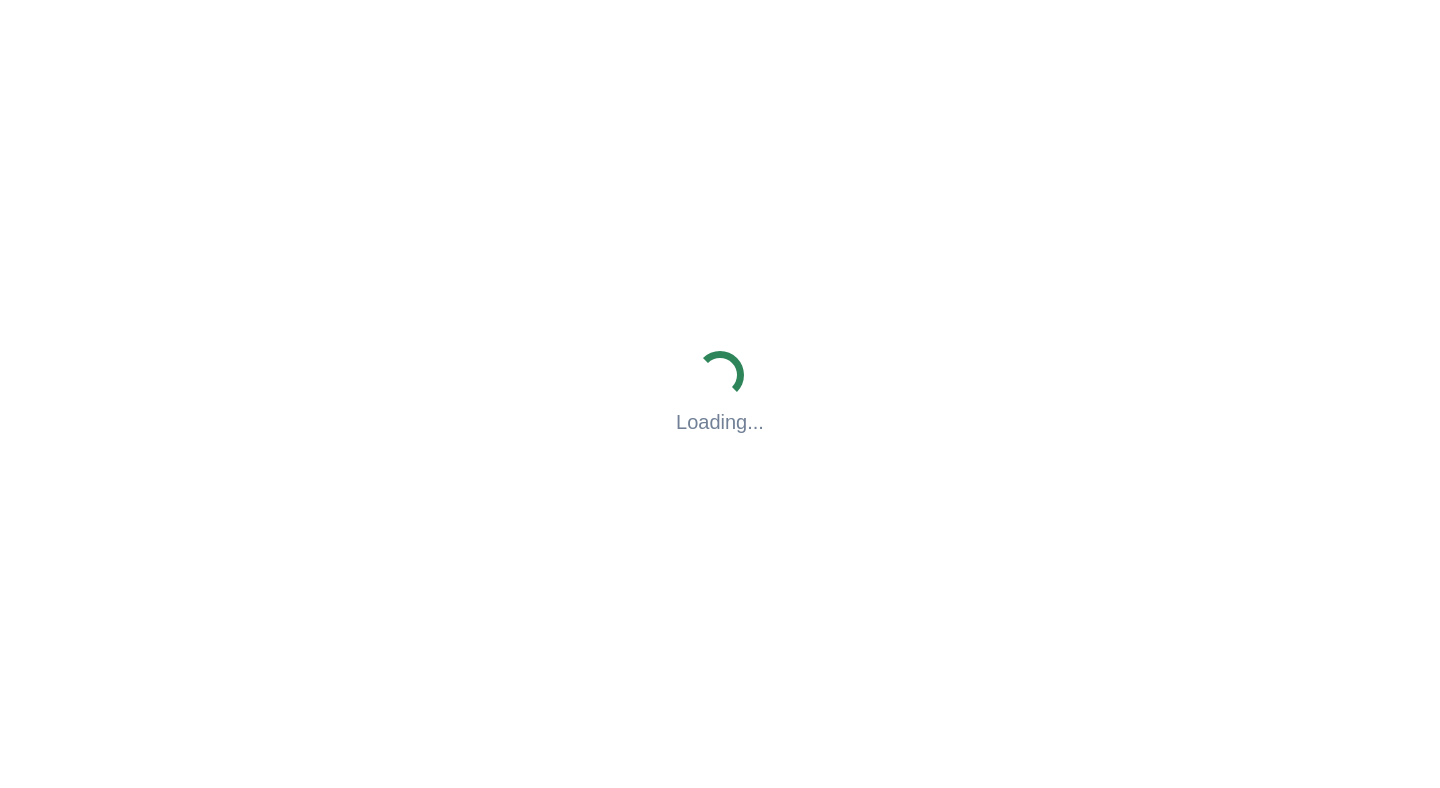 scroll, scrollTop: 0, scrollLeft: 0, axis: both 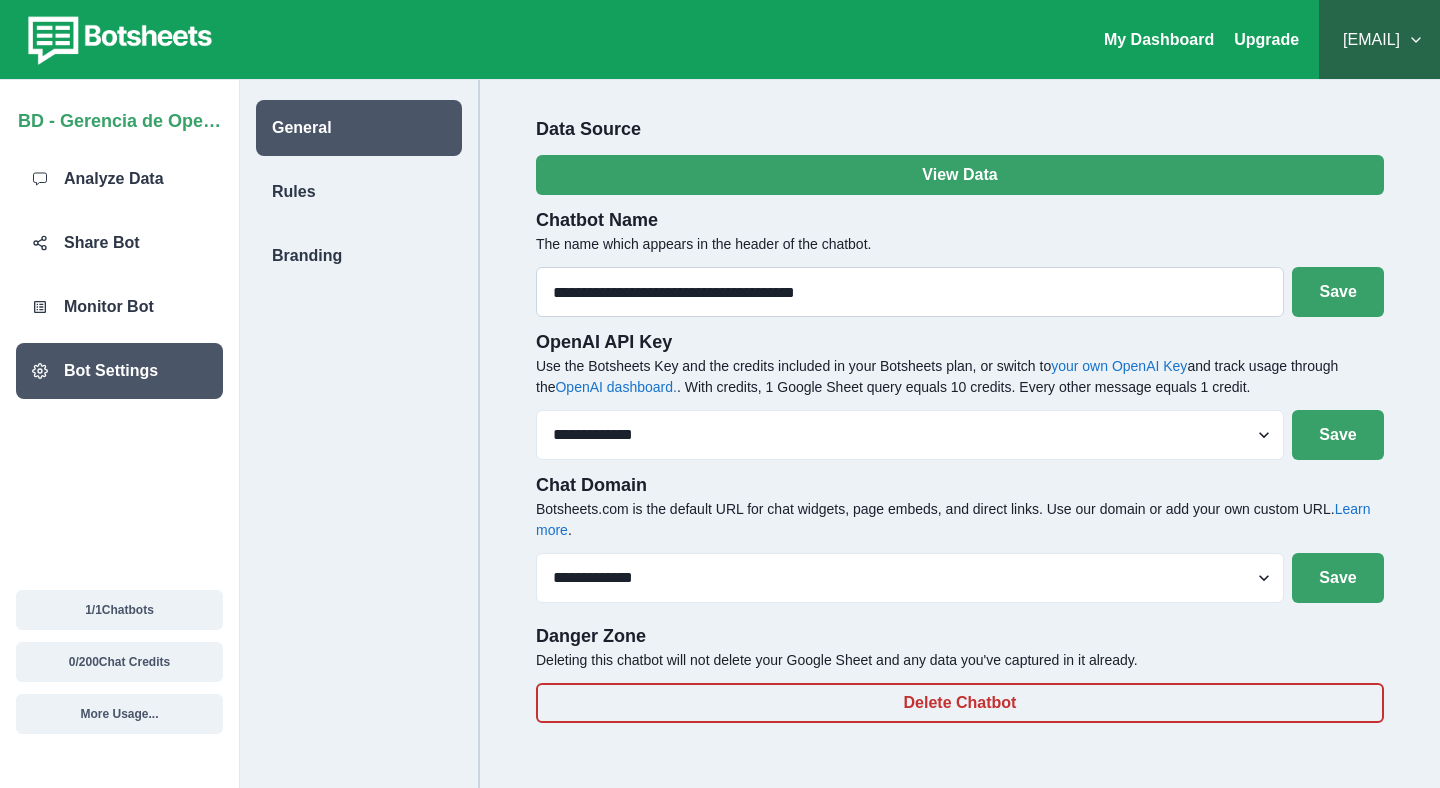 click on "**********" at bounding box center [910, 292] 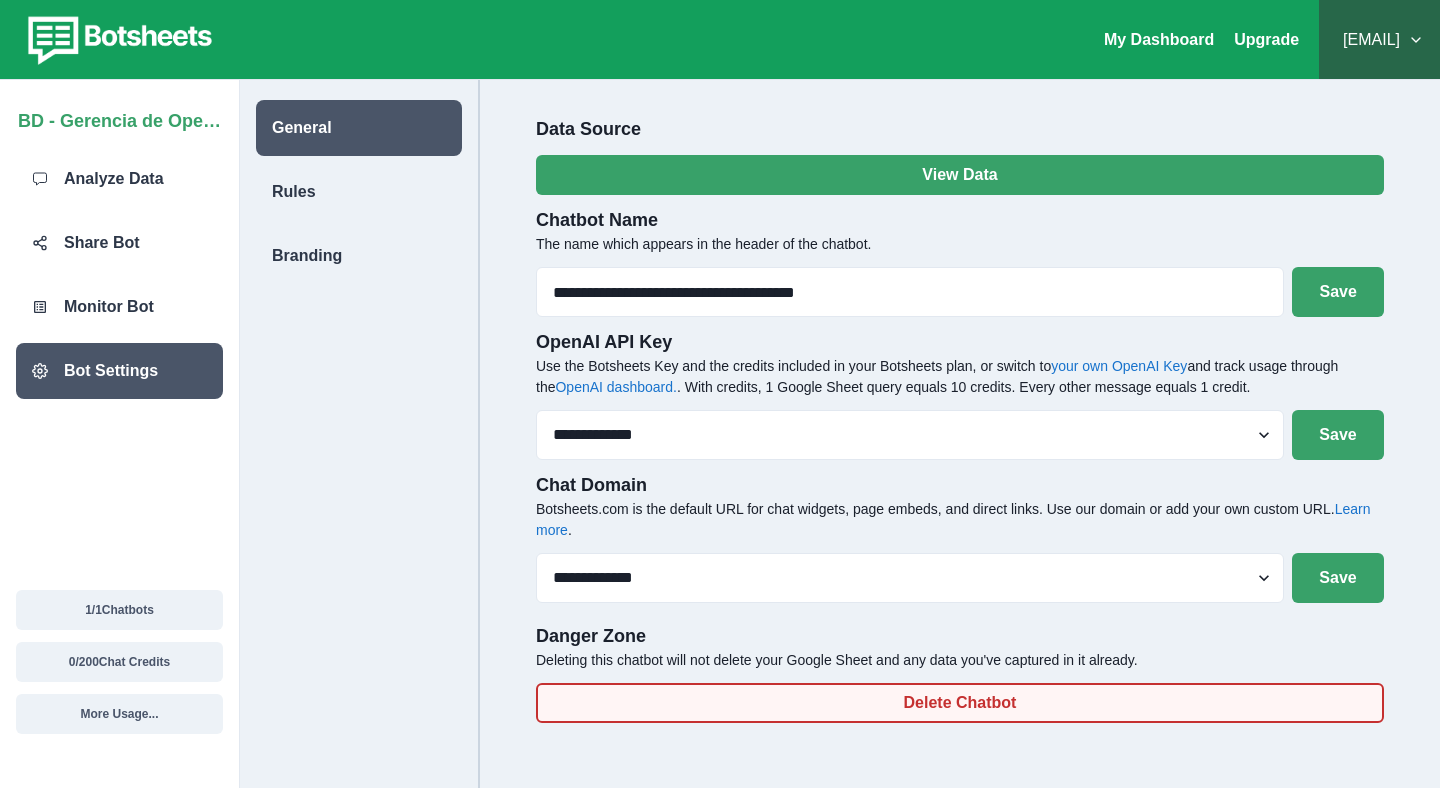 click on "Delete Chatbot" at bounding box center (960, 703) 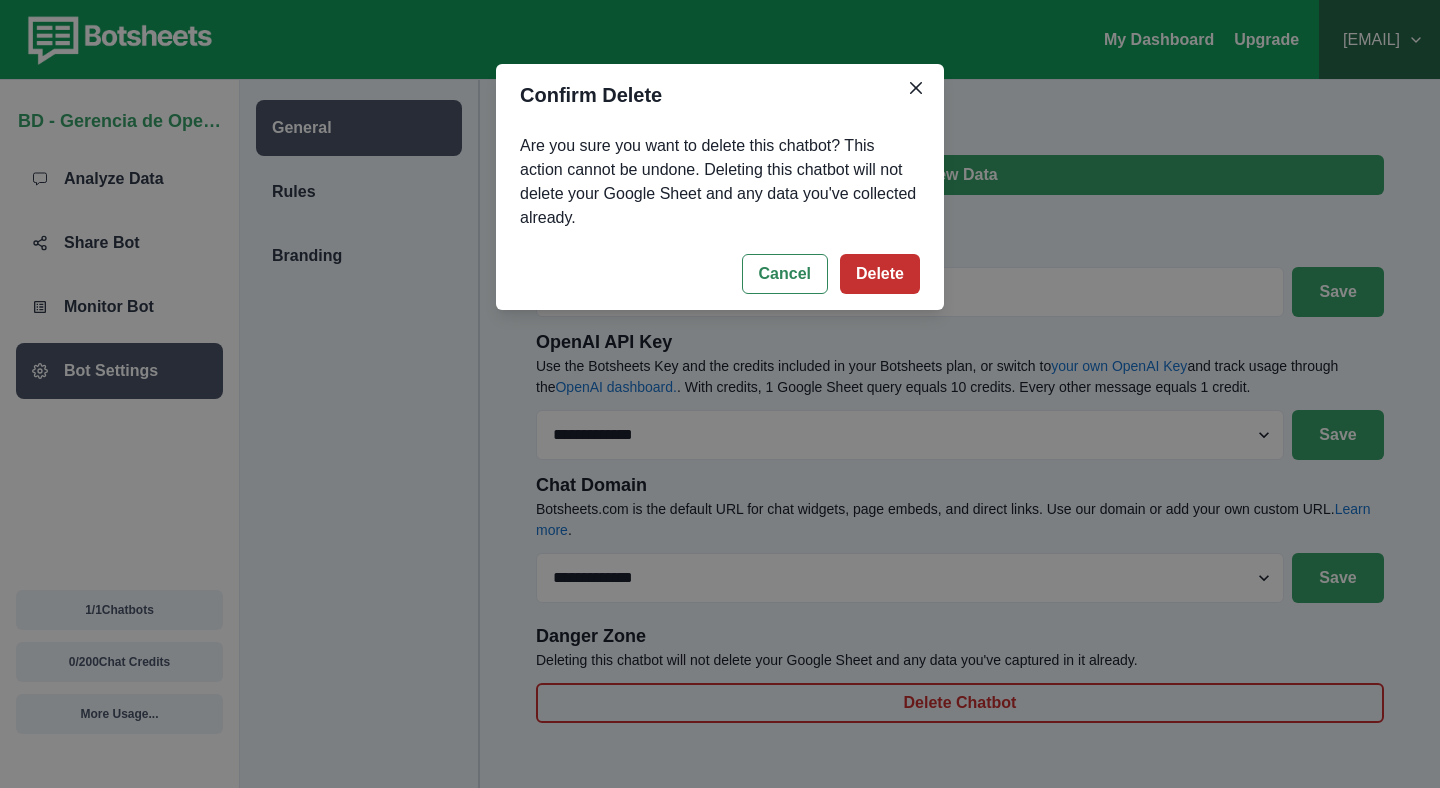 click on "Delete" at bounding box center (880, 274) 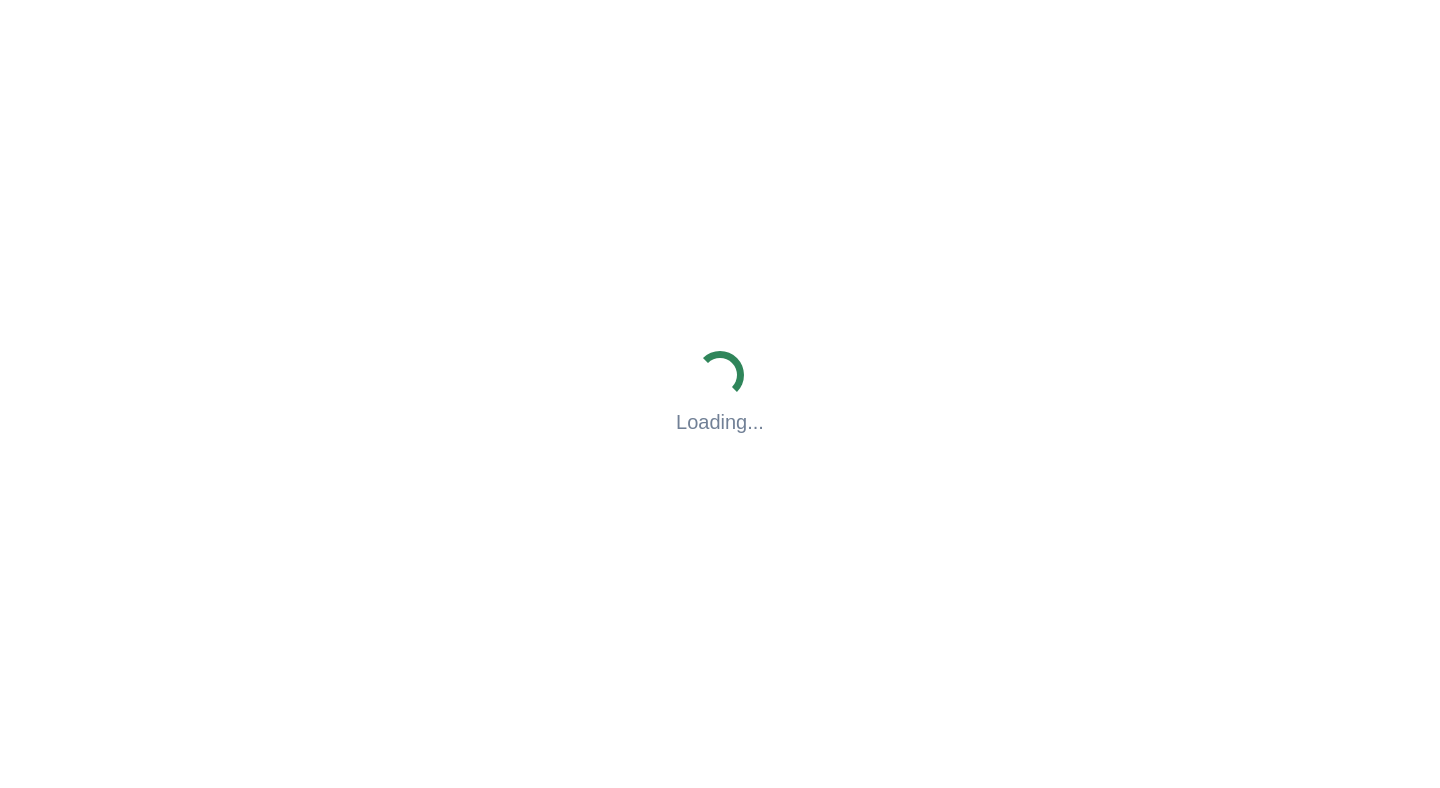 scroll, scrollTop: 0, scrollLeft: 0, axis: both 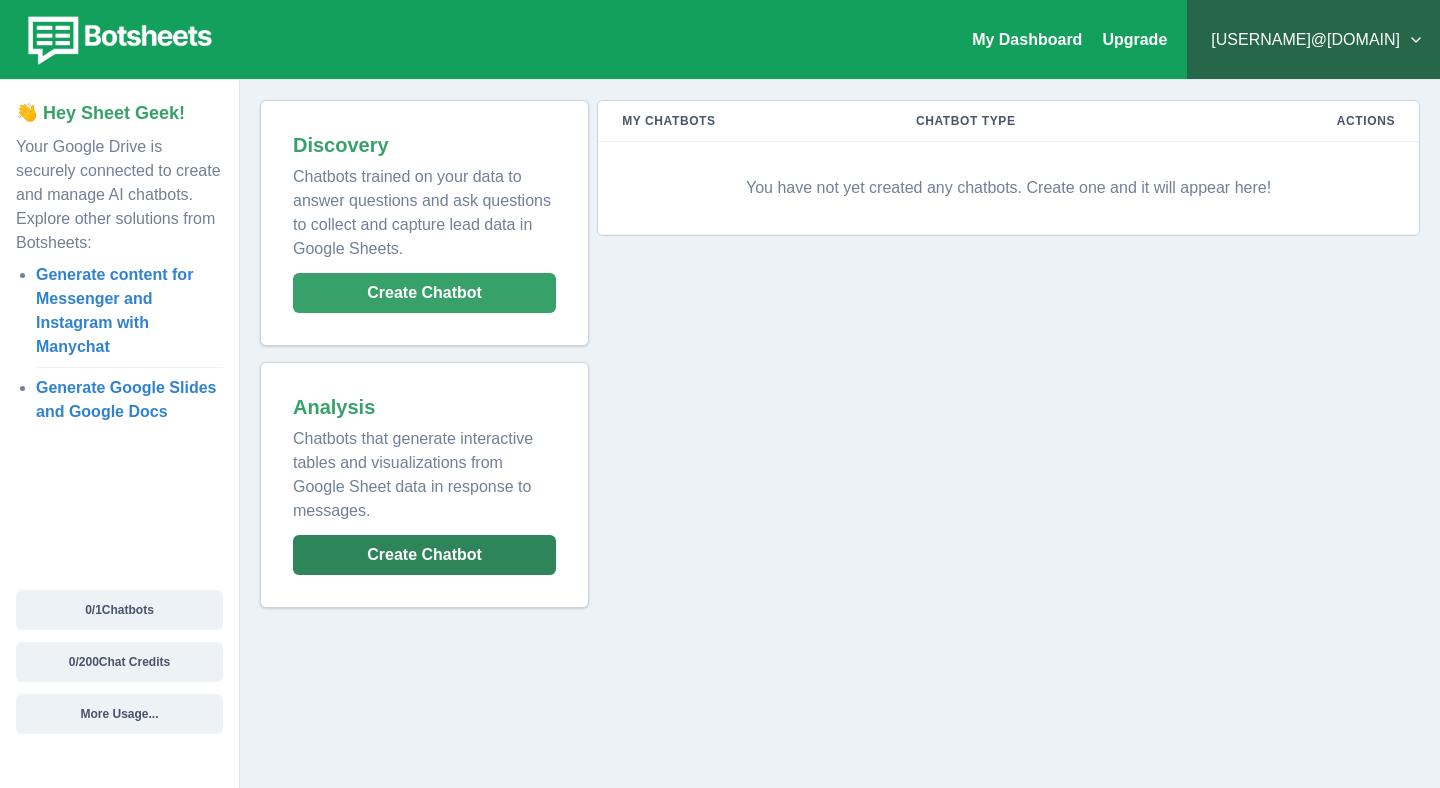click on "Create Chatbot" at bounding box center [424, 555] 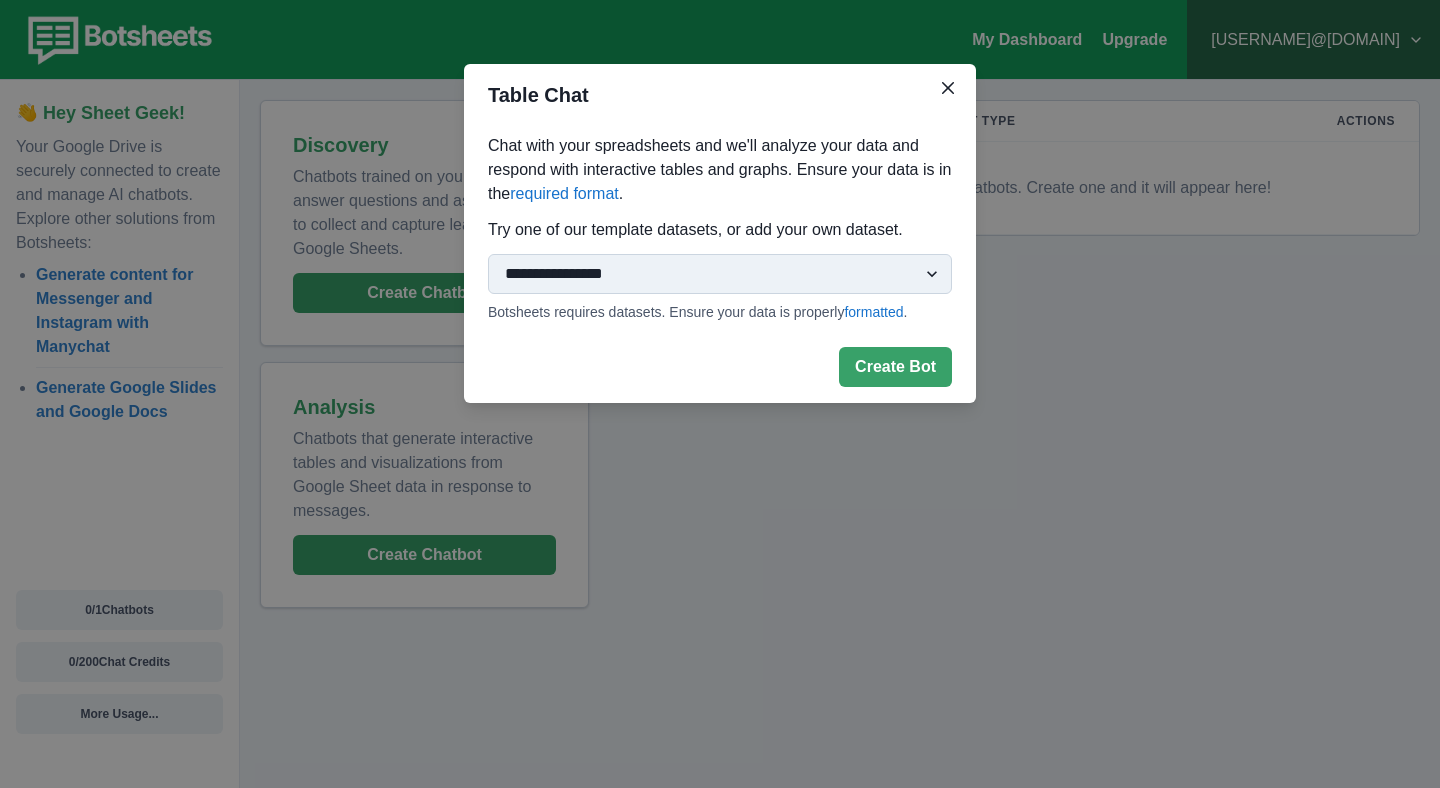click on "**********" at bounding box center (720, 274) 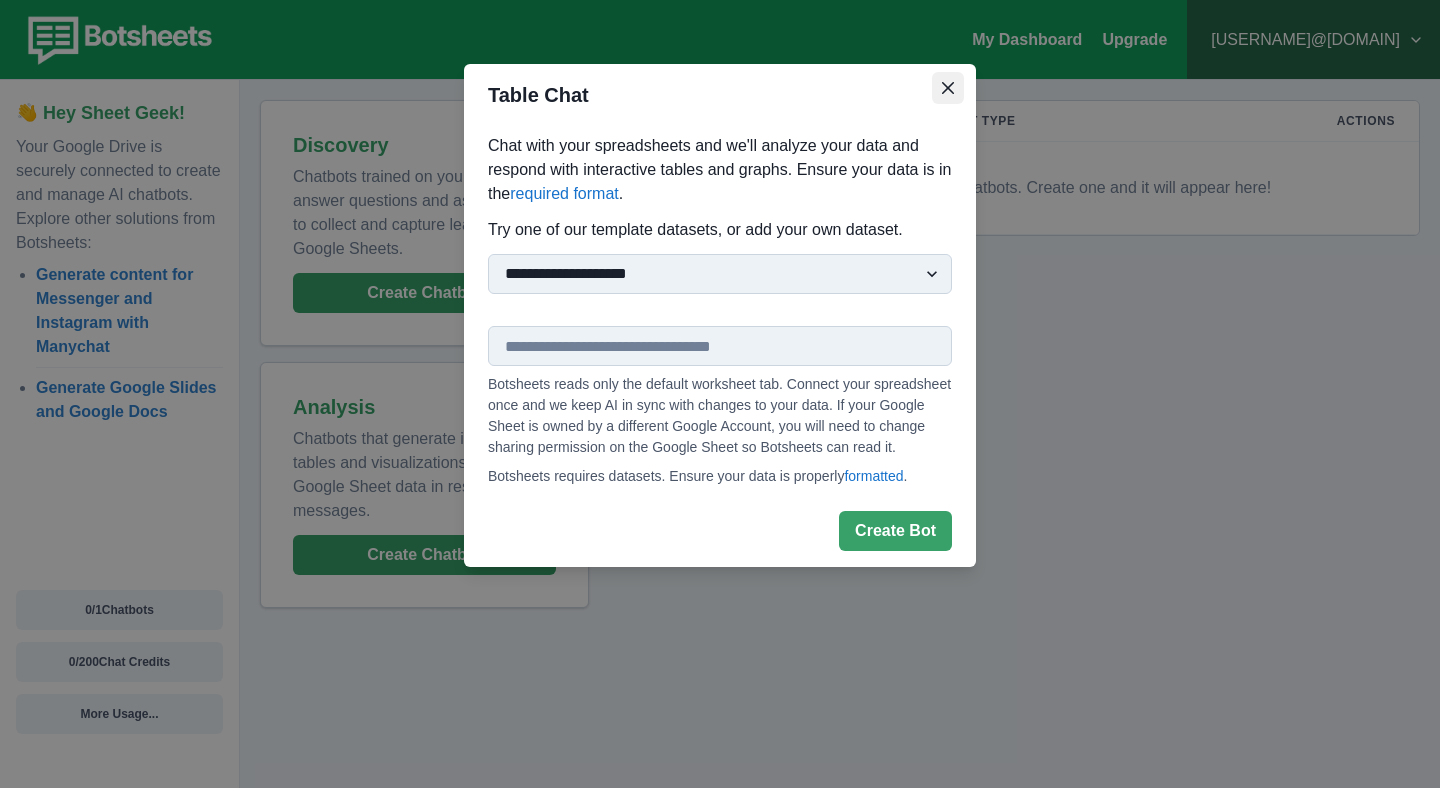 click 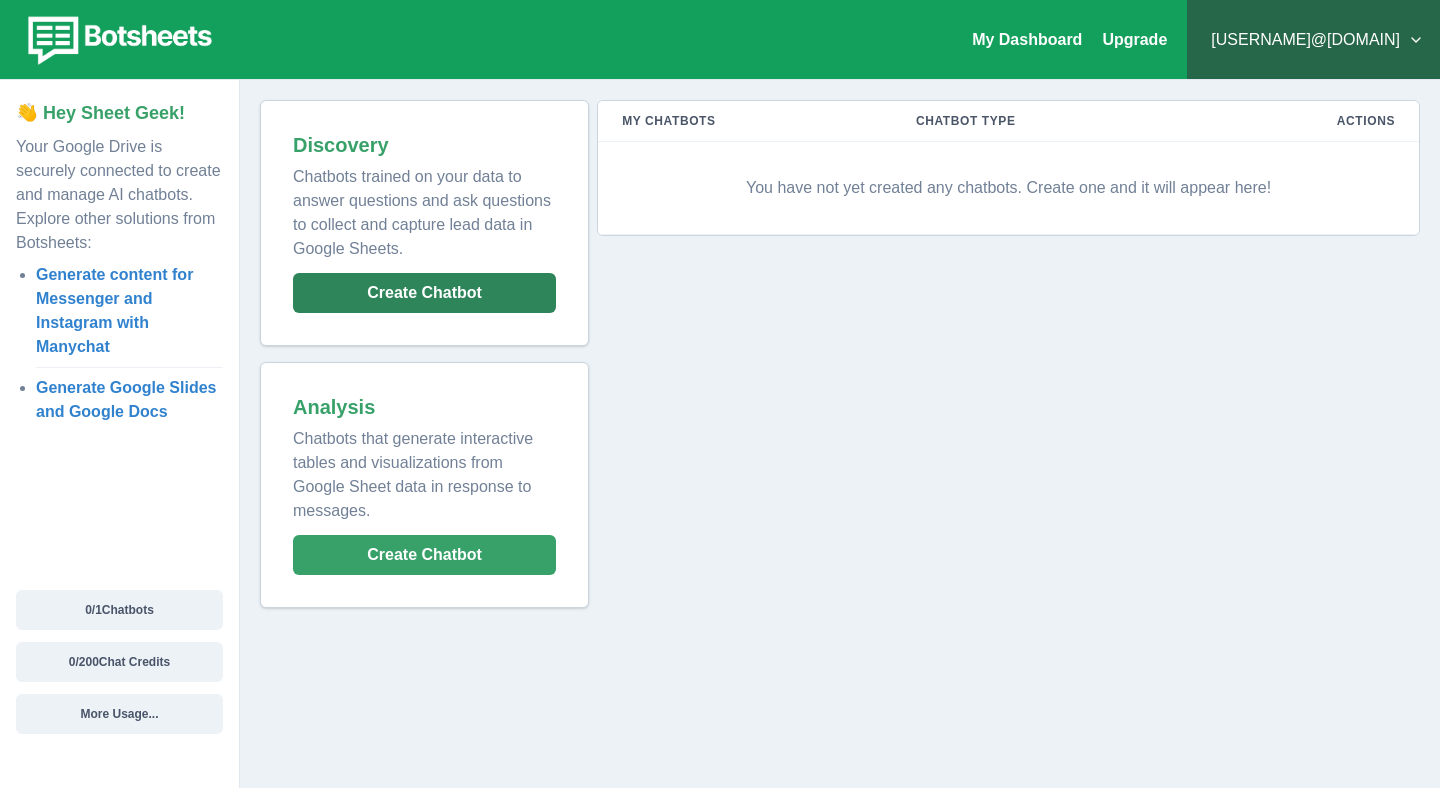 click on "Create Chatbot" at bounding box center (424, 293) 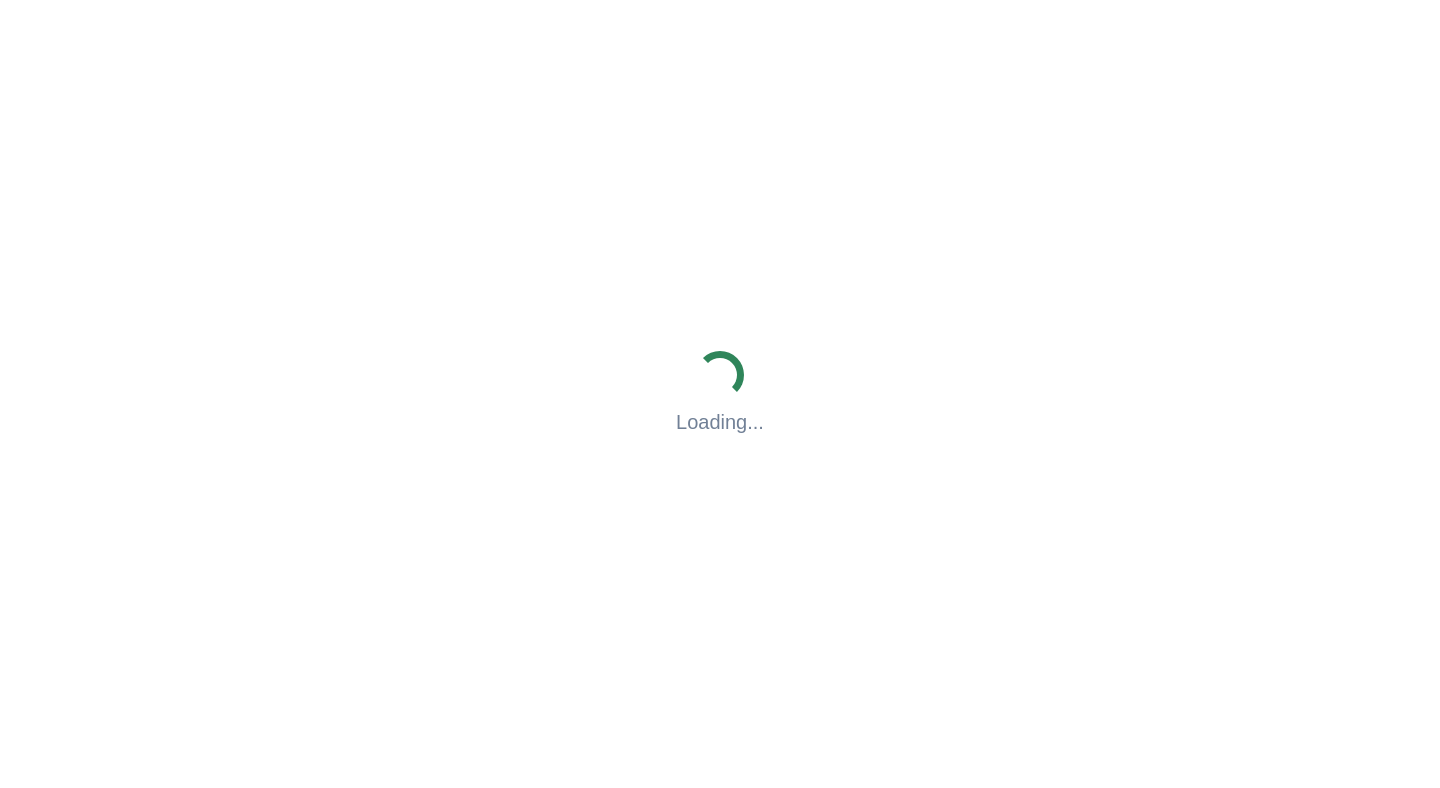 scroll, scrollTop: 0, scrollLeft: 0, axis: both 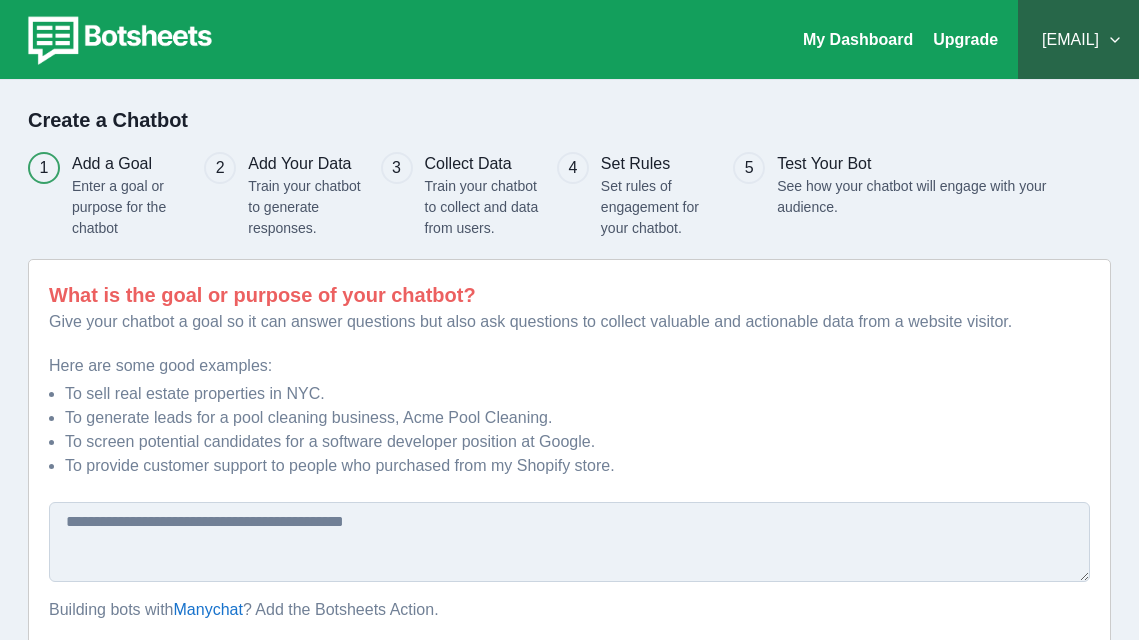 click at bounding box center [117, 40] 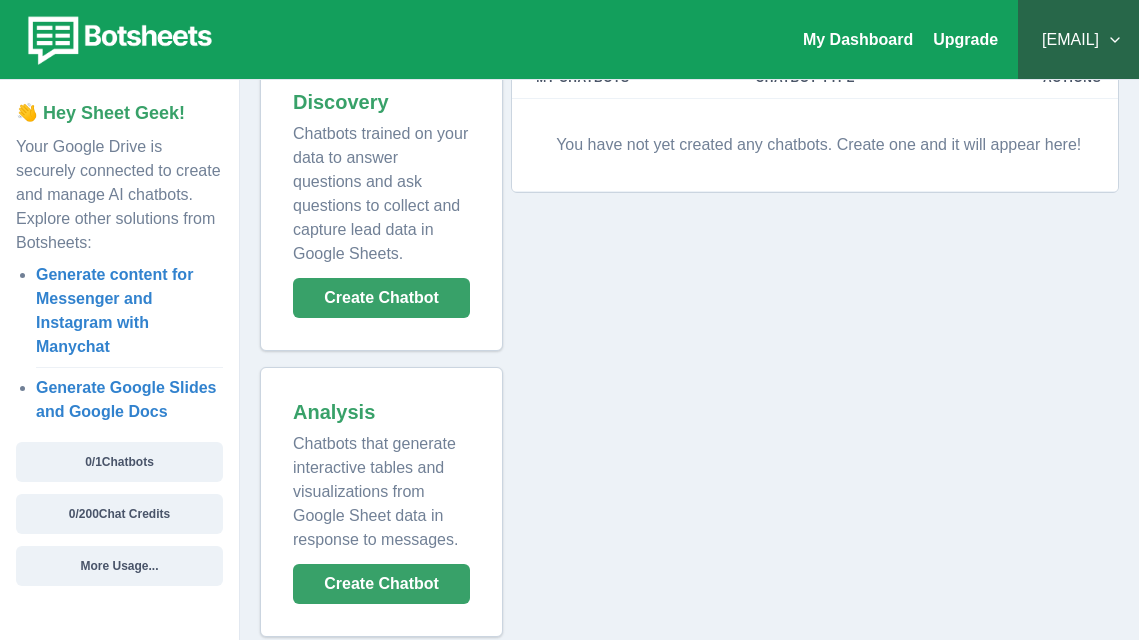 scroll, scrollTop: 60, scrollLeft: 0, axis: vertical 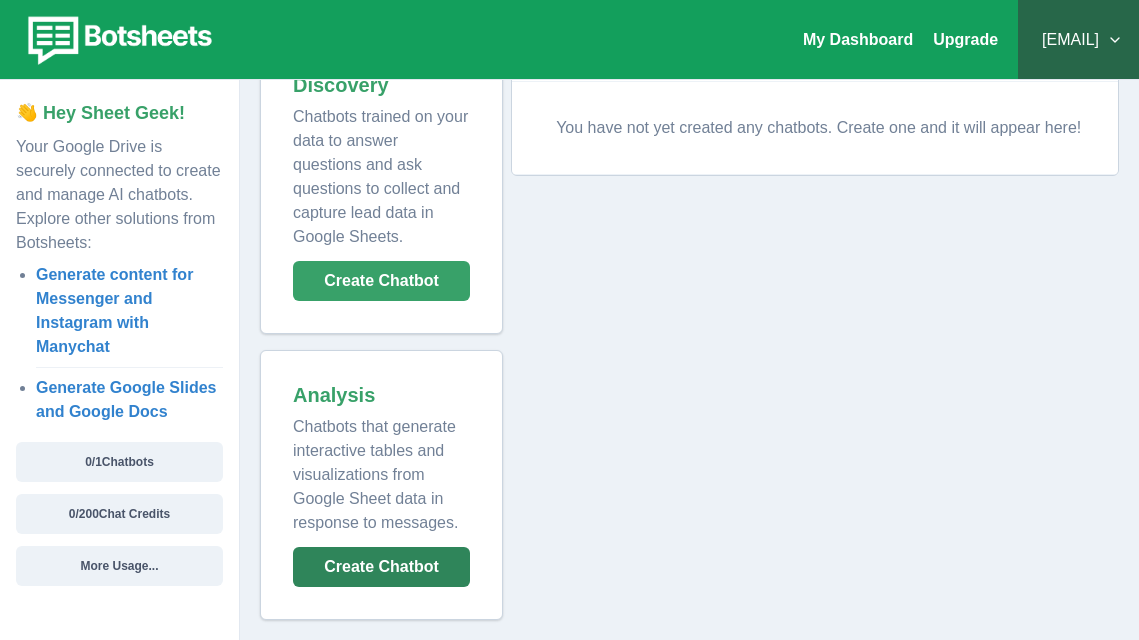 click on "Create Chatbot" at bounding box center [381, 567] 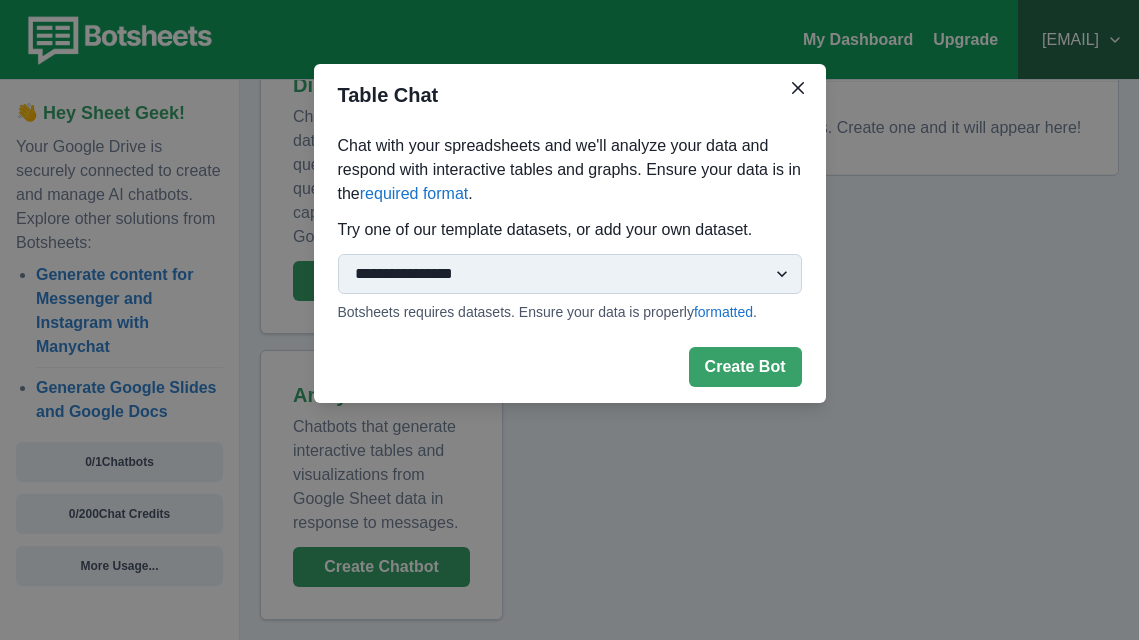 click on "**********" at bounding box center [570, 228] 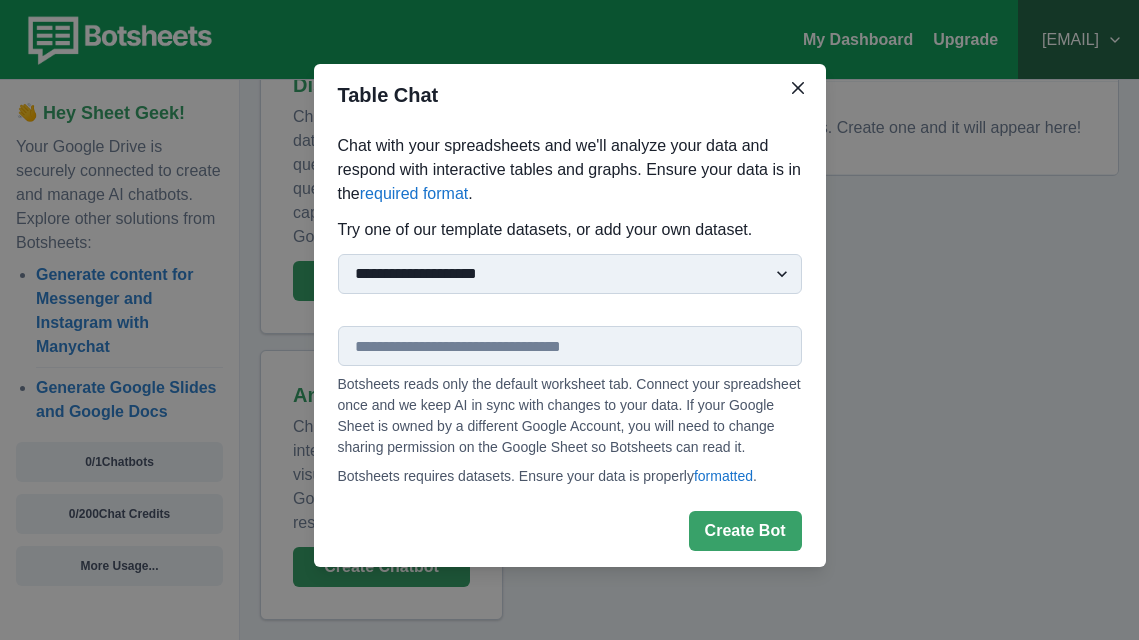 click at bounding box center [570, 346] 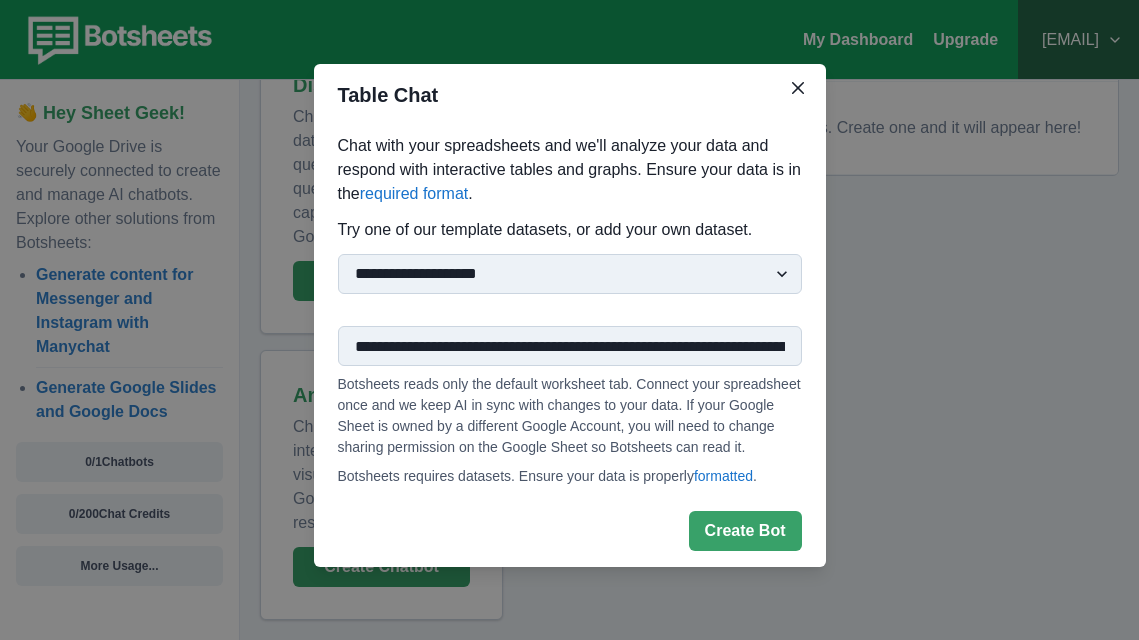scroll, scrollTop: 0, scrollLeft: 711, axis: horizontal 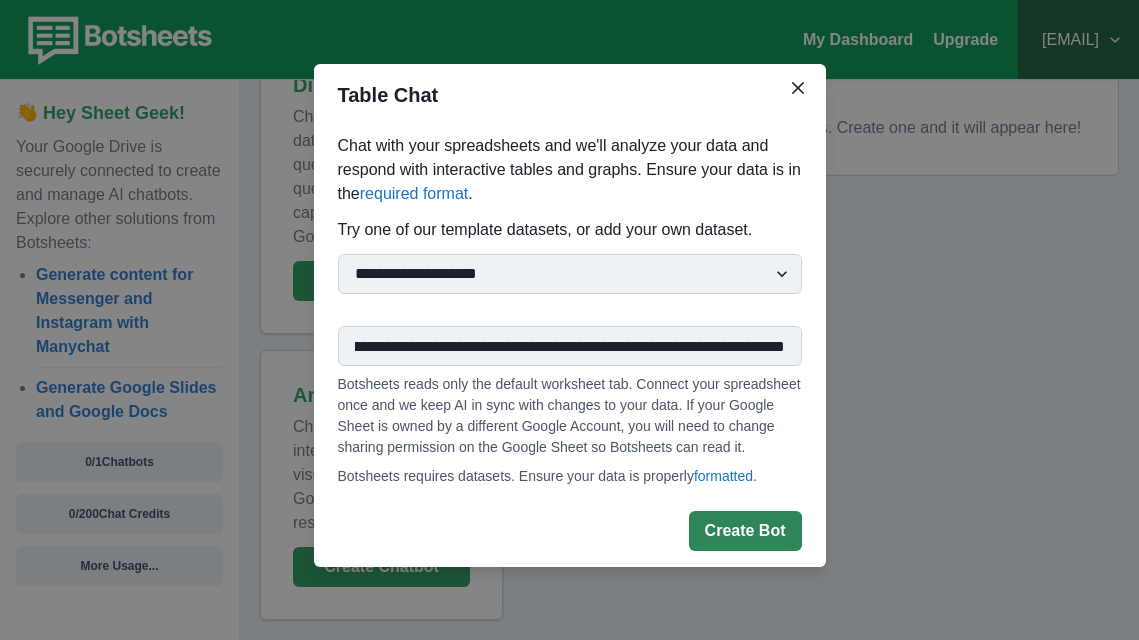 type on "**********" 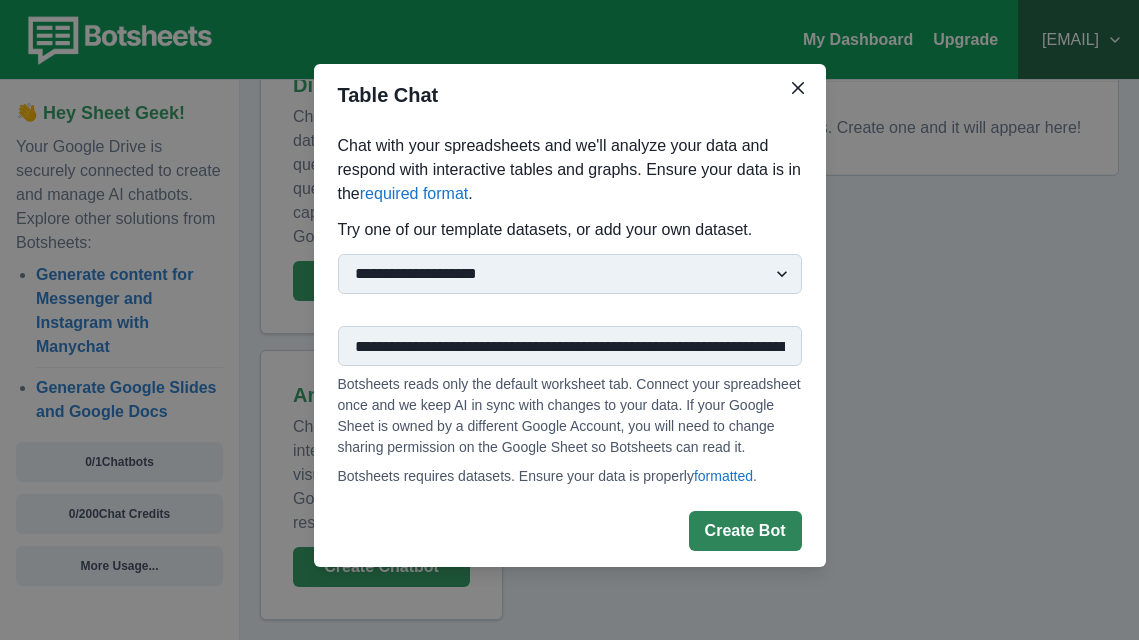 click on "Create Bot" at bounding box center [745, 531] 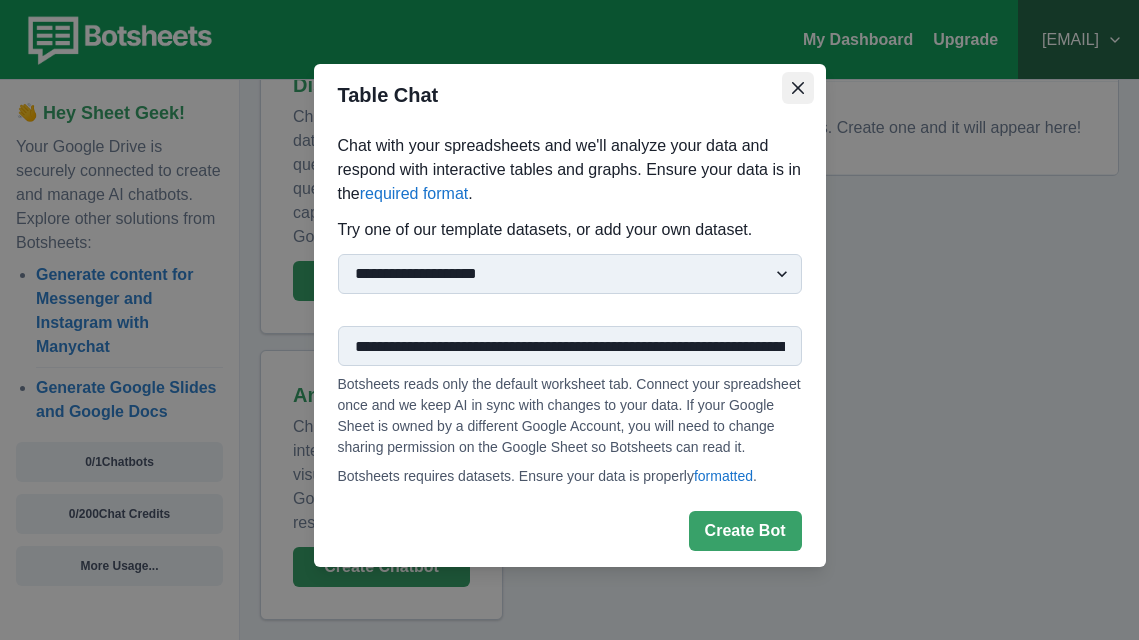 click 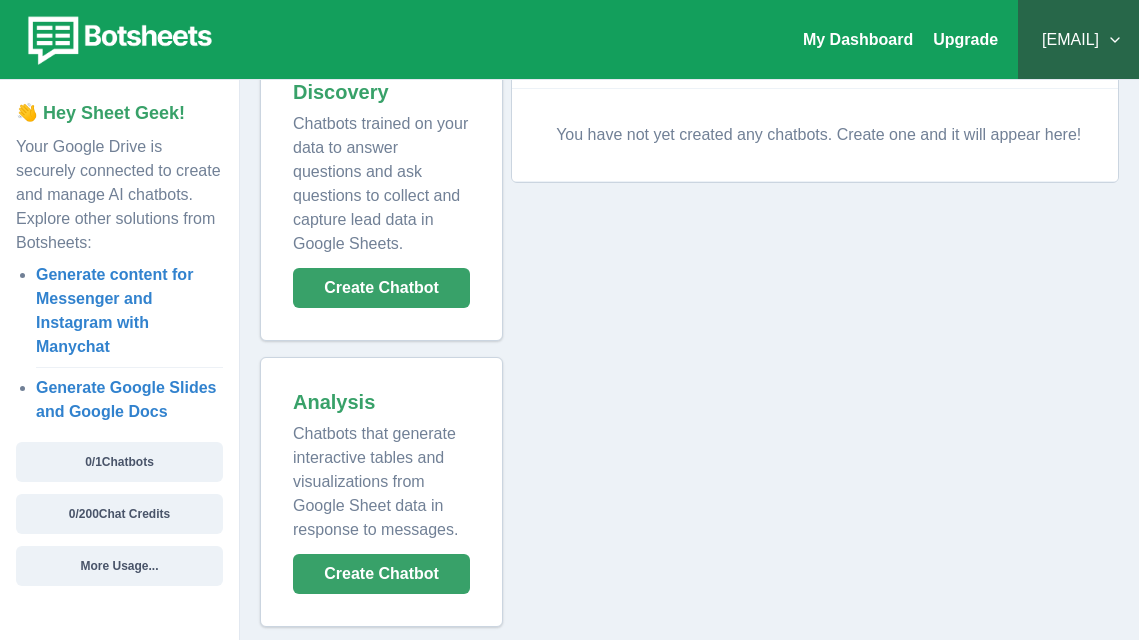 scroll, scrollTop: 60, scrollLeft: 0, axis: vertical 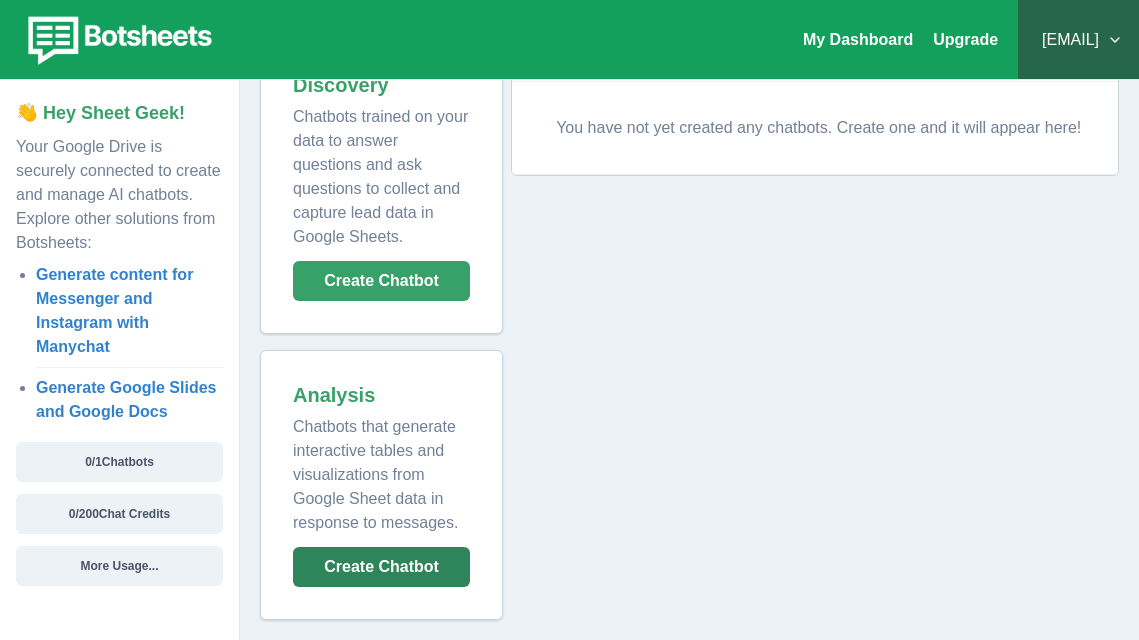 click on "Create Chatbot" at bounding box center [381, 567] 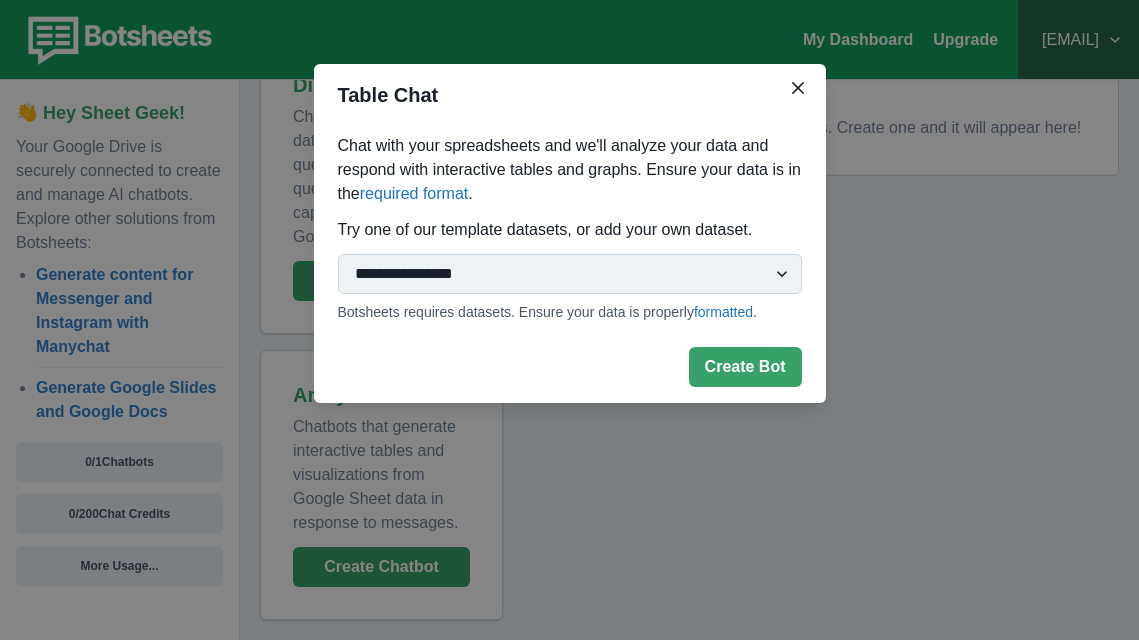 click on "**********" at bounding box center (570, 274) 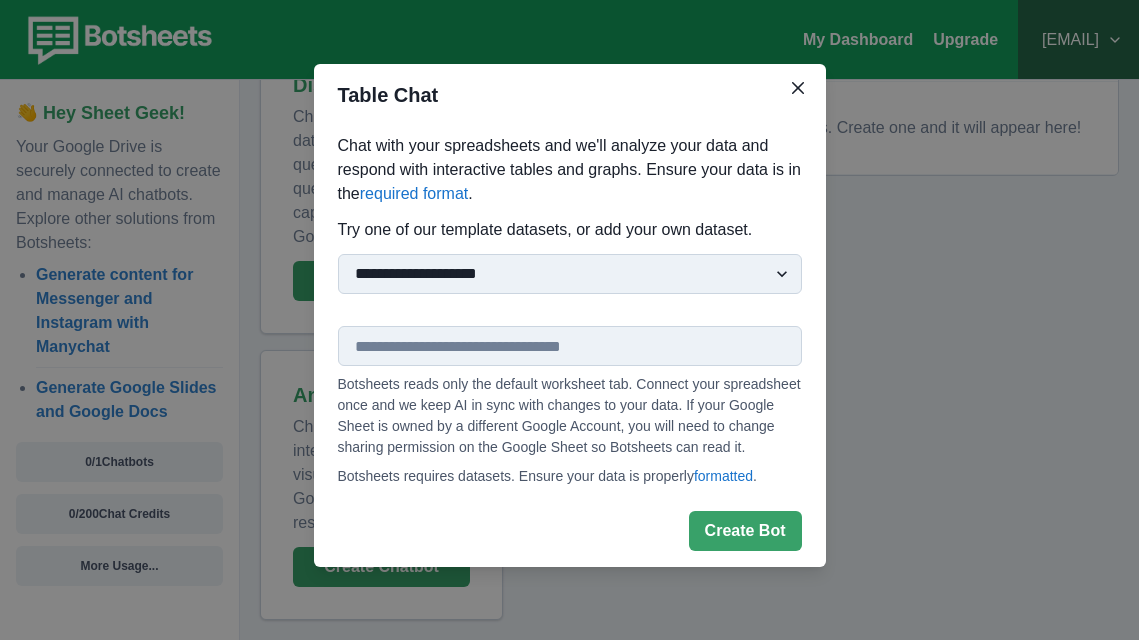 click at bounding box center [570, 346] 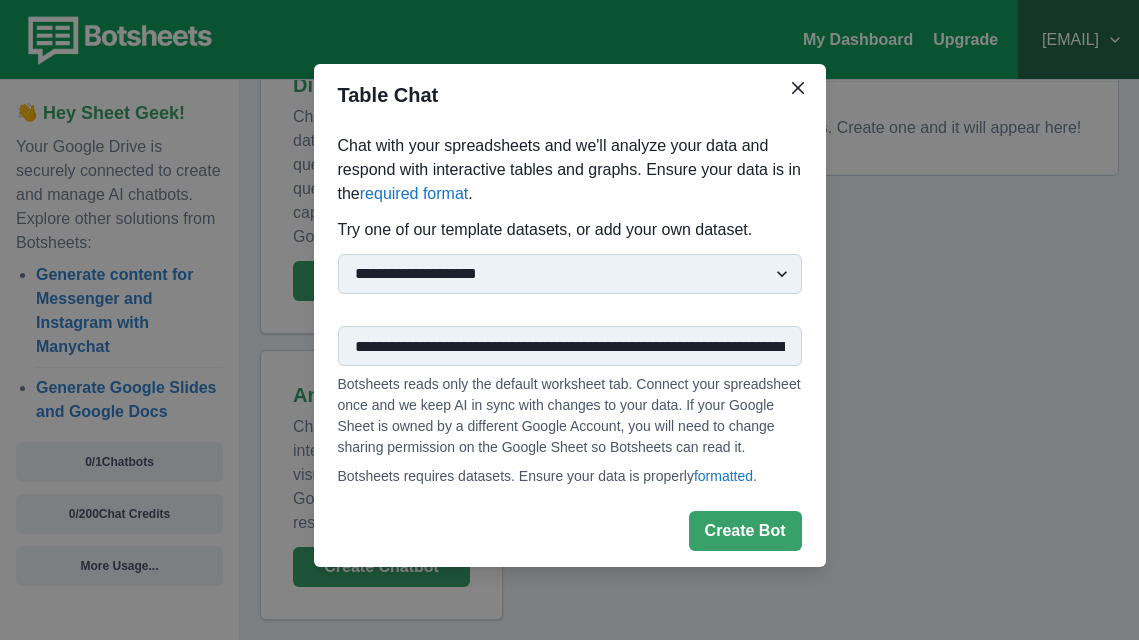 scroll, scrollTop: 0, scrollLeft: 711, axis: horizontal 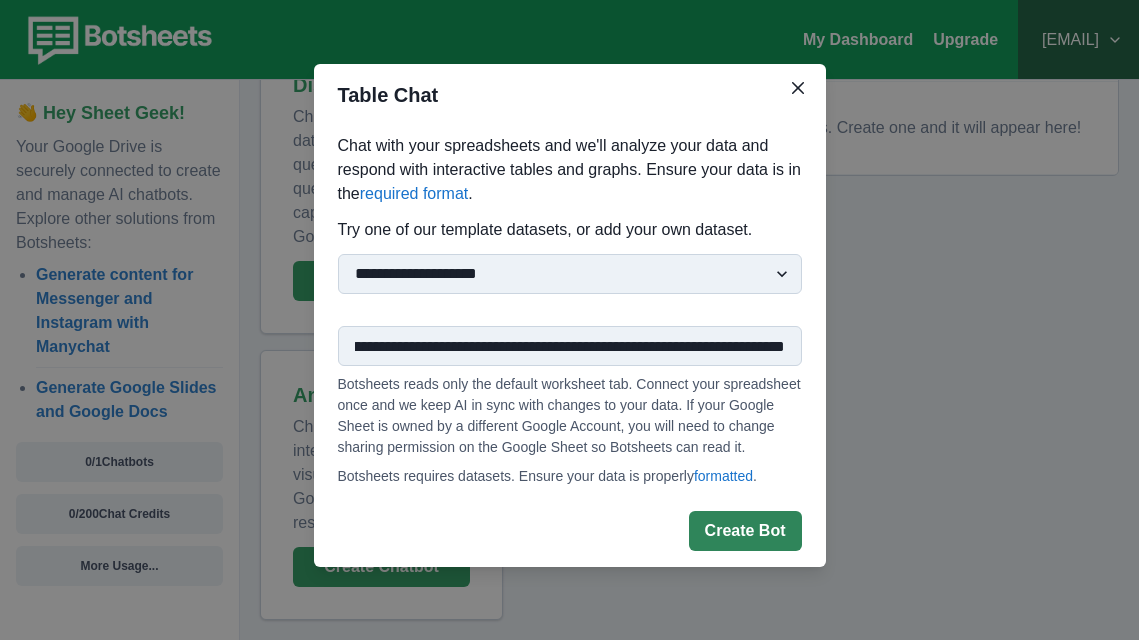 type on "**********" 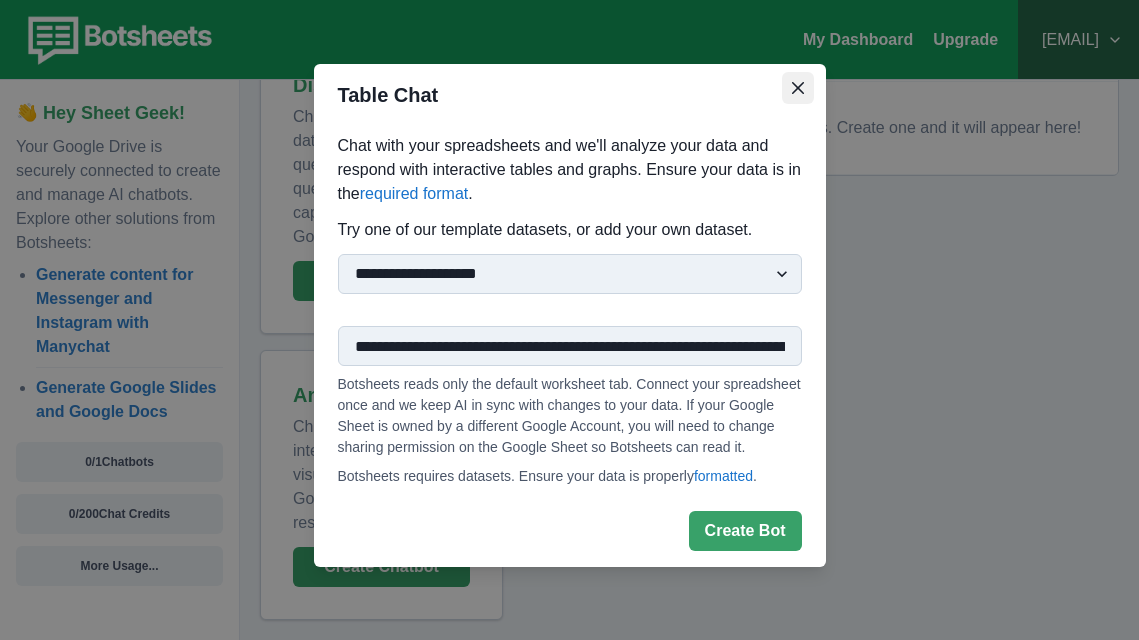 click at bounding box center [798, 88] 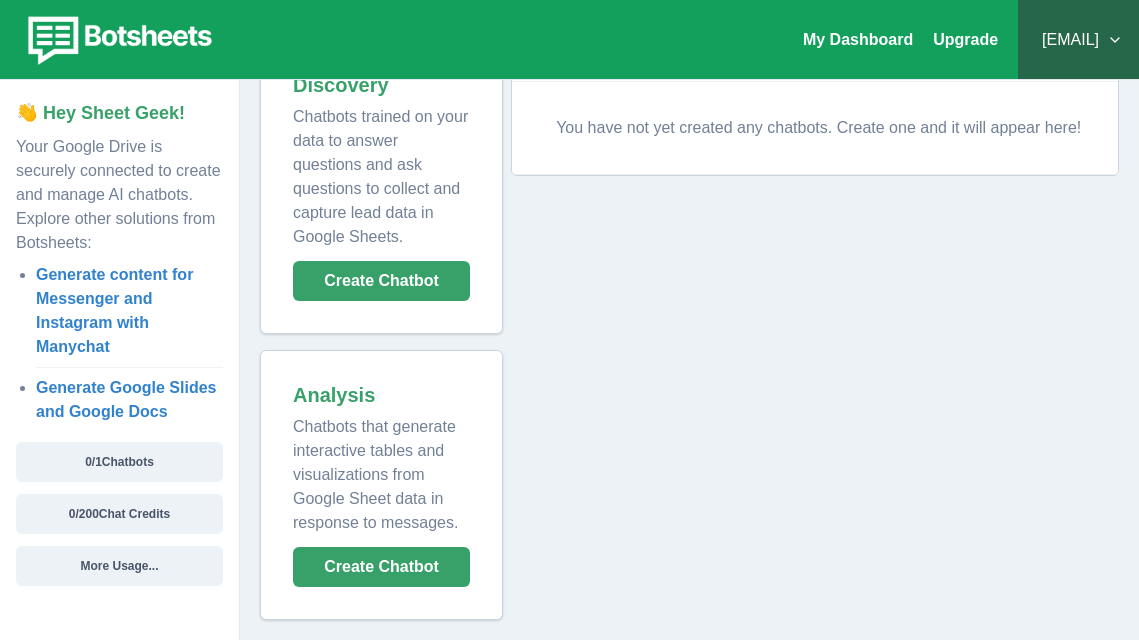 scroll, scrollTop: 0, scrollLeft: 0, axis: both 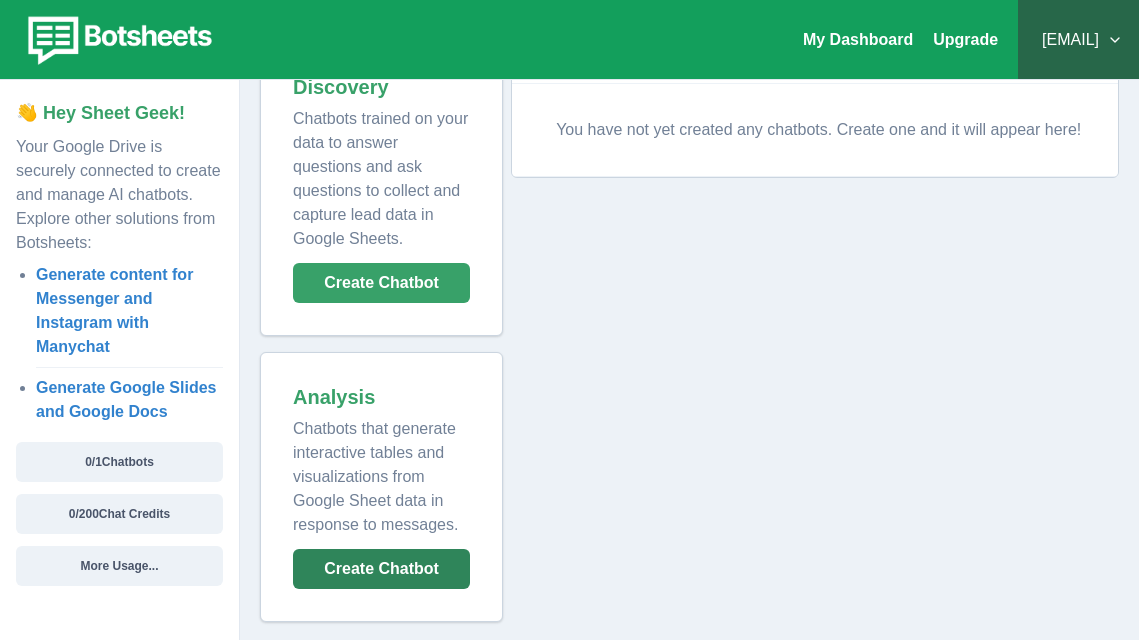 click on "Create Chatbot" at bounding box center (381, 569) 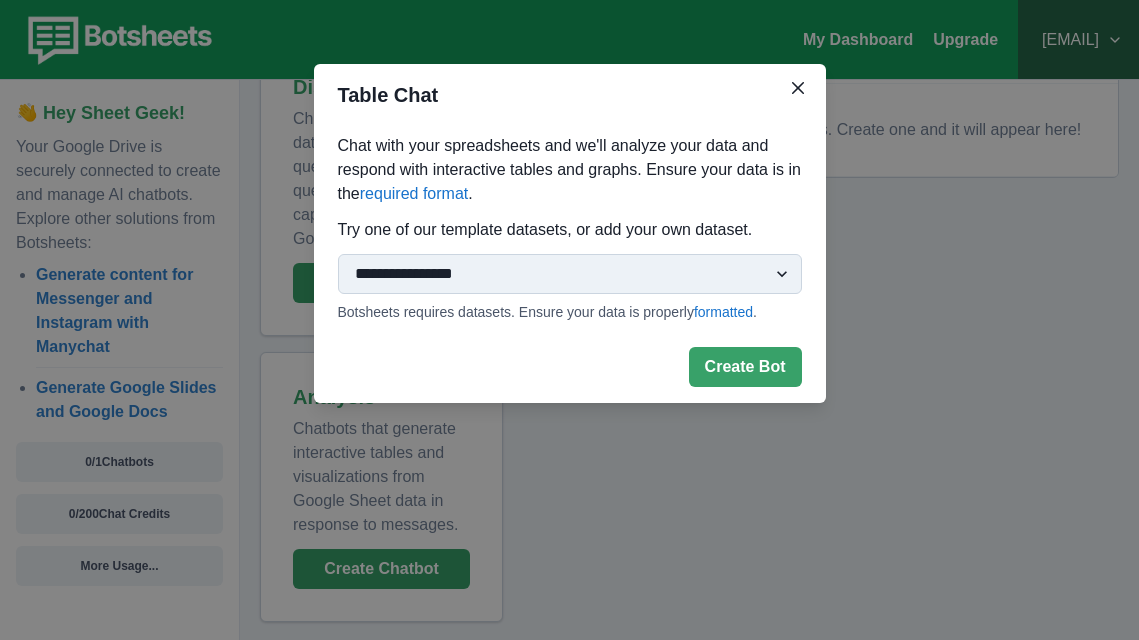 click on "**********" at bounding box center [570, 274] 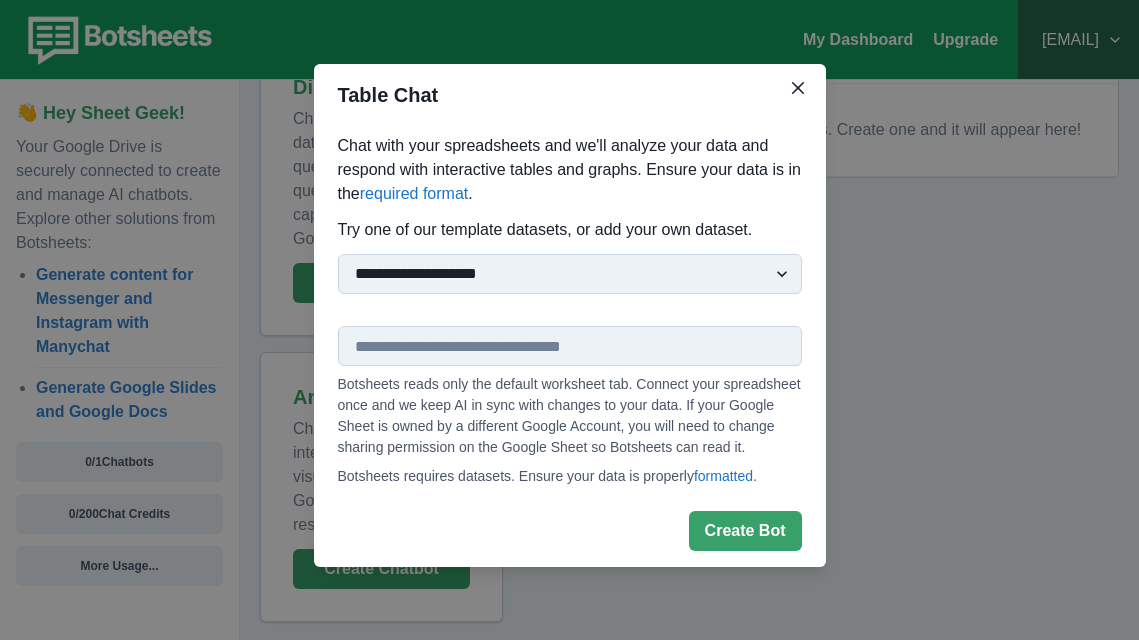 click at bounding box center [570, 346] 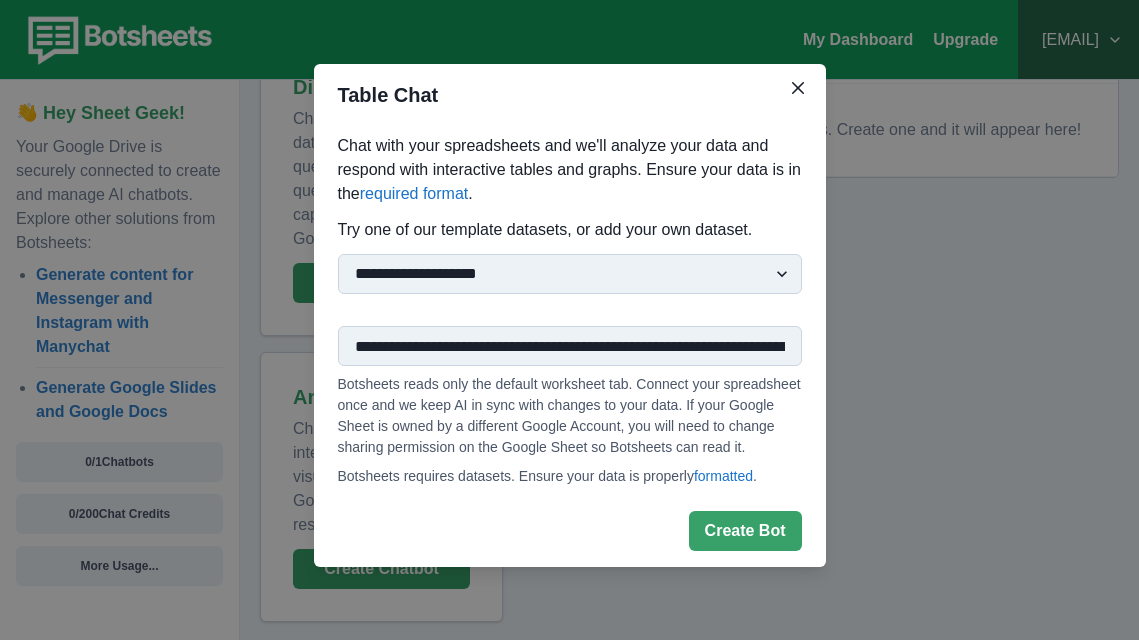 scroll, scrollTop: 0, scrollLeft: 711, axis: horizontal 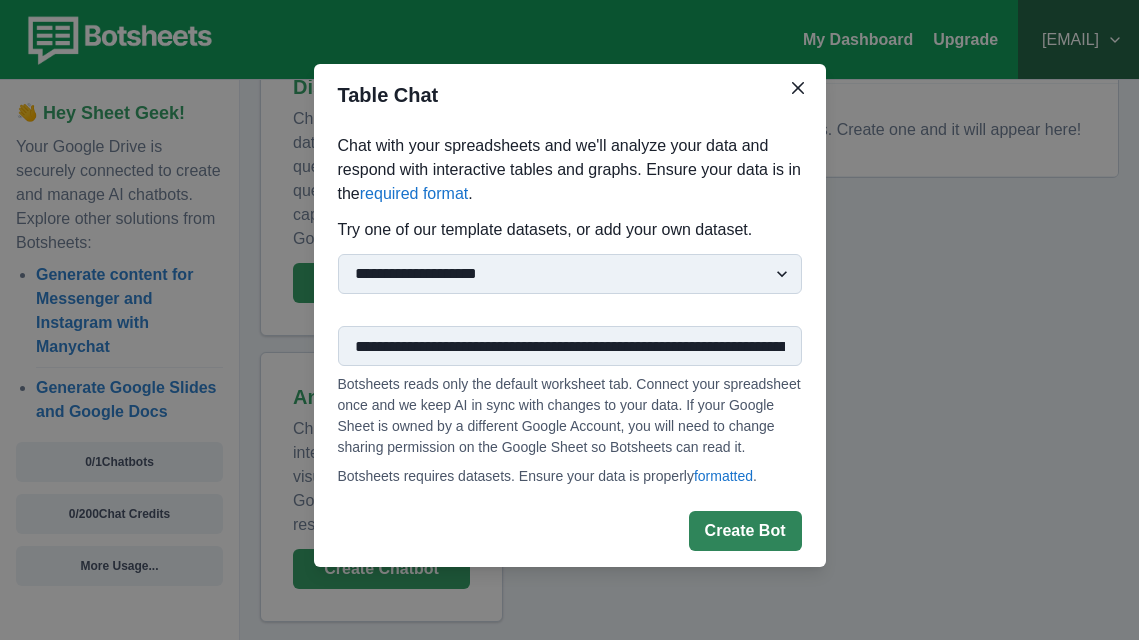 click on "Create Bot" at bounding box center [745, 531] 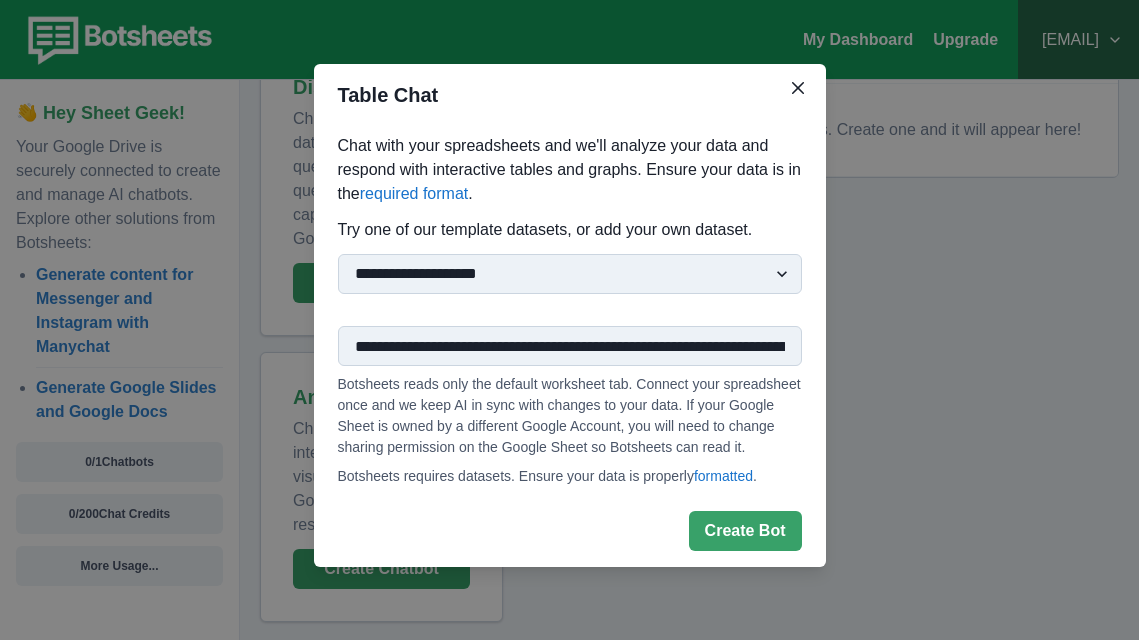 click on "**********" at bounding box center [570, 310] 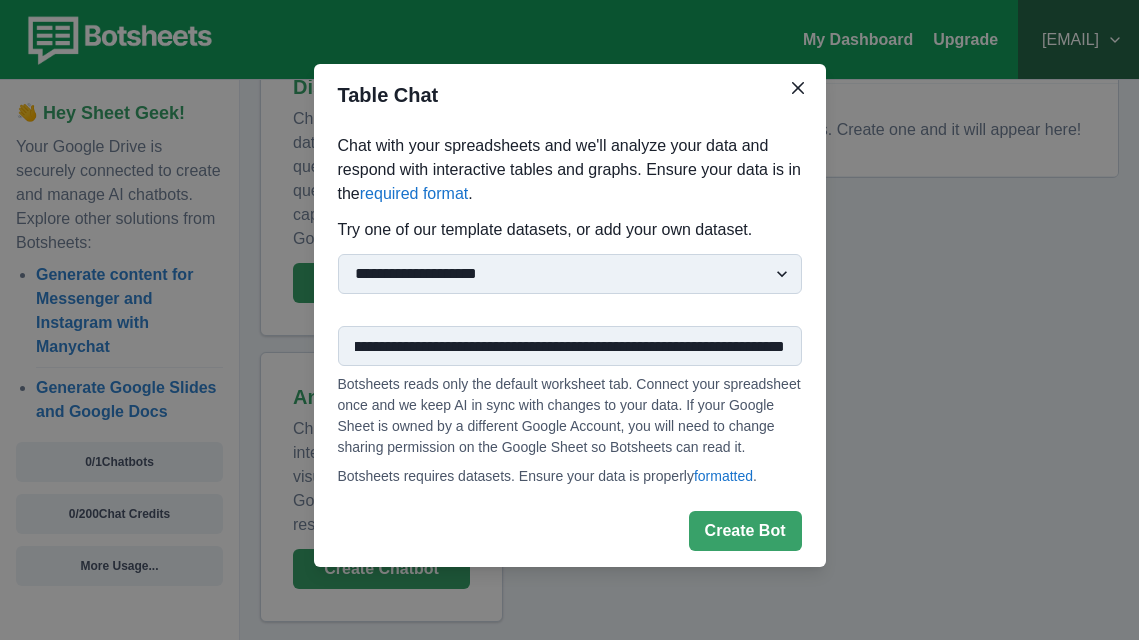 scroll, scrollTop: 0, scrollLeft: 673, axis: horizontal 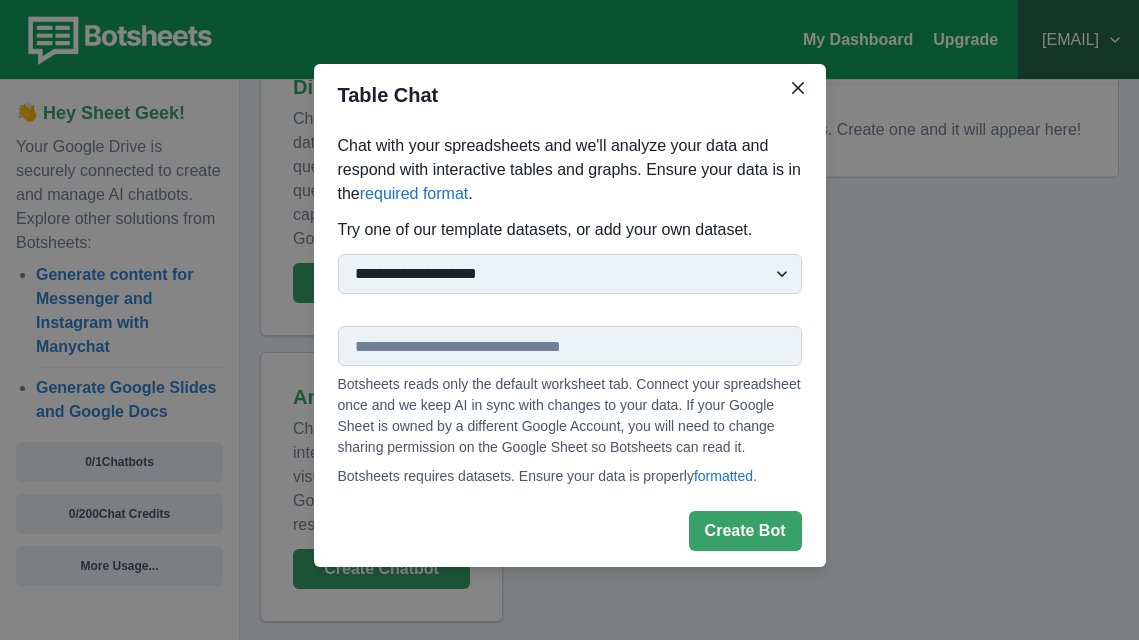 paste on "**********" 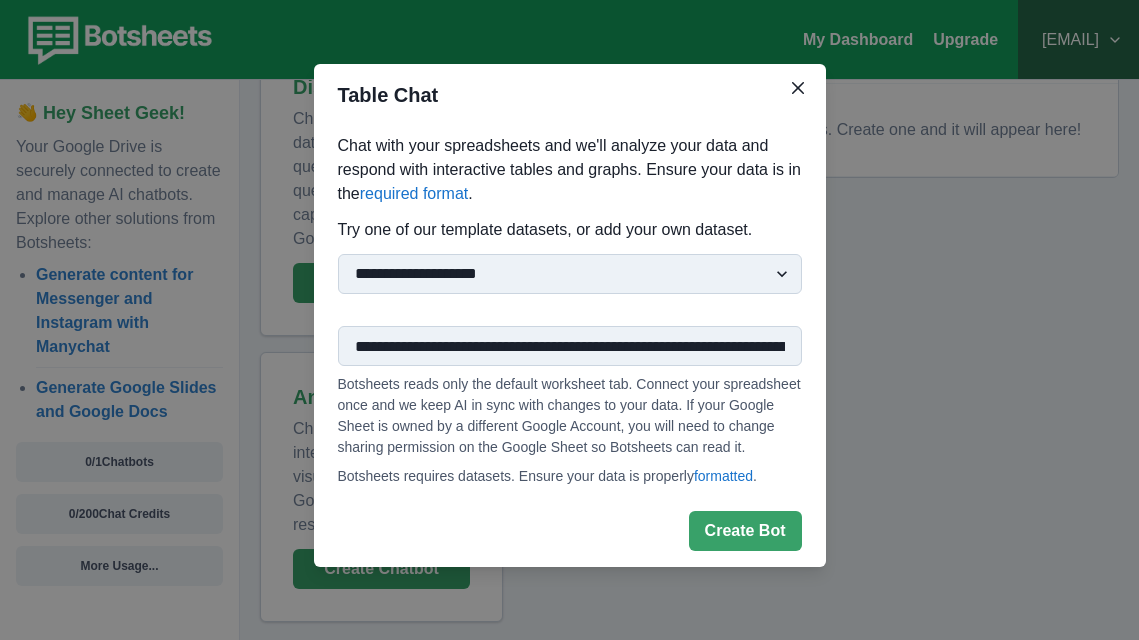 scroll, scrollTop: 0, scrollLeft: 726, axis: horizontal 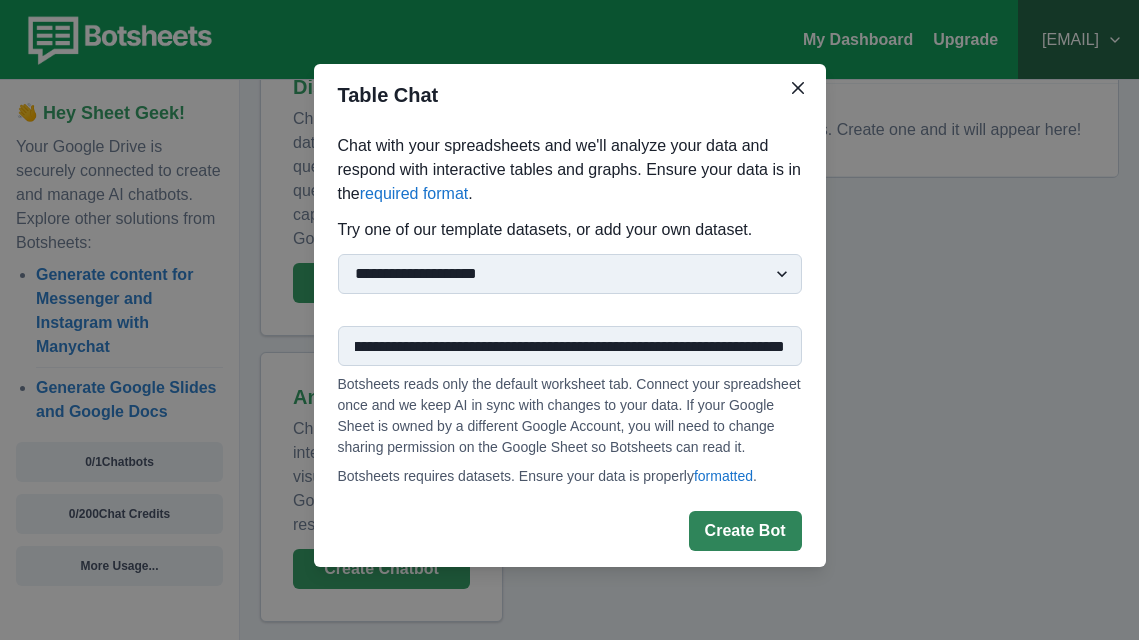 type on "**********" 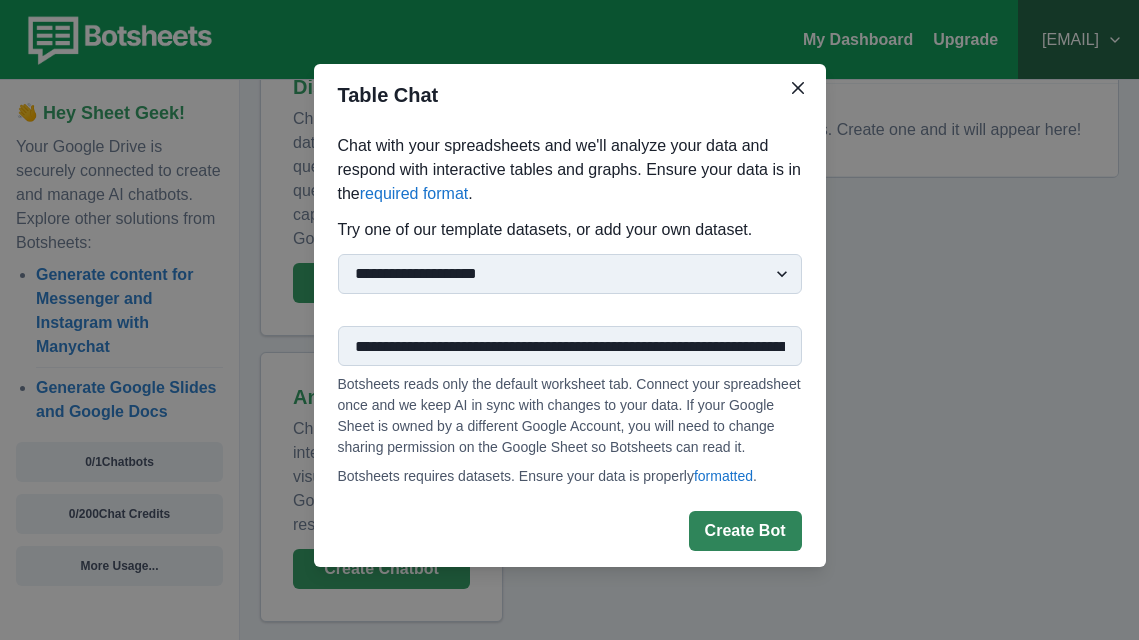 click on "Create Bot" at bounding box center [745, 531] 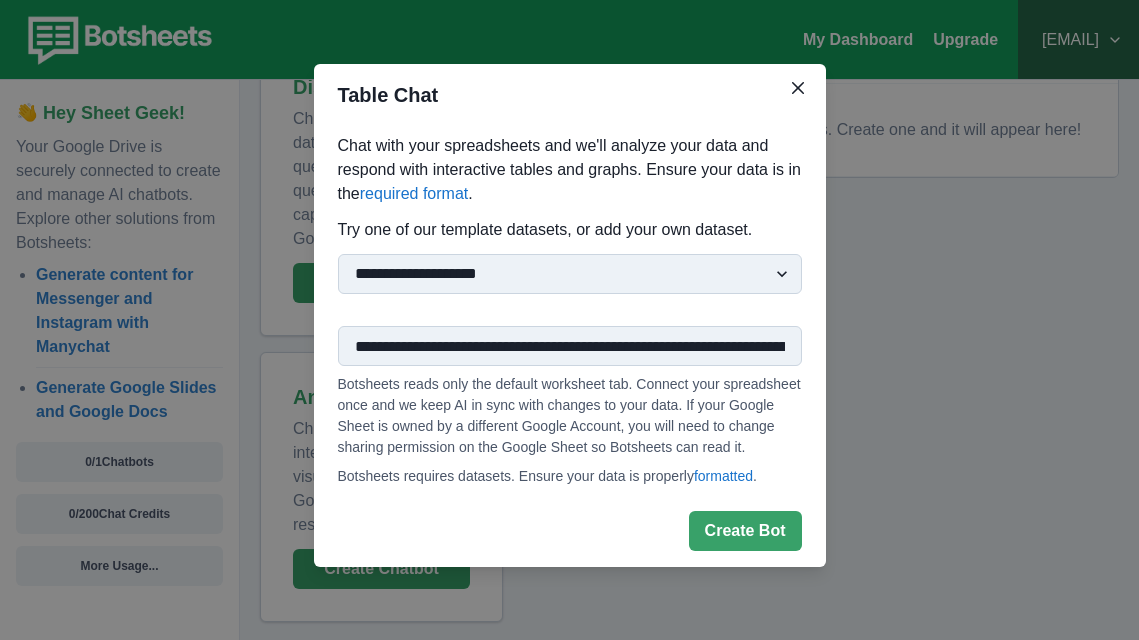 click on "**********" at bounding box center [569, 320] 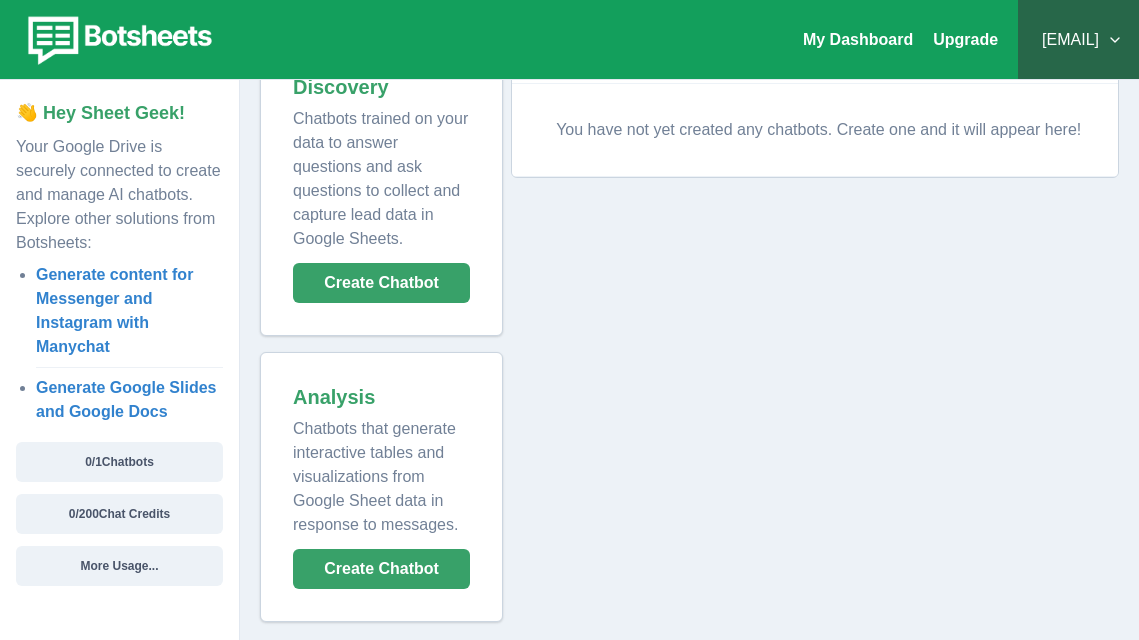 click on "My Chatbots Chatbot Type Actions You have not yet created any chatbots. Create one and it will appear here!" at bounding box center [811, 332] 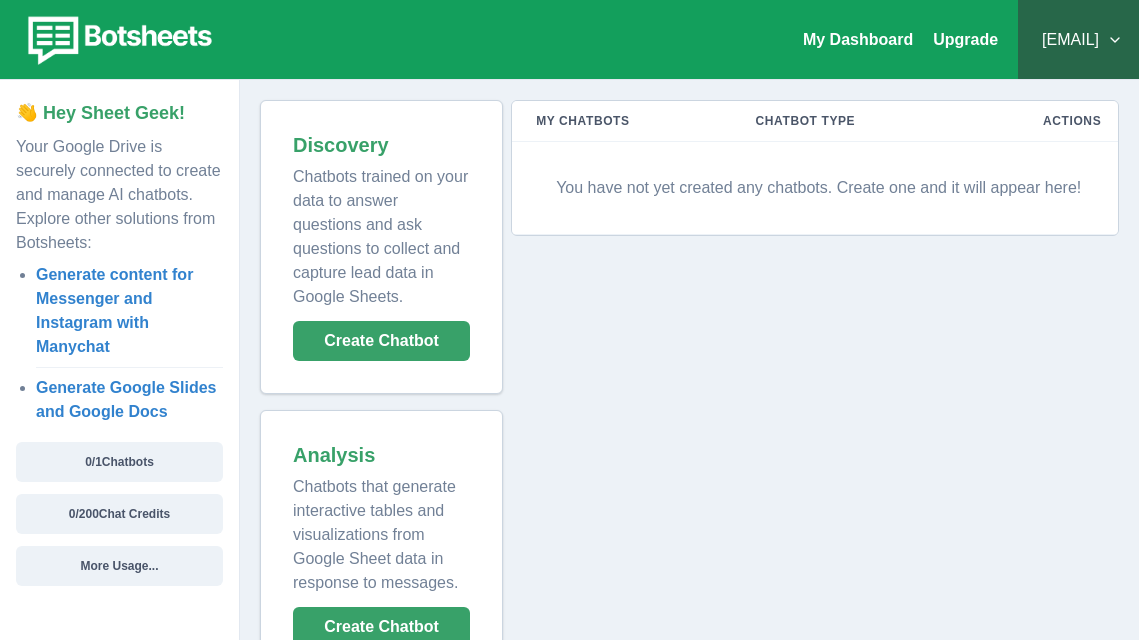 scroll, scrollTop: 60, scrollLeft: 0, axis: vertical 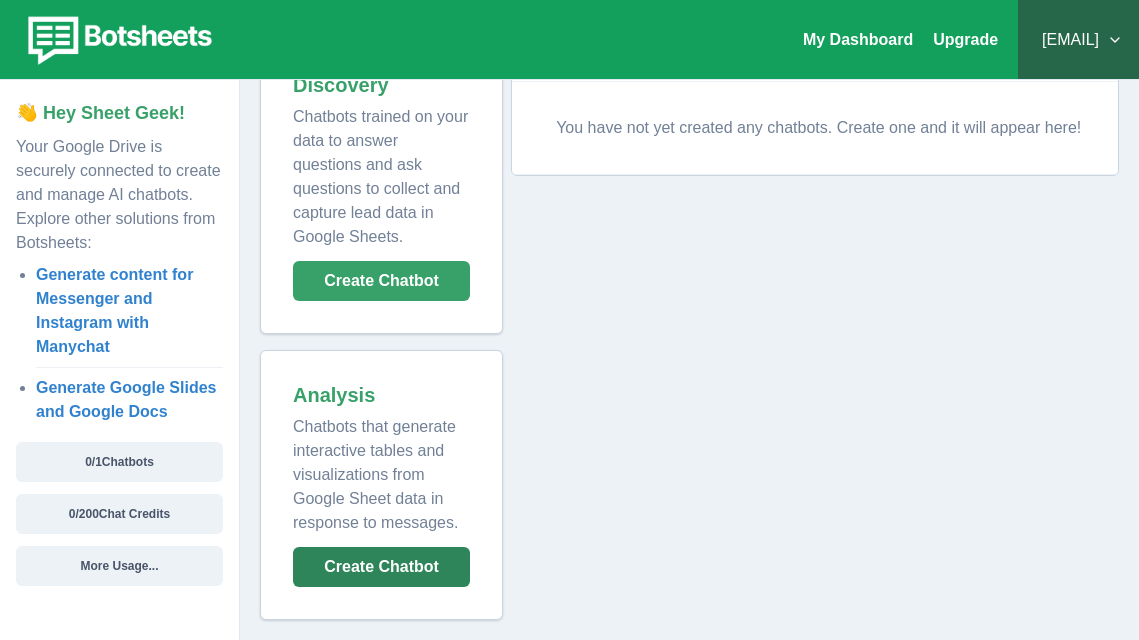 click on "Create Chatbot" at bounding box center (381, 567) 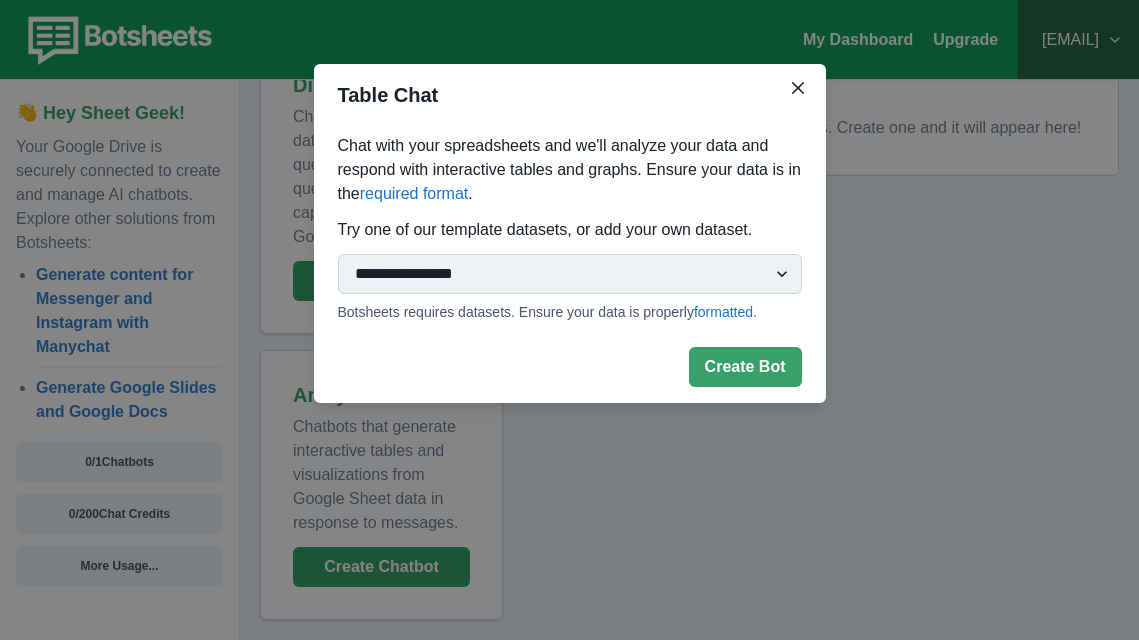 click on "**********" at bounding box center (570, 274) 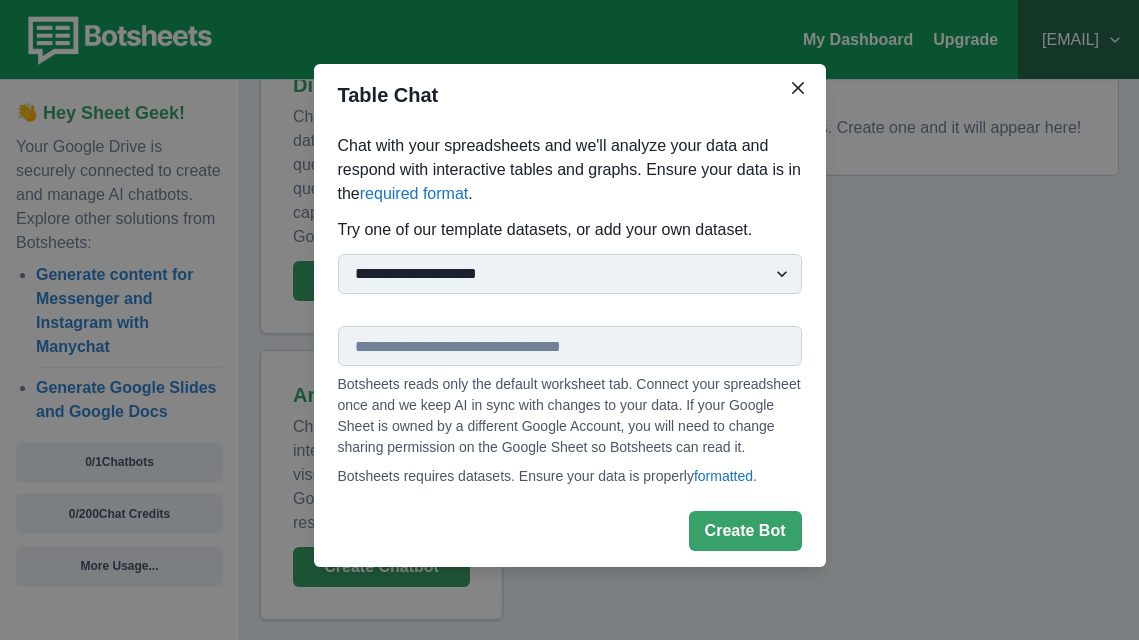 click at bounding box center (570, 346) 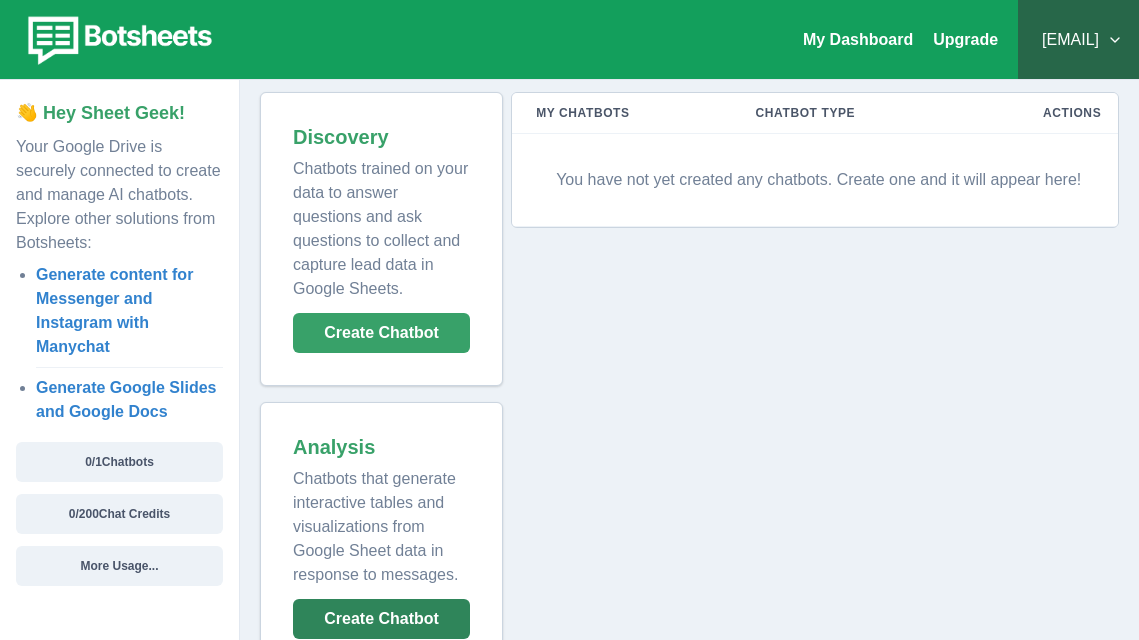 scroll, scrollTop: 60, scrollLeft: 0, axis: vertical 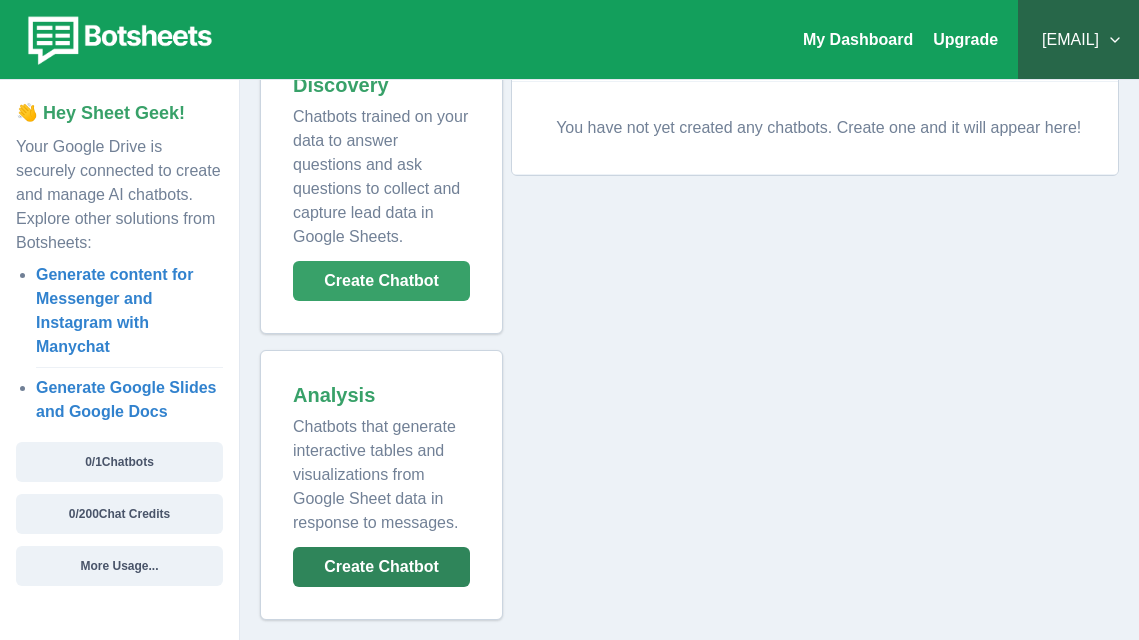 click on "Create Chatbot" at bounding box center [381, 567] 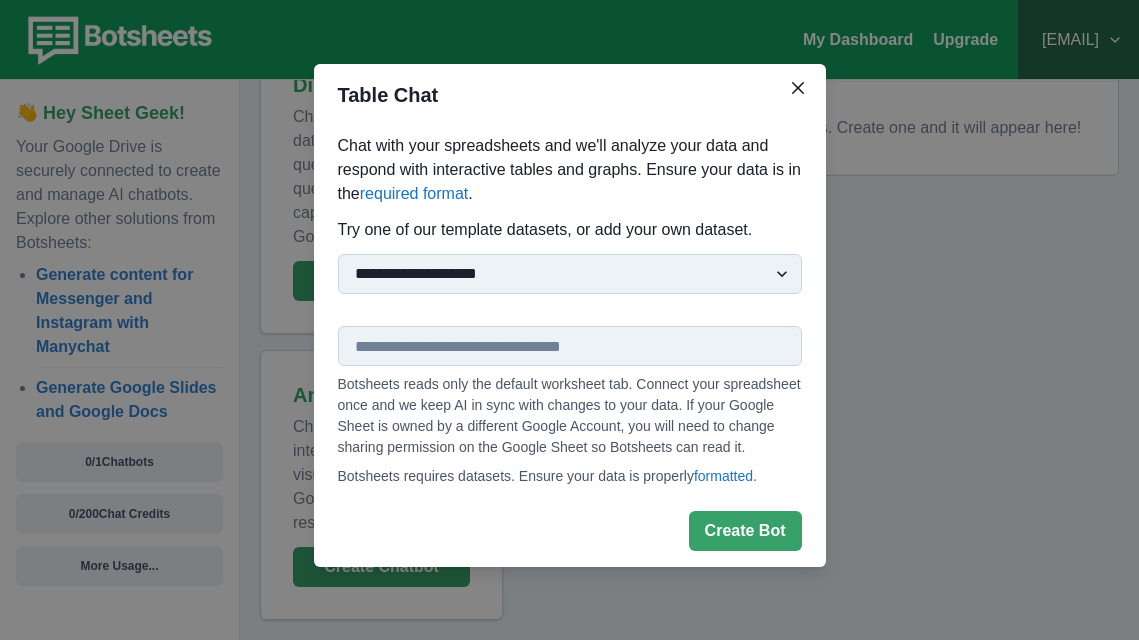 click at bounding box center [570, 346] 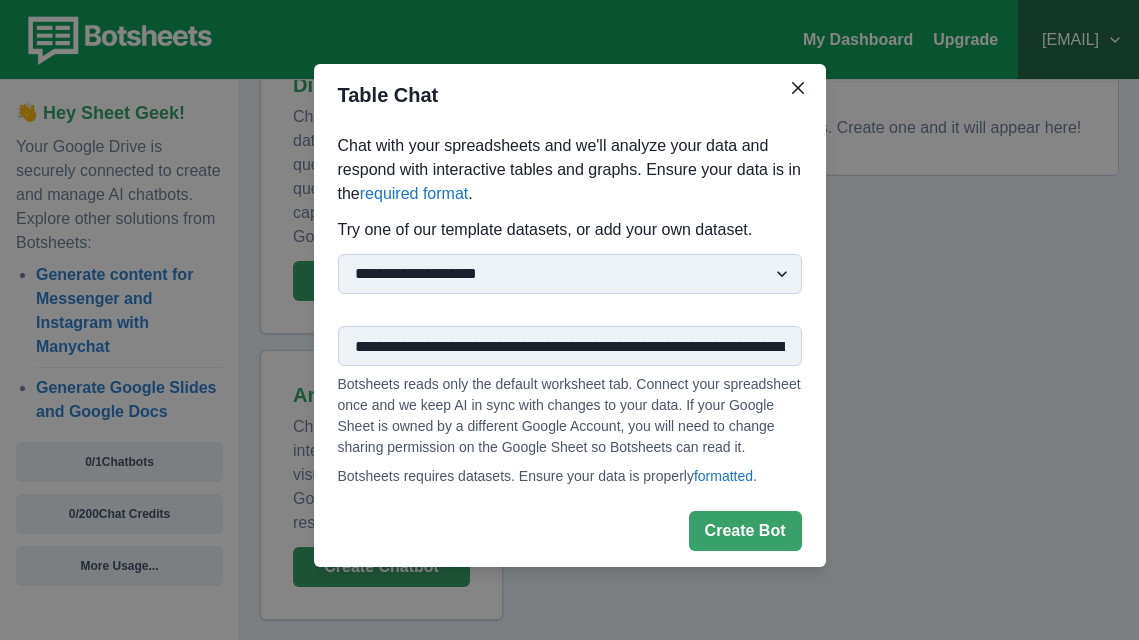 scroll, scrollTop: 0, scrollLeft: 726, axis: horizontal 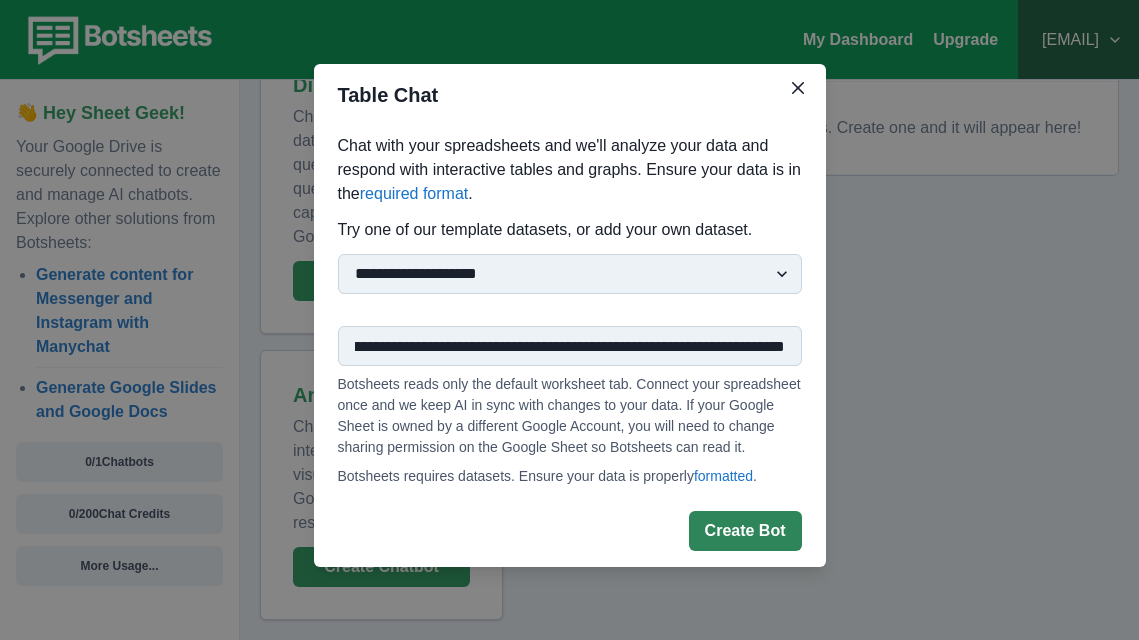 type on "**********" 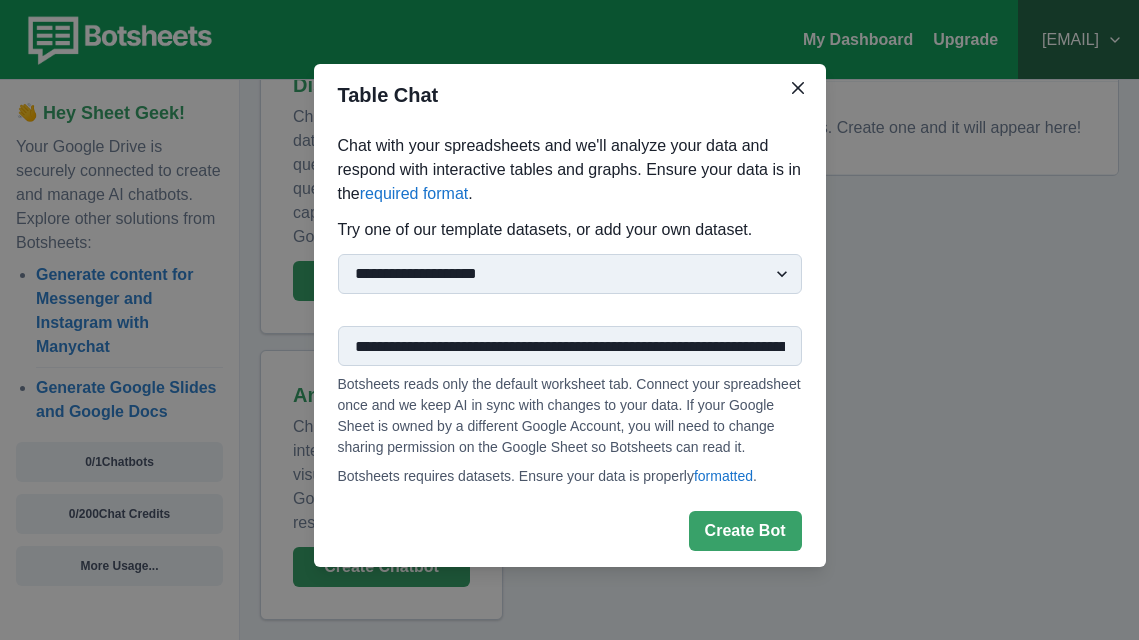 click on "**********" at bounding box center (570, 346) 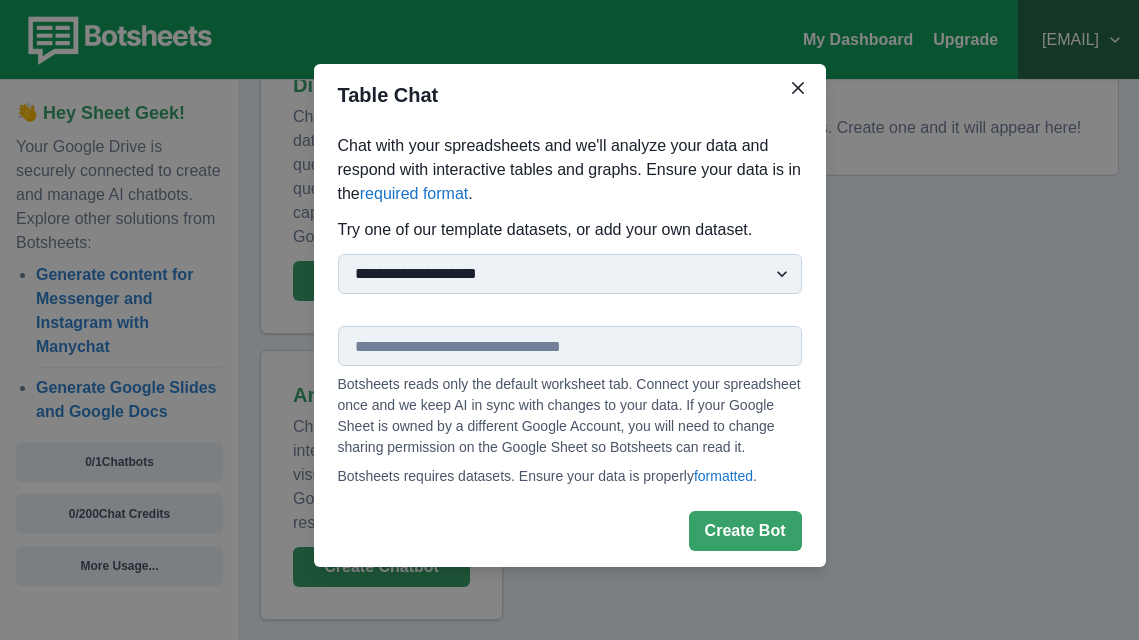 paste on "**********" 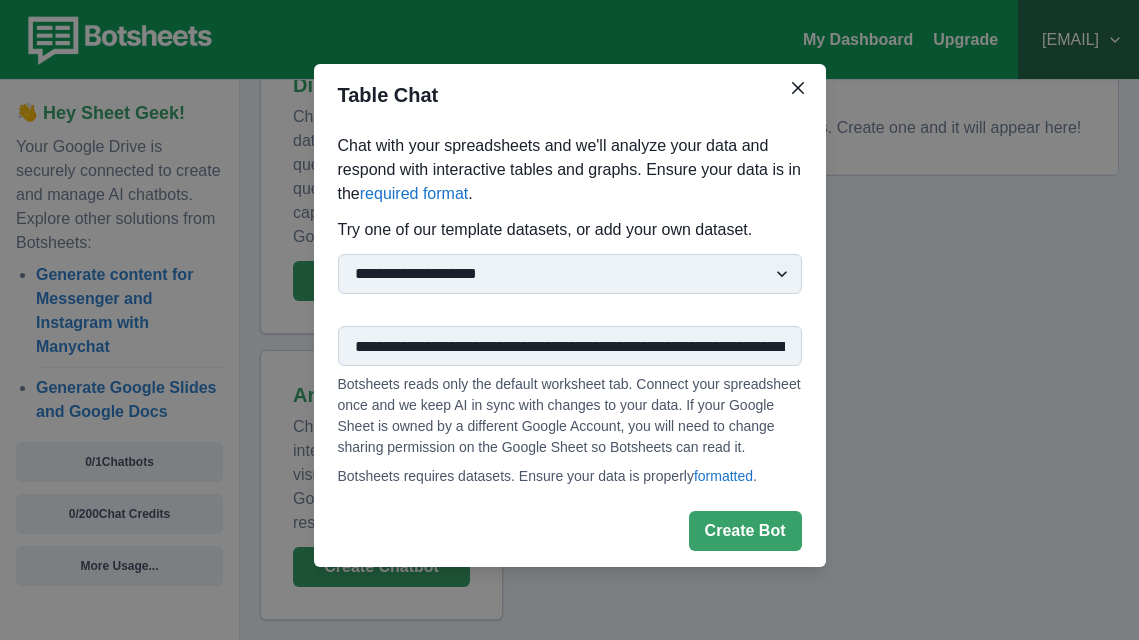 scroll, scrollTop: 0, scrollLeft: 722, axis: horizontal 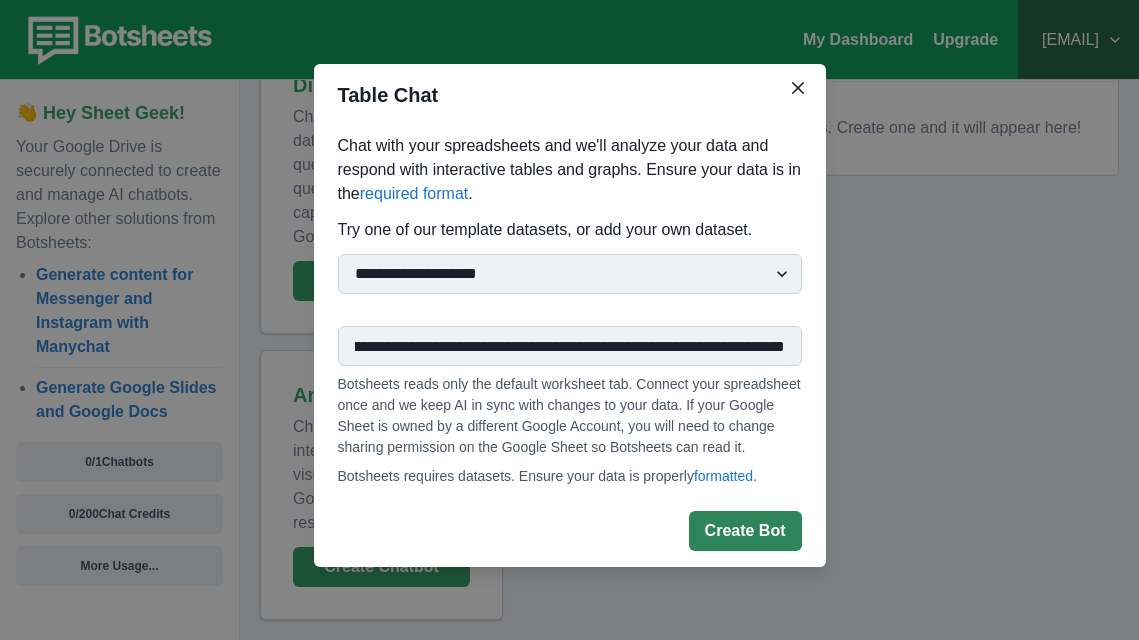 type on "**********" 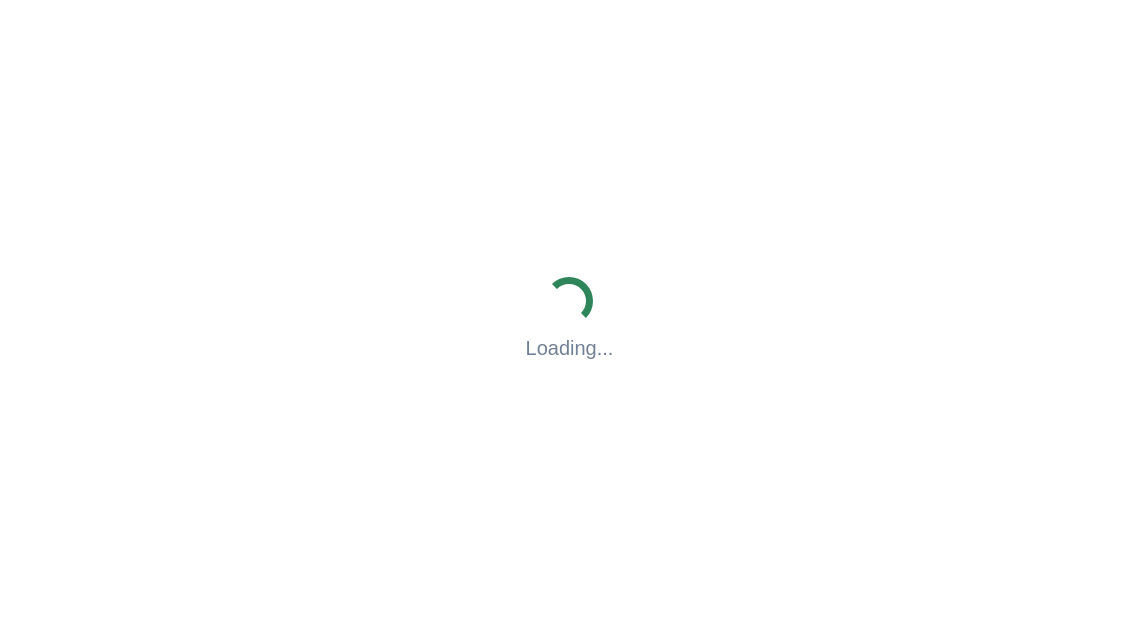 scroll, scrollTop: 0, scrollLeft: 0, axis: both 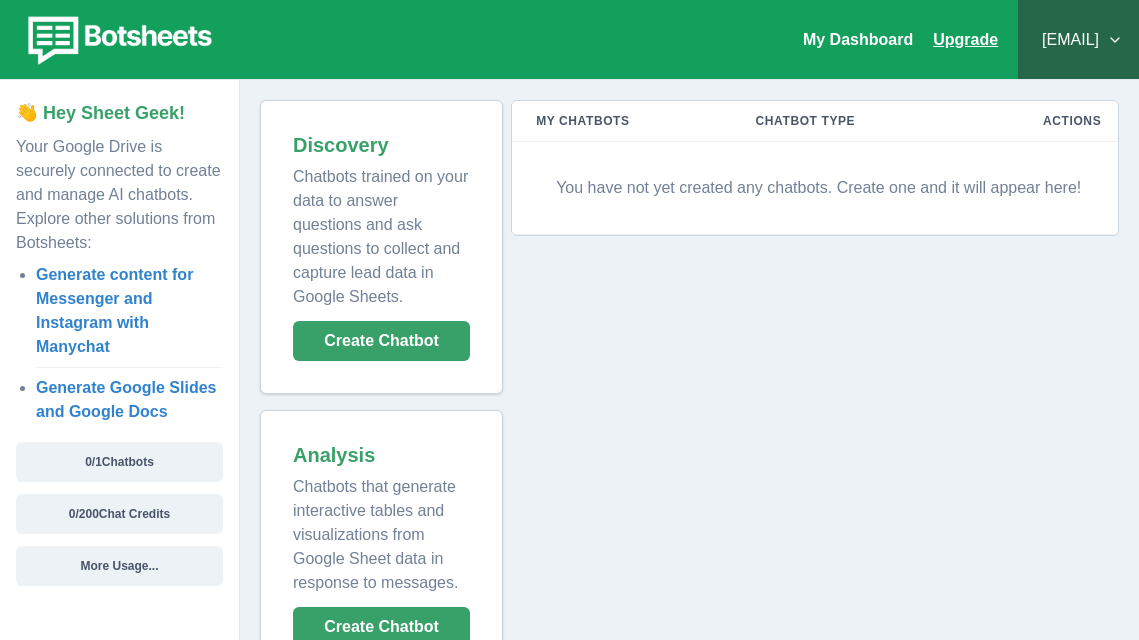 click on "Upgrade" at bounding box center [965, 39] 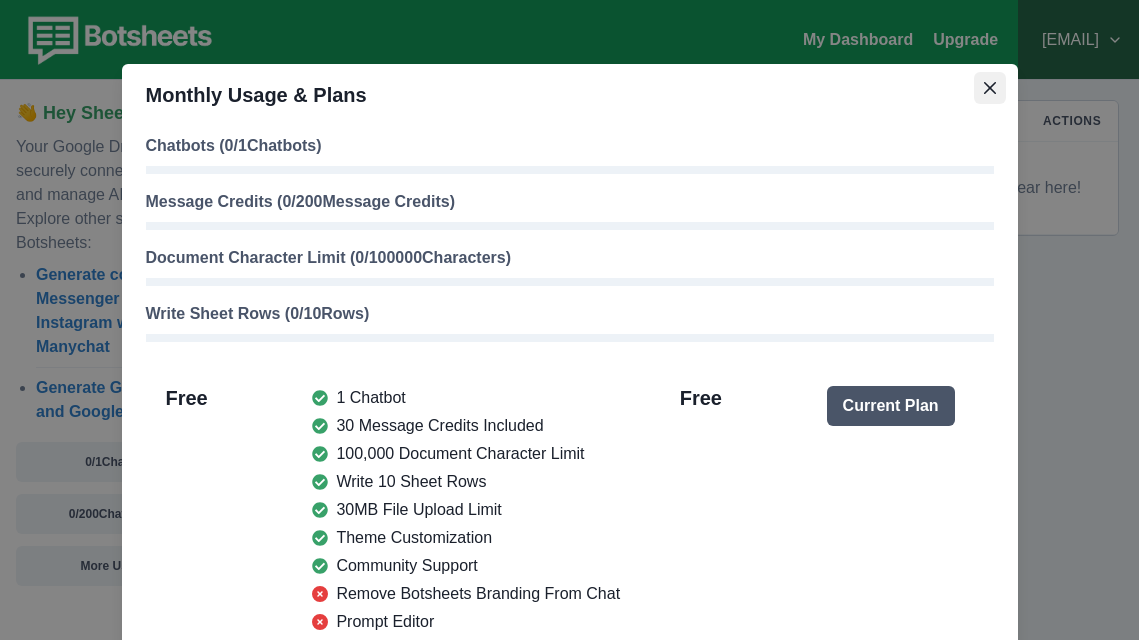 click at bounding box center [990, 88] 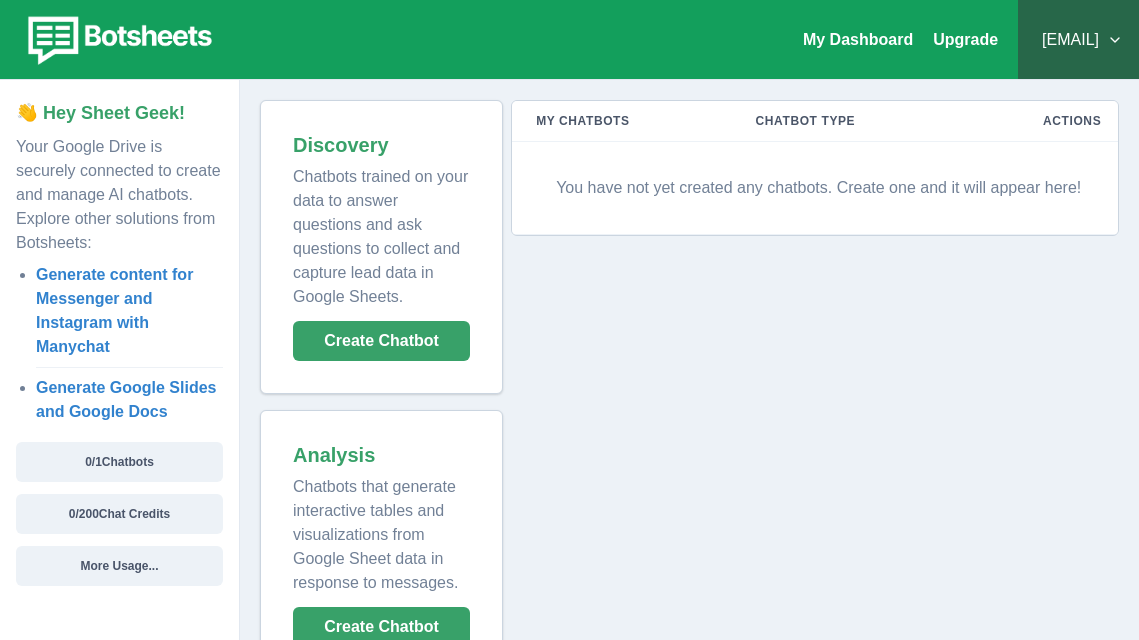 scroll, scrollTop: 60, scrollLeft: 0, axis: vertical 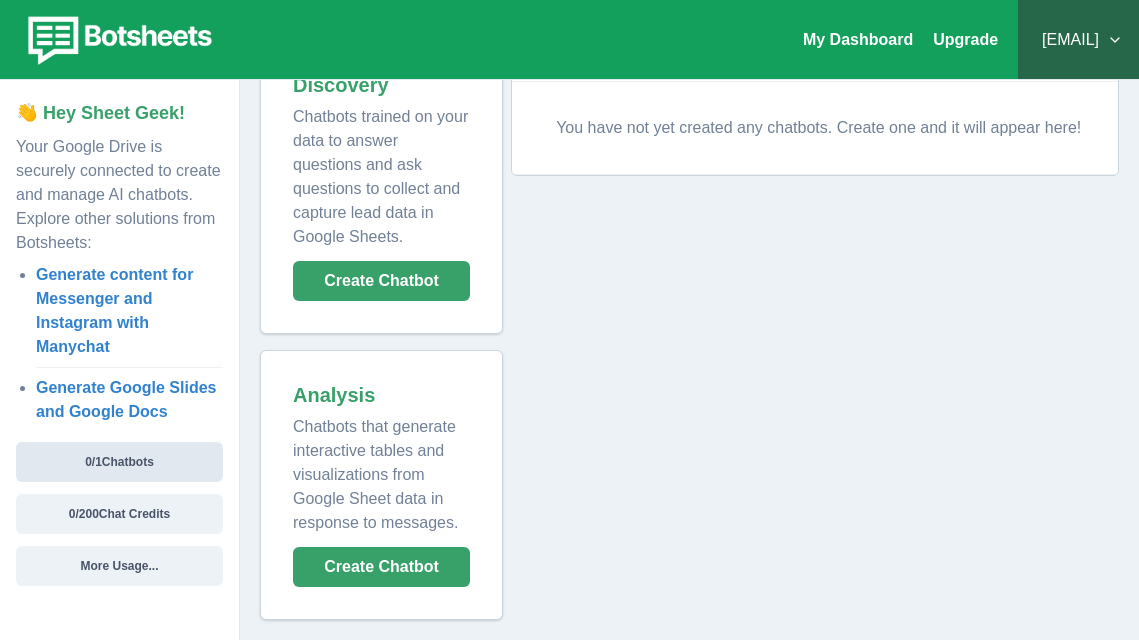 click on "0 / 1  Chatbots" at bounding box center (119, 462) 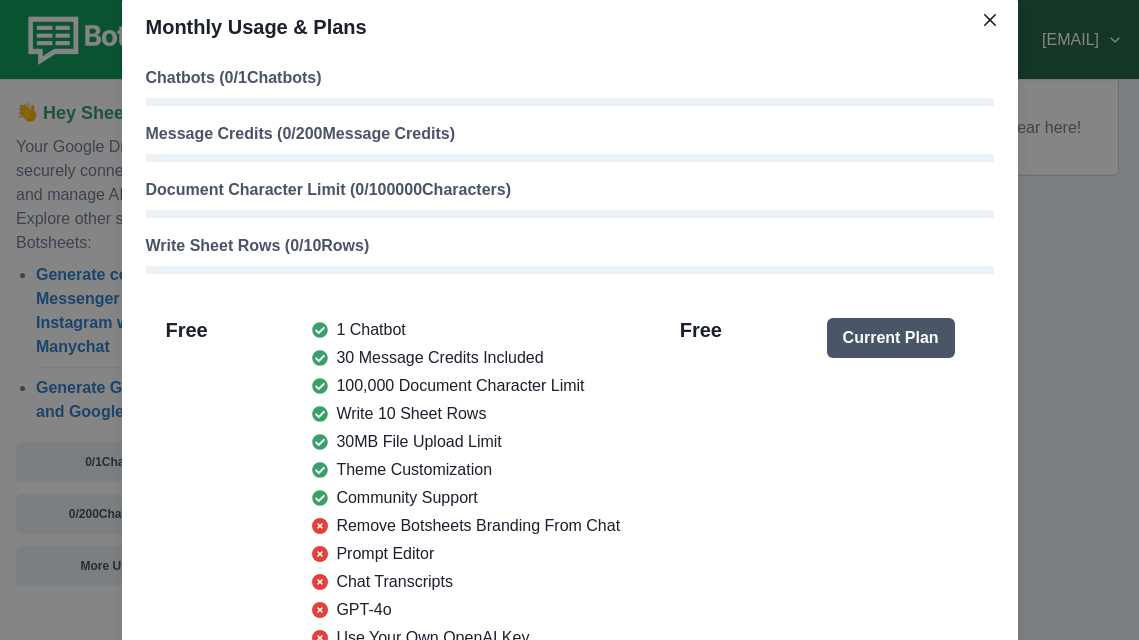 scroll, scrollTop: 51, scrollLeft: 0, axis: vertical 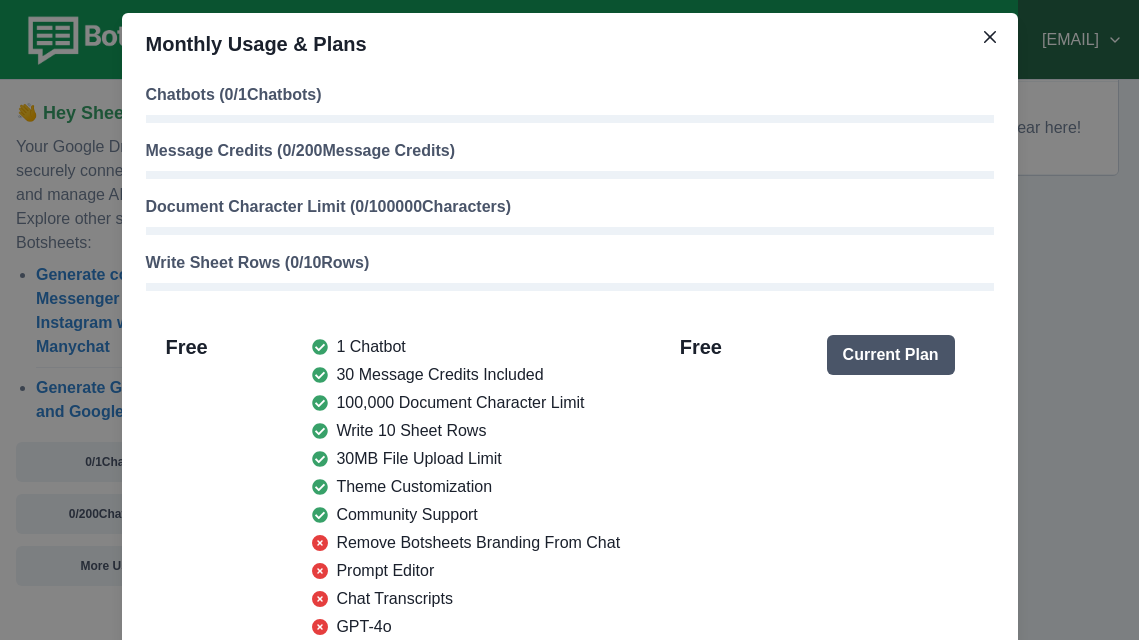 click on "Message Credits ( 0 / 200  Message Credits)" at bounding box center [570, 151] 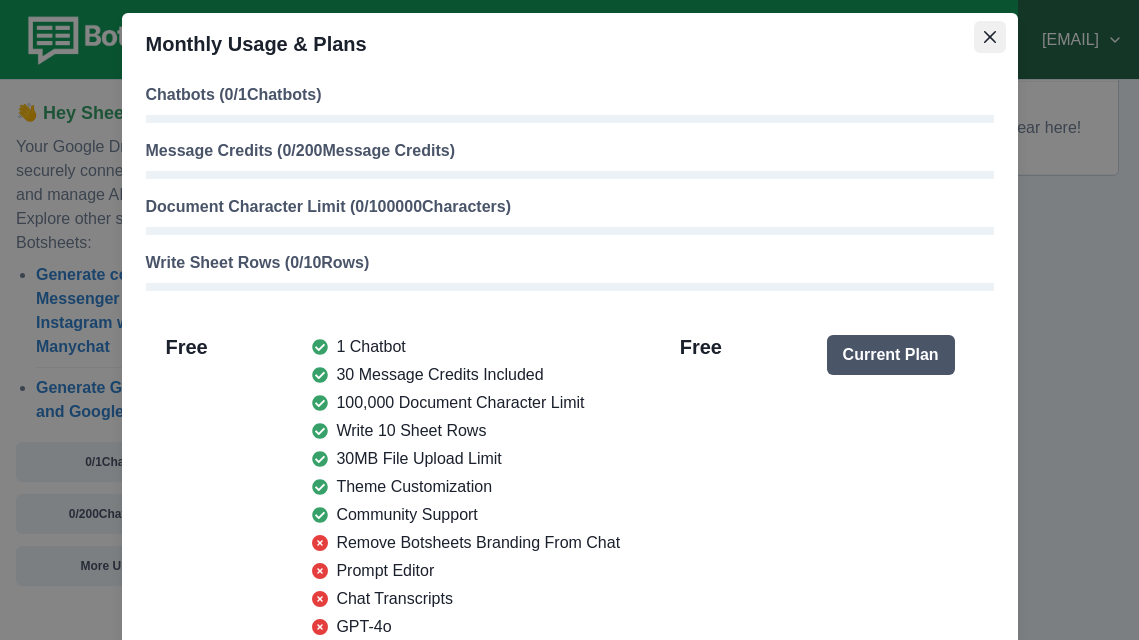 click 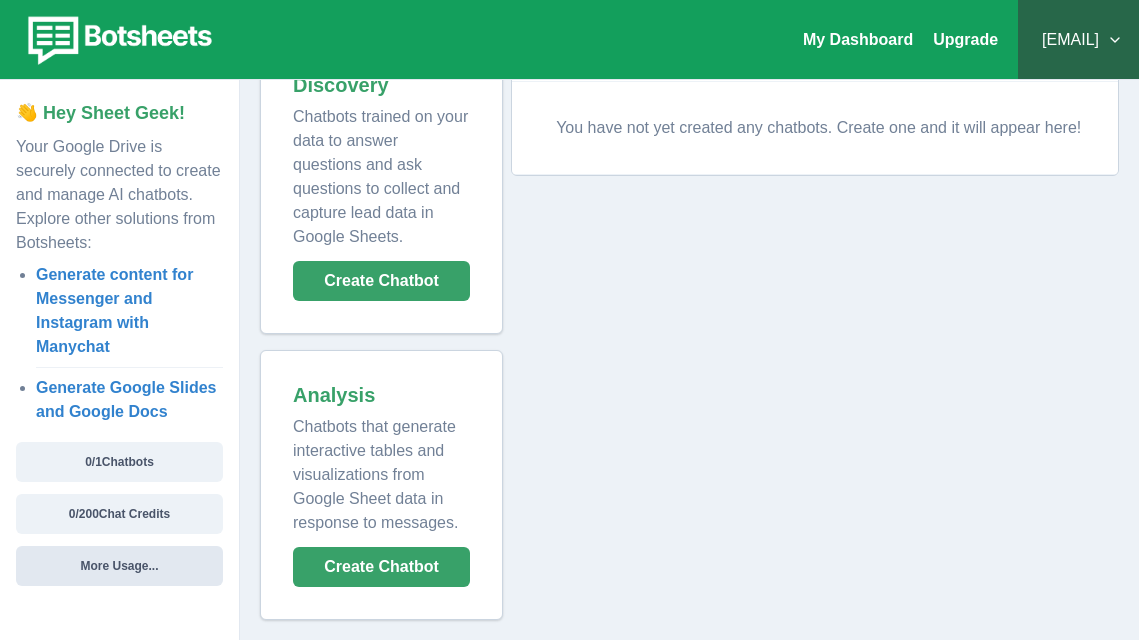 click on "More Usage..." at bounding box center [119, 566] 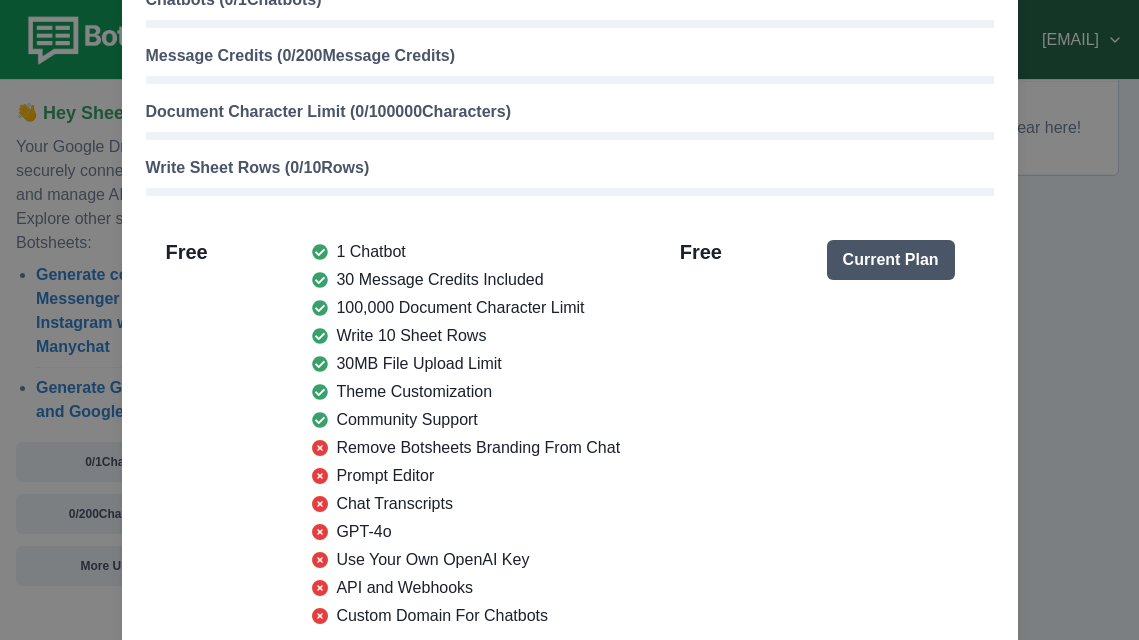 scroll, scrollTop: 0, scrollLeft: 0, axis: both 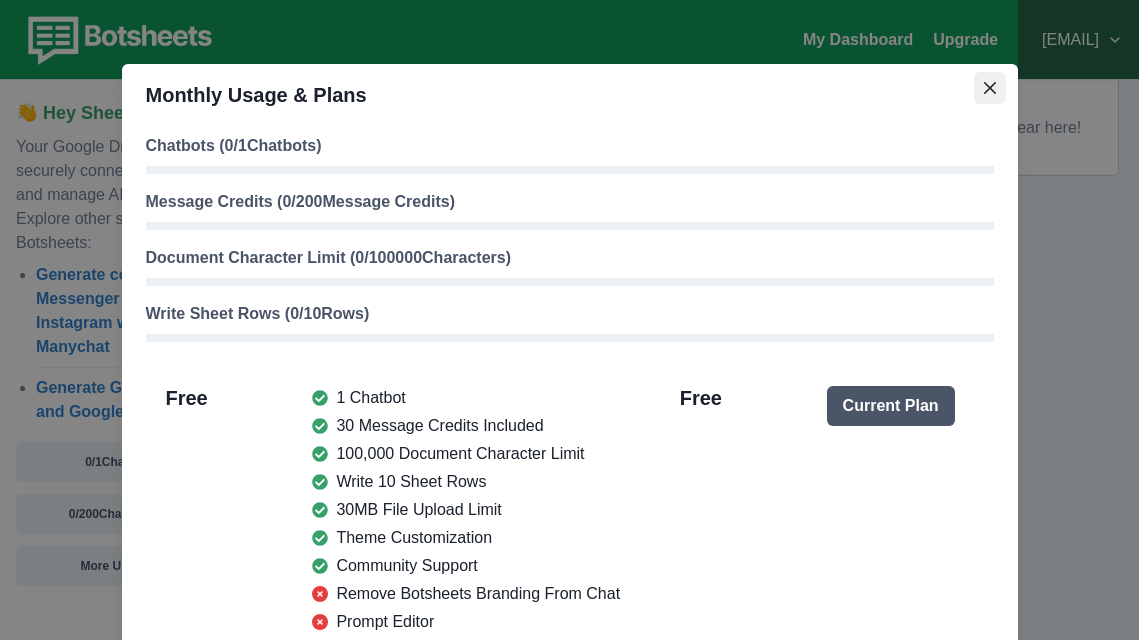 click at bounding box center [990, 88] 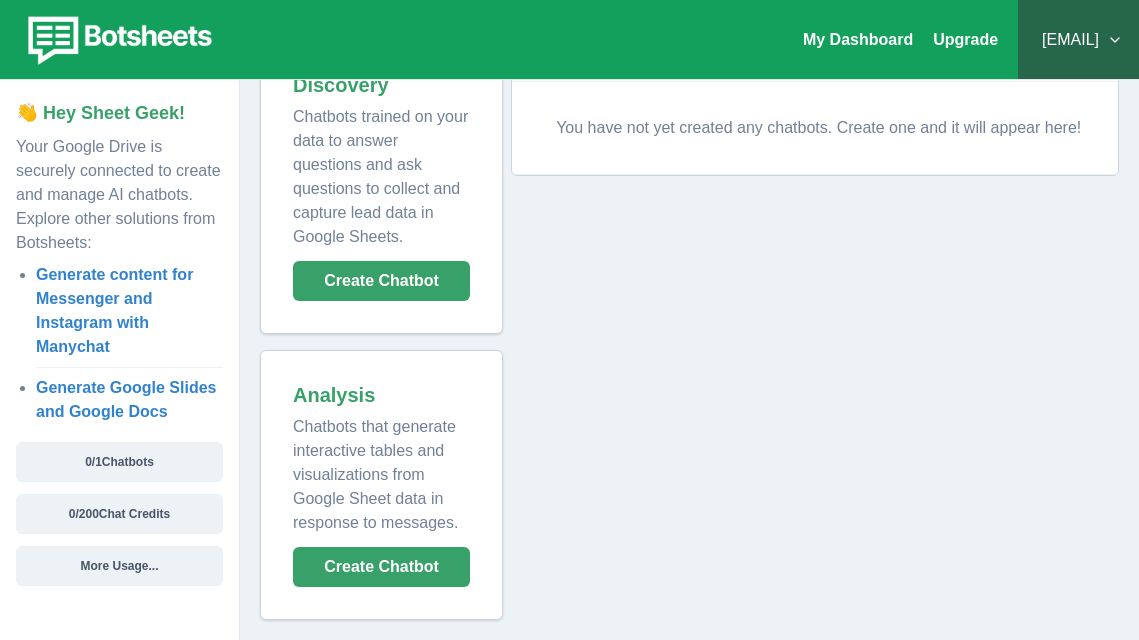 click on "My Dashboard Upgrade epaz@wit.la Plans & Pricing My Billing Help & Support Privacy Sign out" at bounding box center [569, 40] 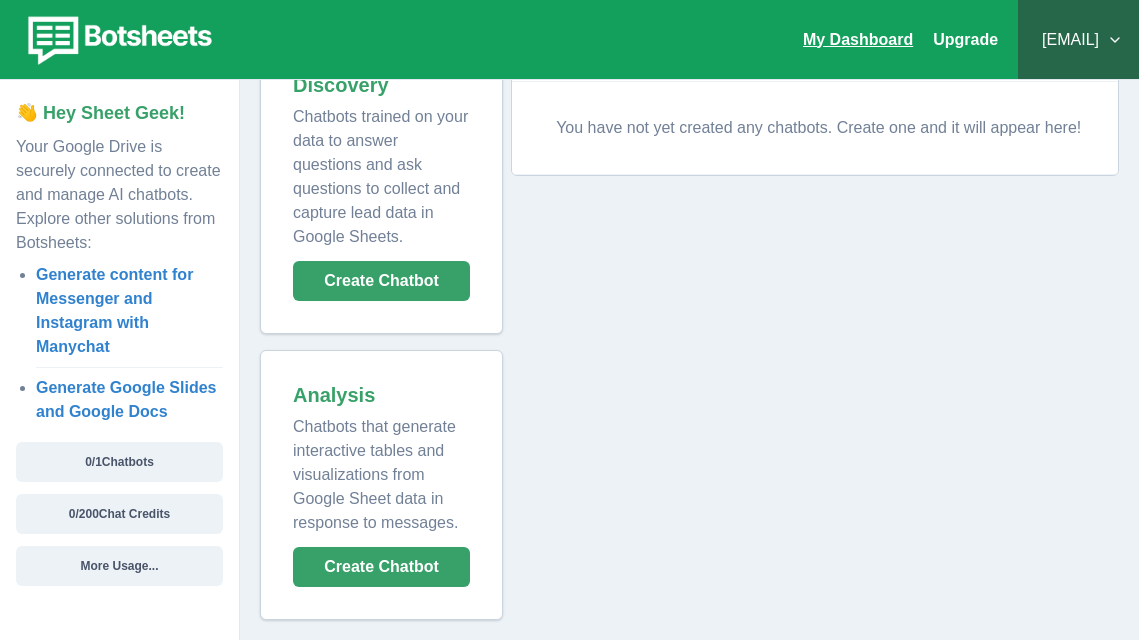 click on "My Dashboard" at bounding box center (858, 39) 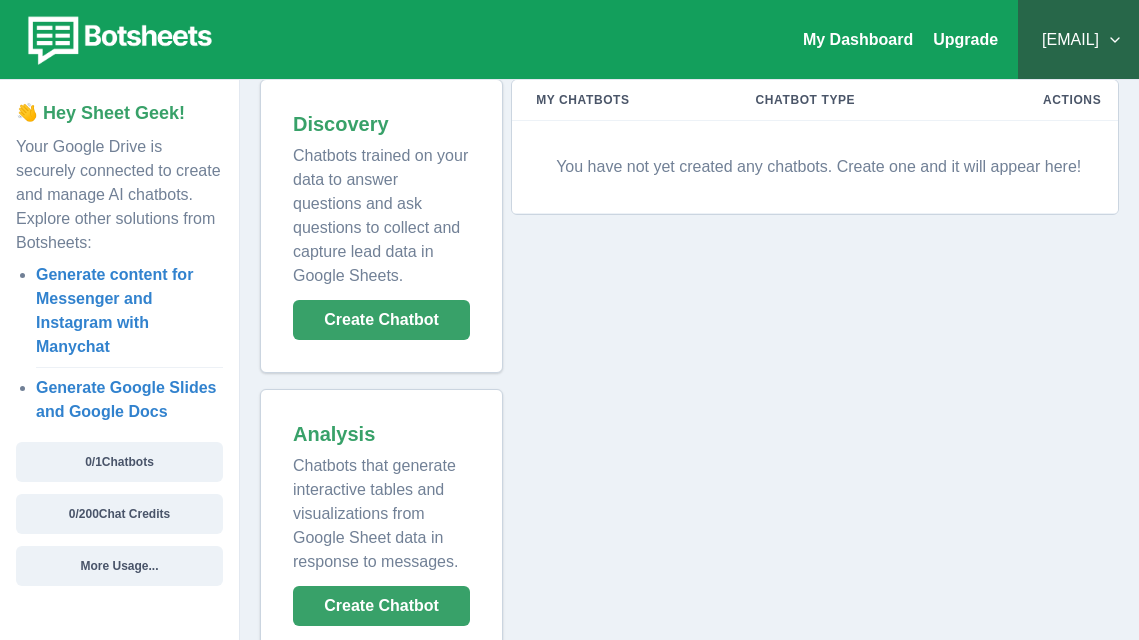 scroll, scrollTop: 60, scrollLeft: 0, axis: vertical 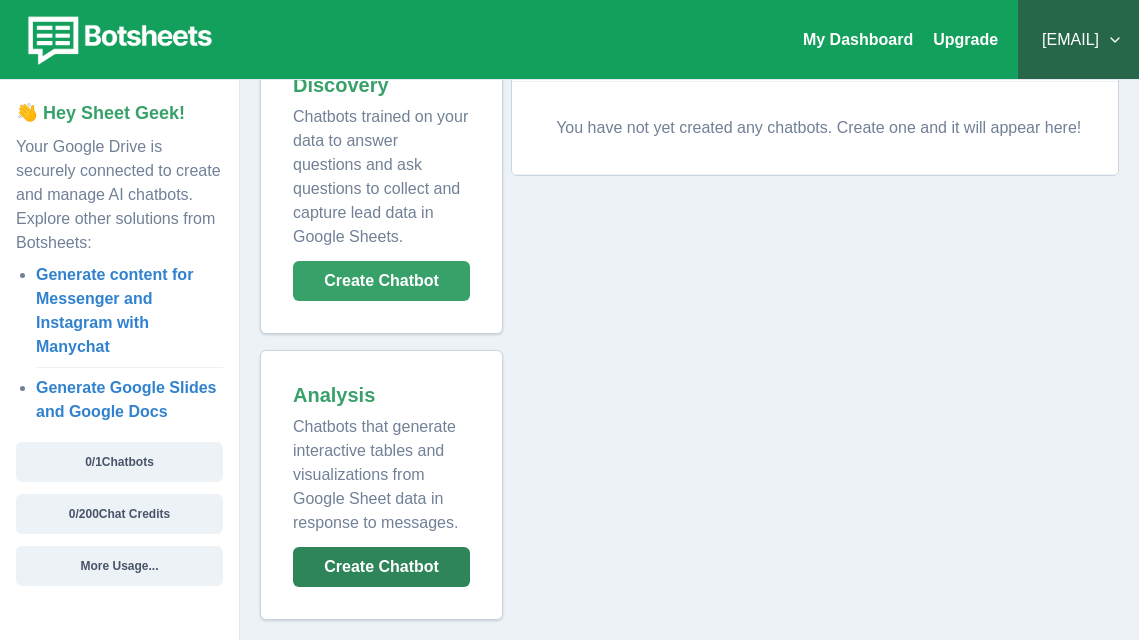 click on "Create Chatbot" at bounding box center [381, 567] 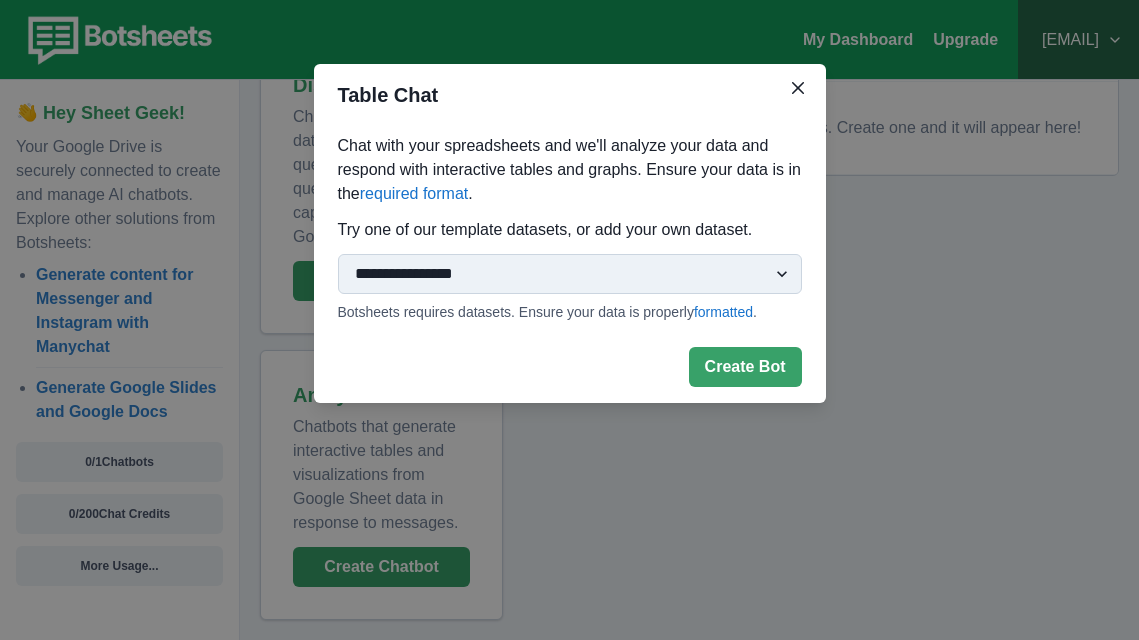 click on "**********" at bounding box center (570, 274) 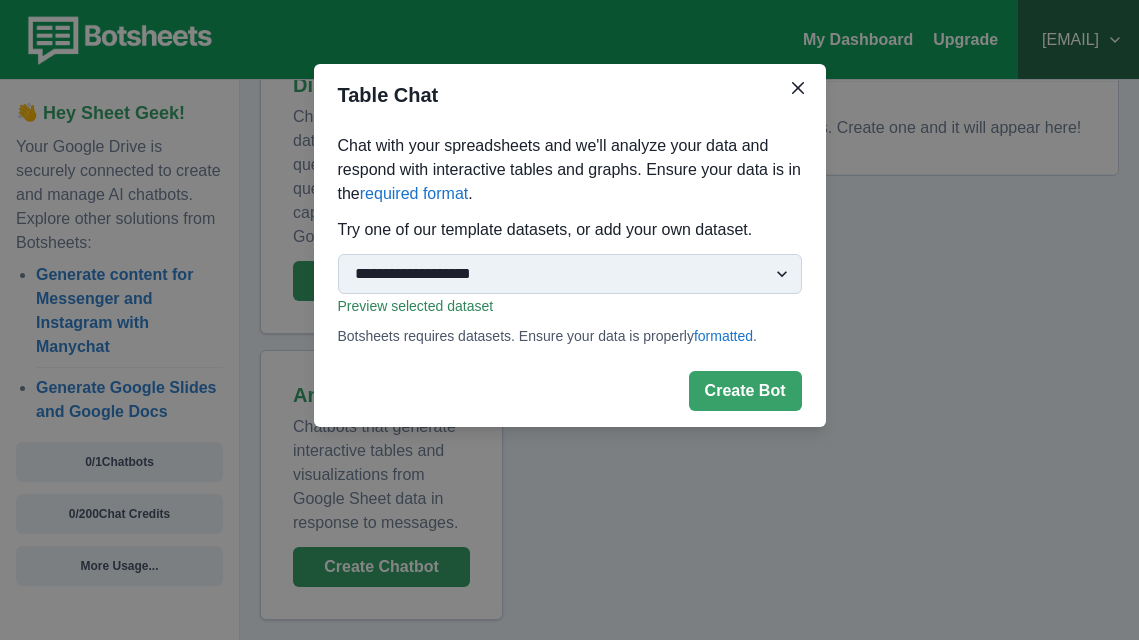 click on "**********" at bounding box center (570, 274) 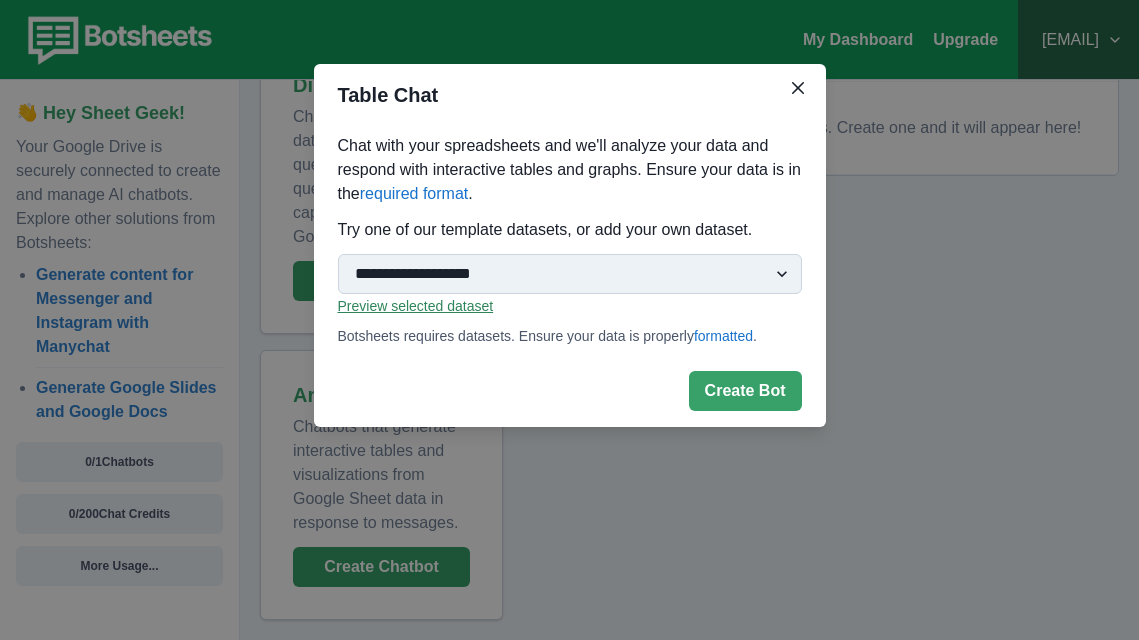click on "Preview selected dataset" at bounding box center (416, 306) 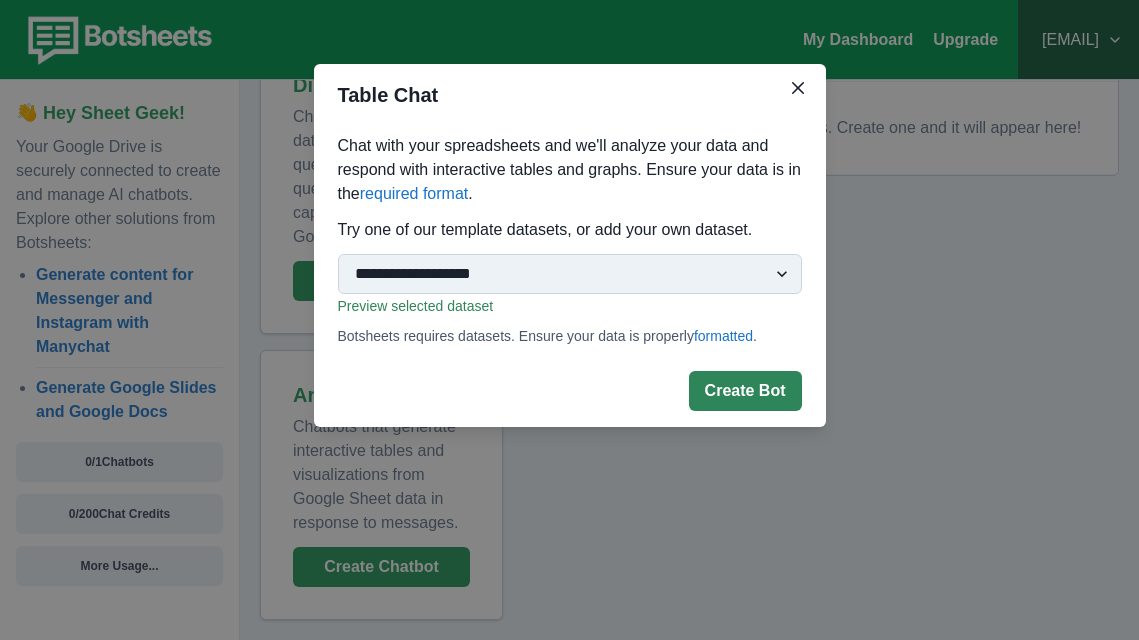 click on "Create Bot" at bounding box center (745, 391) 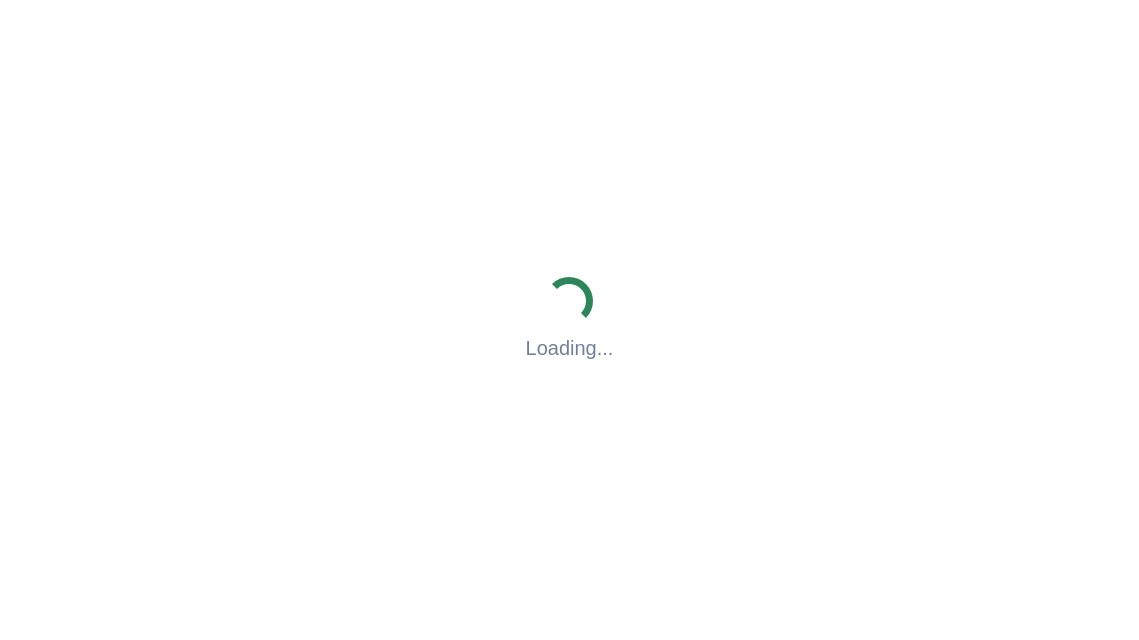 scroll, scrollTop: 0, scrollLeft: 0, axis: both 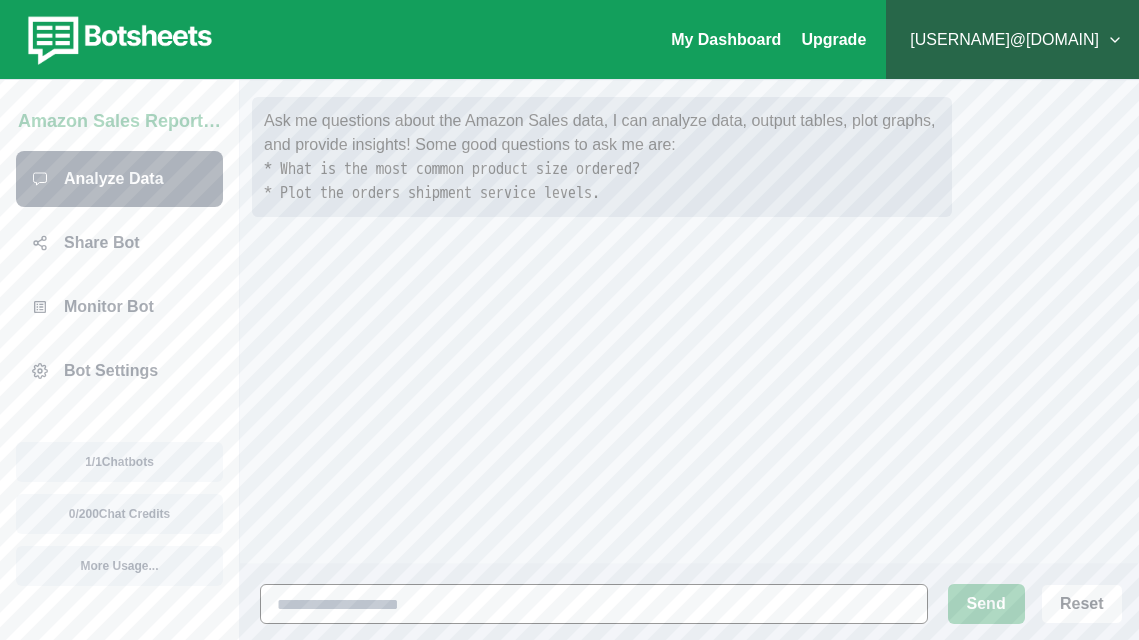 click at bounding box center (594, 604) 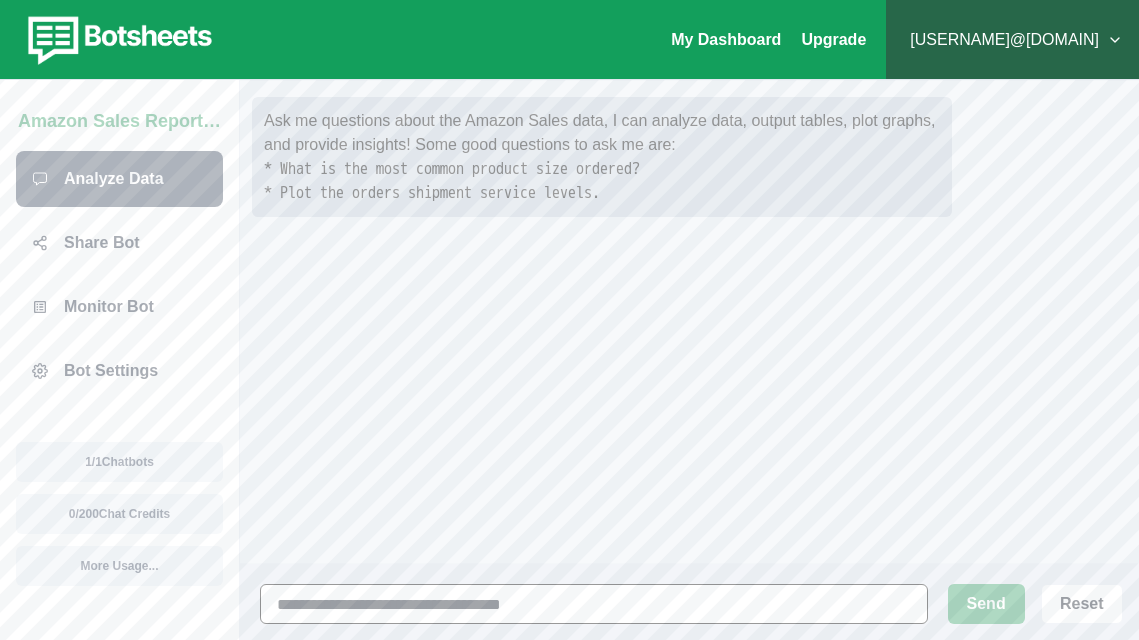 type on "**********" 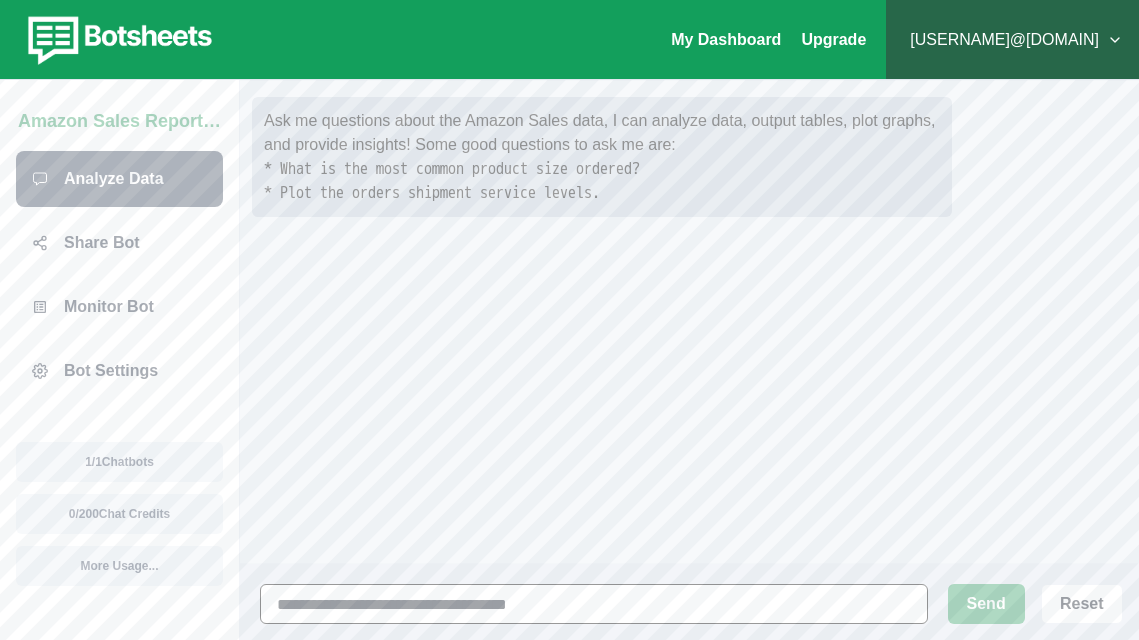 type 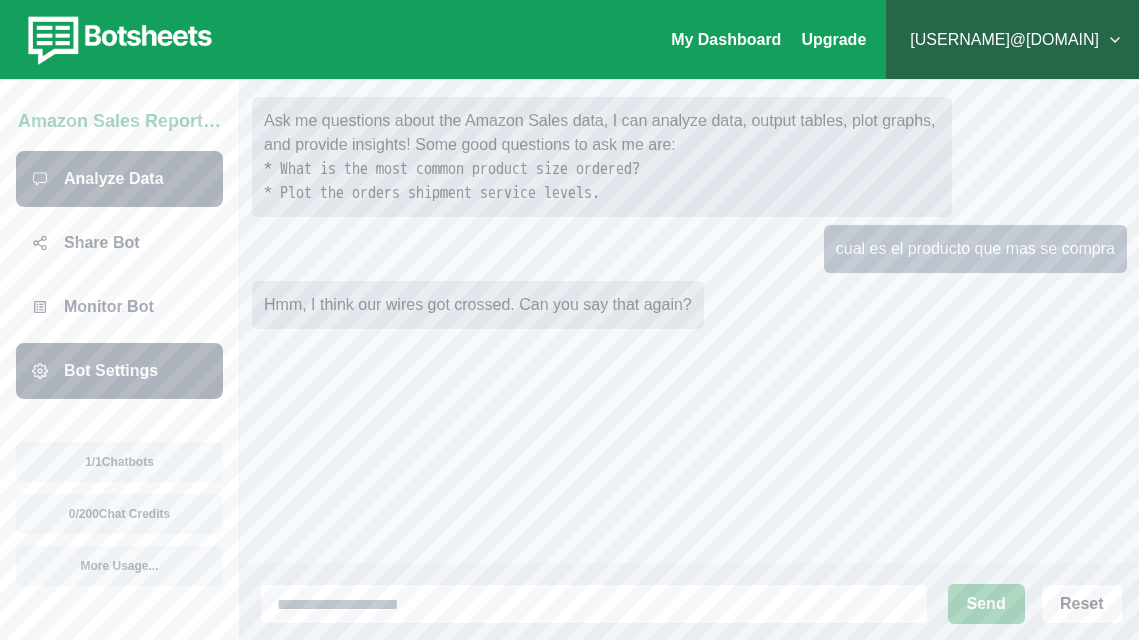 click on "Bot Settings" at bounding box center [119, 371] 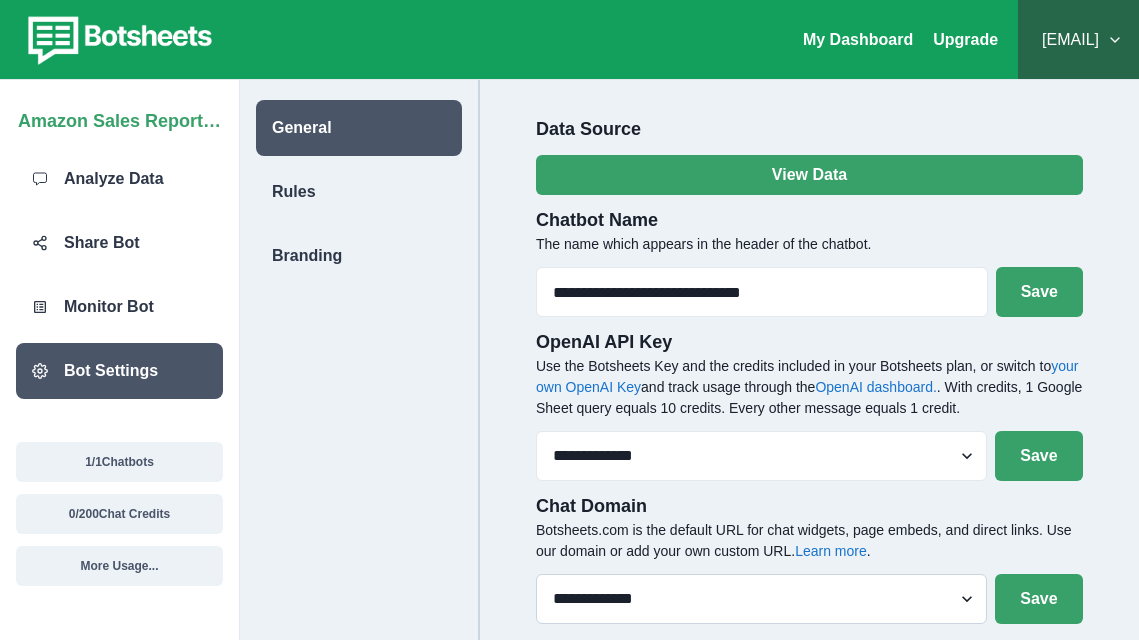 scroll, scrollTop: 125, scrollLeft: 0, axis: vertical 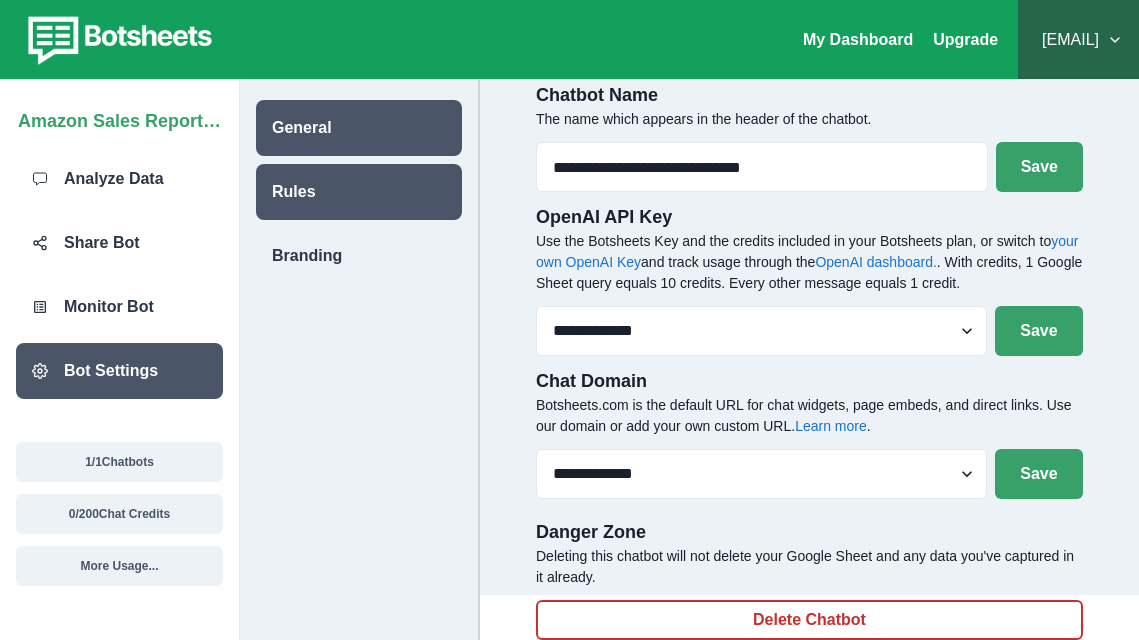 click on "Rules" at bounding box center (359, 192) 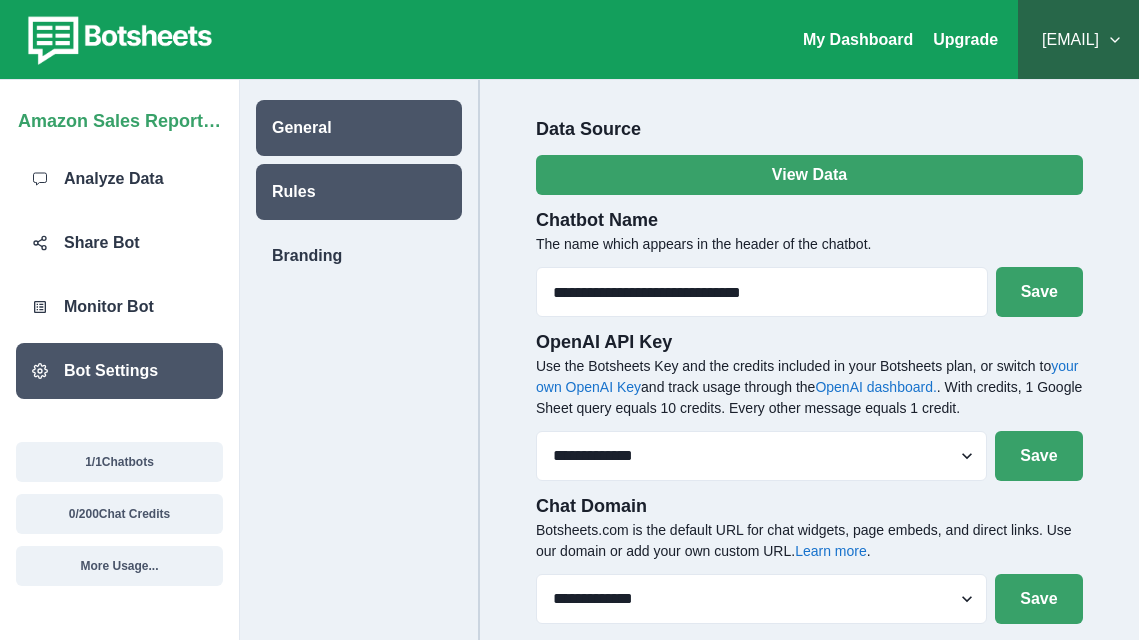 select on "***" 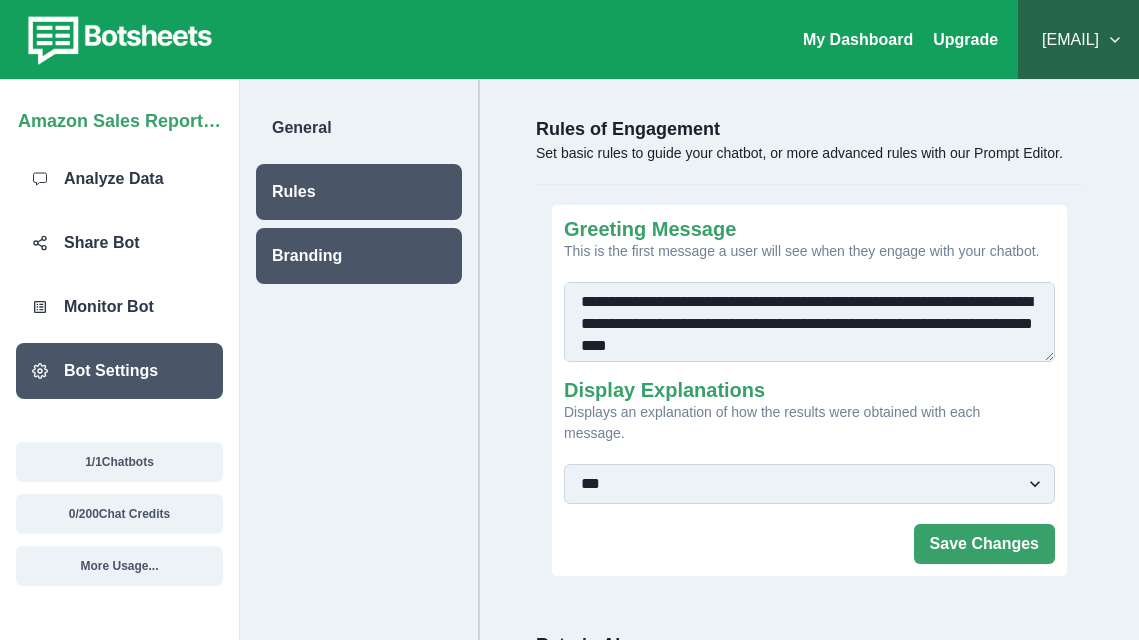click on "Branding" at bounding box center [359, 256] 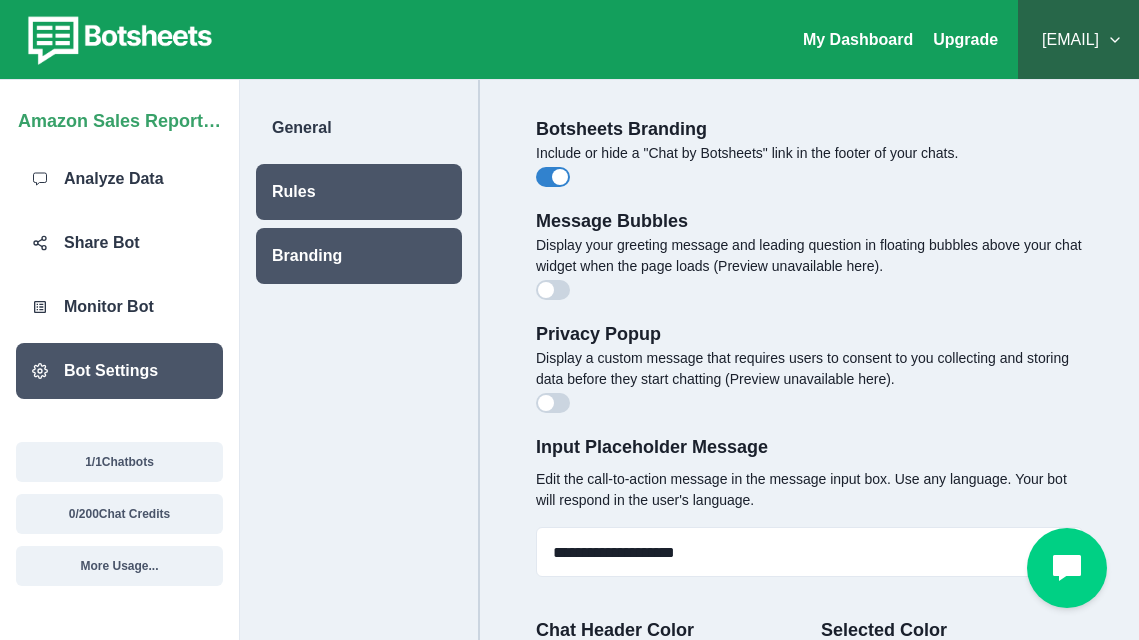 click on "Rules" at bounding box center (359, 192) 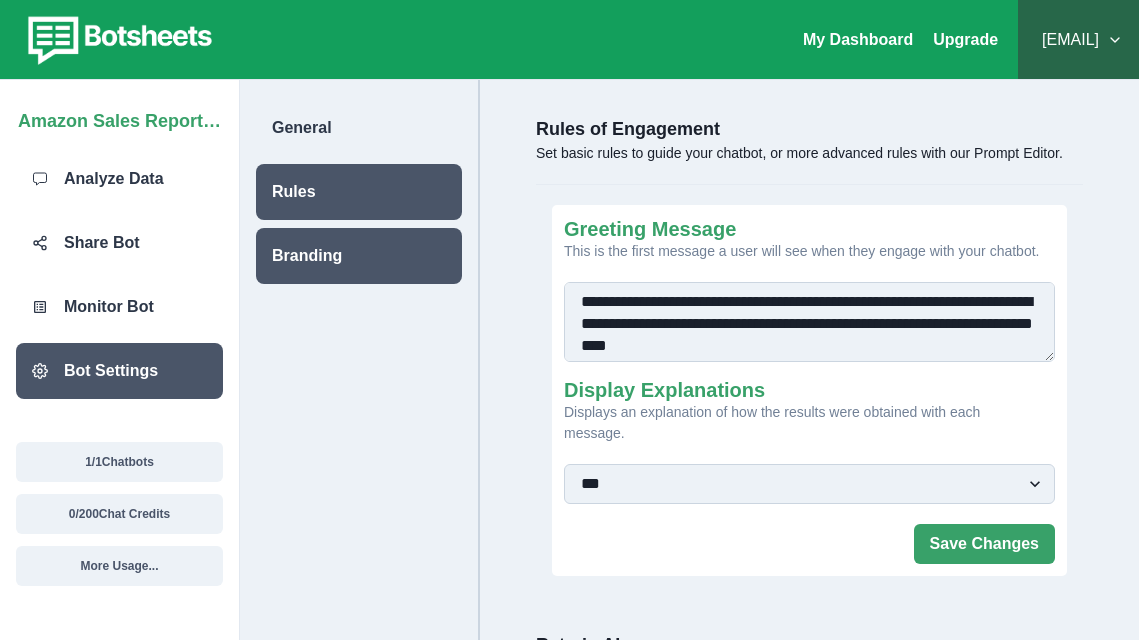click on "Branding" at bounding box center [359, 256] 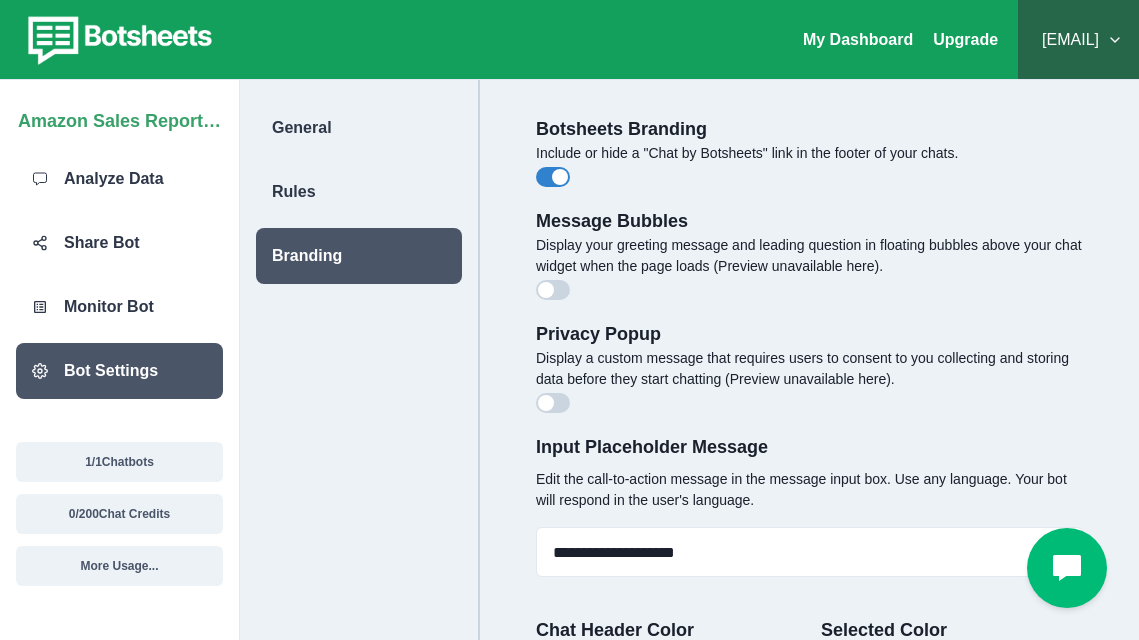 click 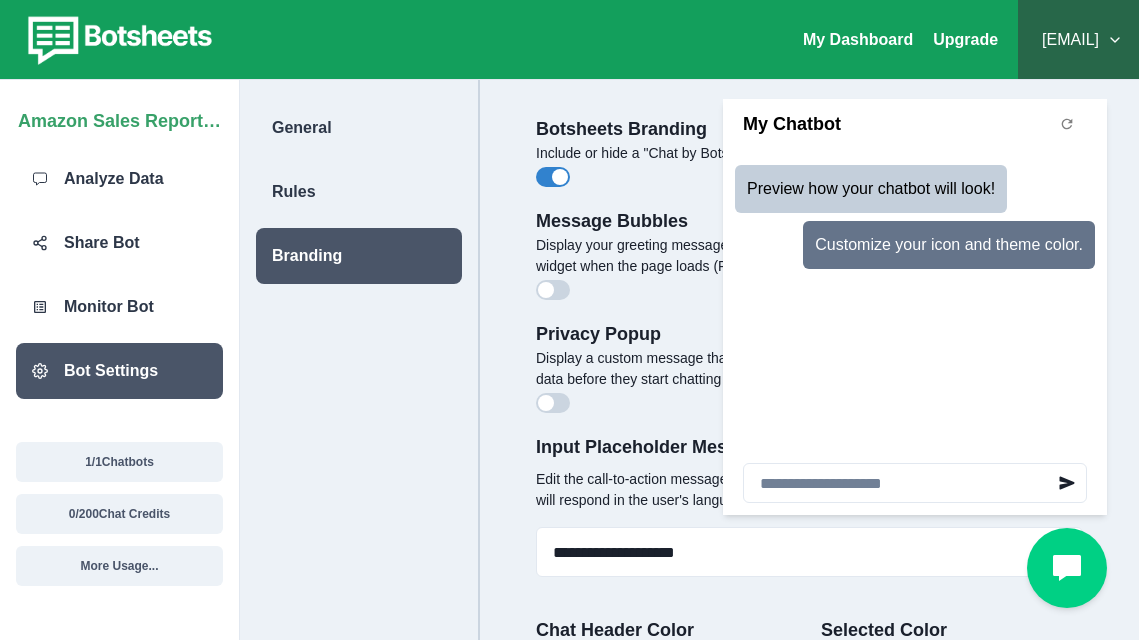 click 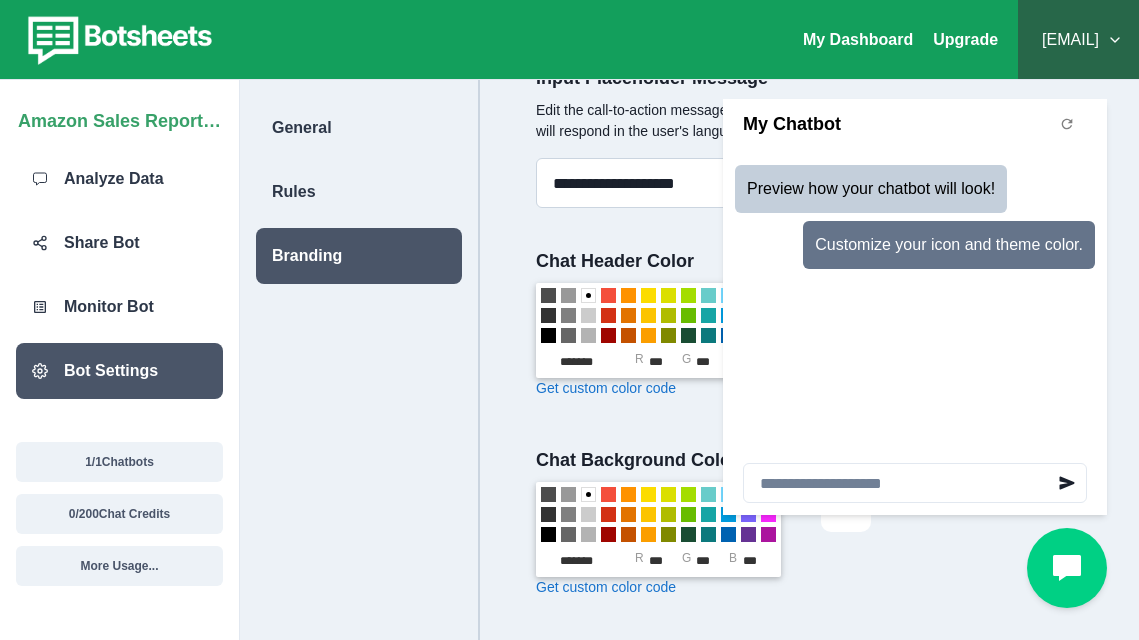 scroll, scrollTop: 368, scrollLeft: 0, axis: vertical 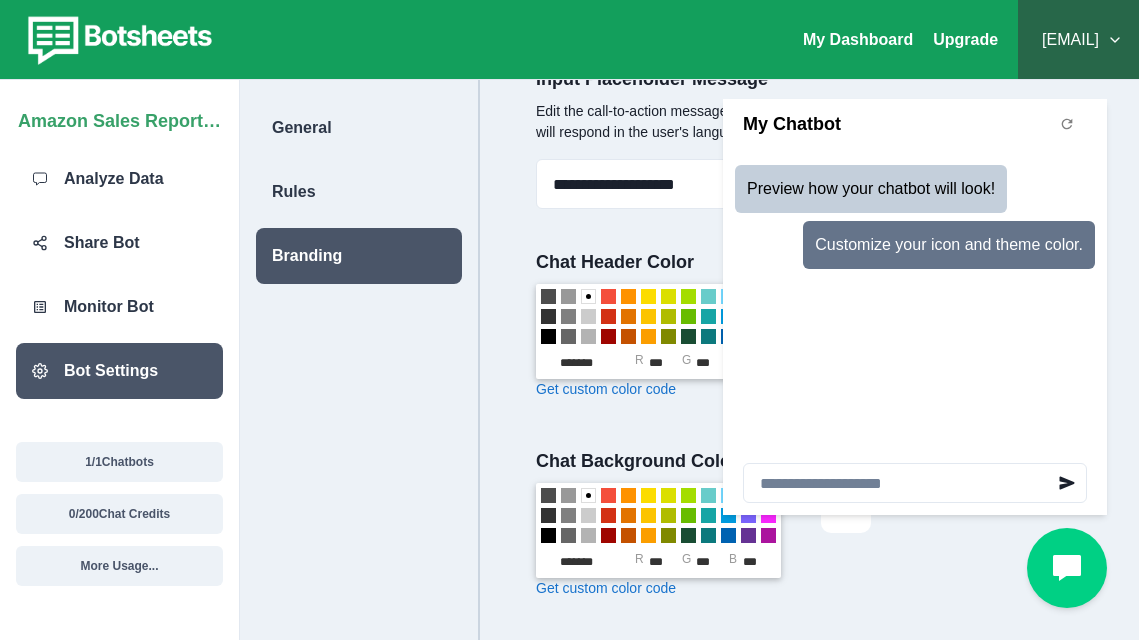 click at bounding box center [661, 319] 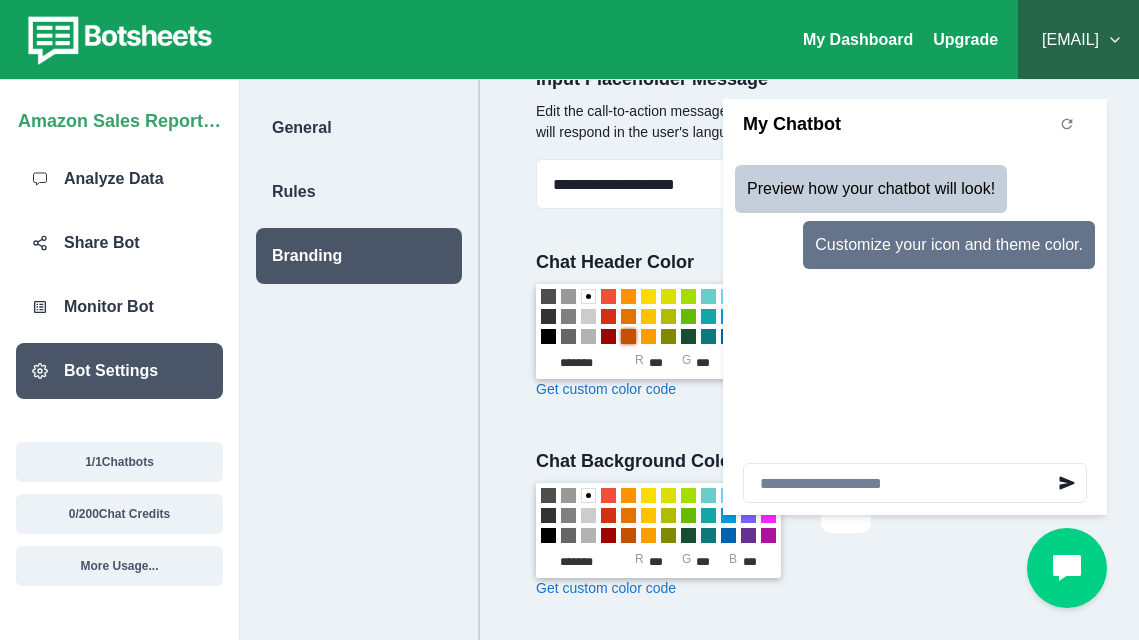 type on "*******" 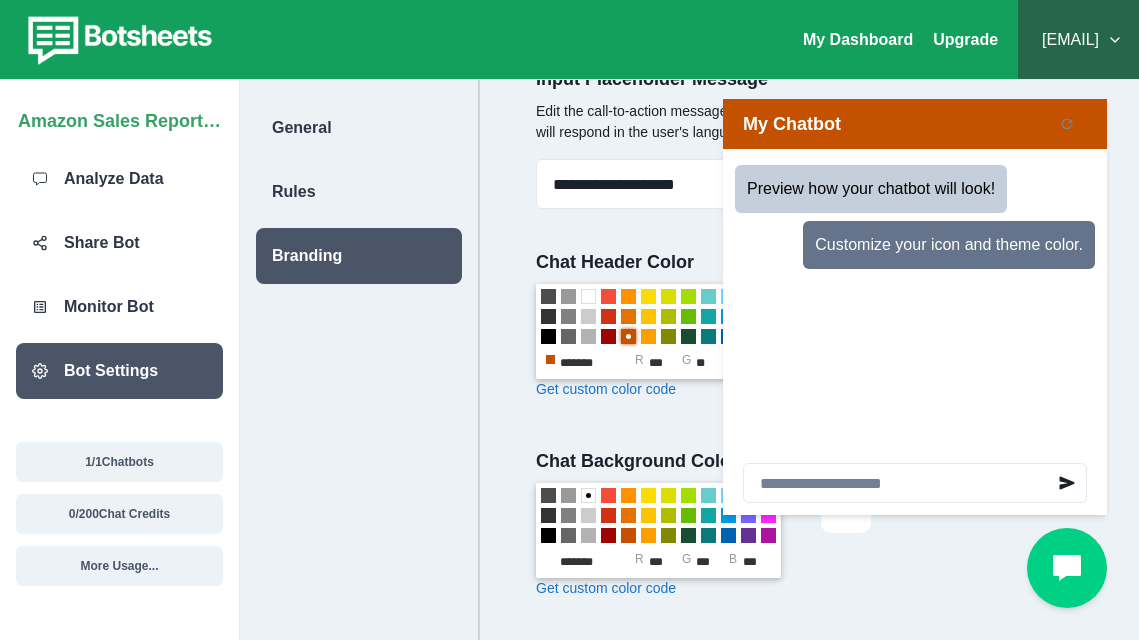 drag, startPoint x: 612, startPoint y: 335, endPoint x: 631, endPoint y: 329, distance: 19.924858 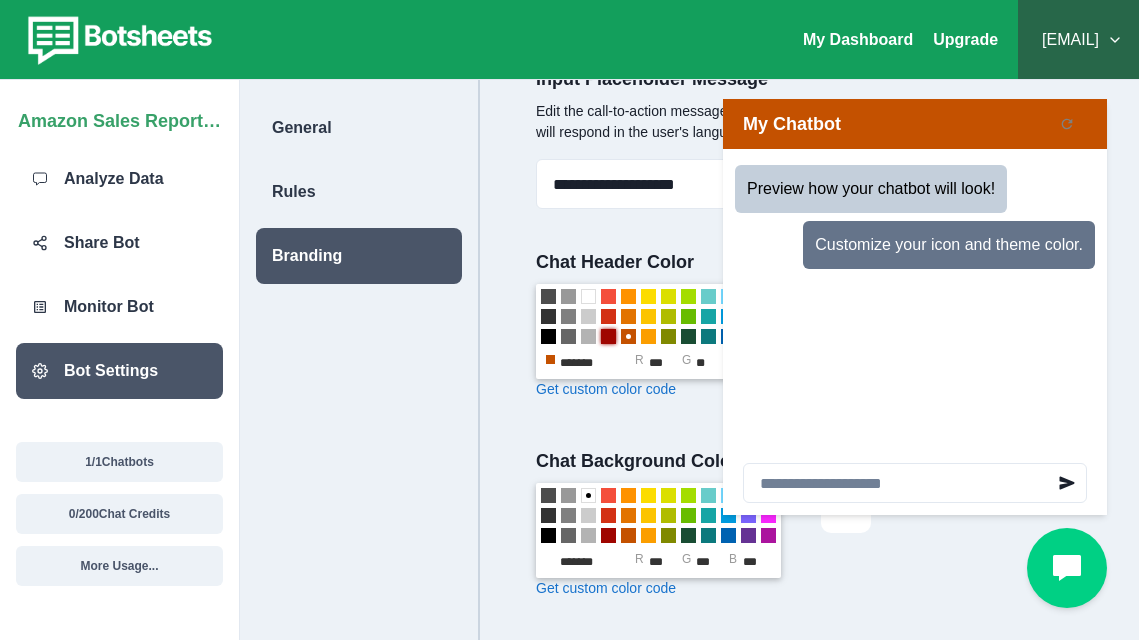type on "*******" 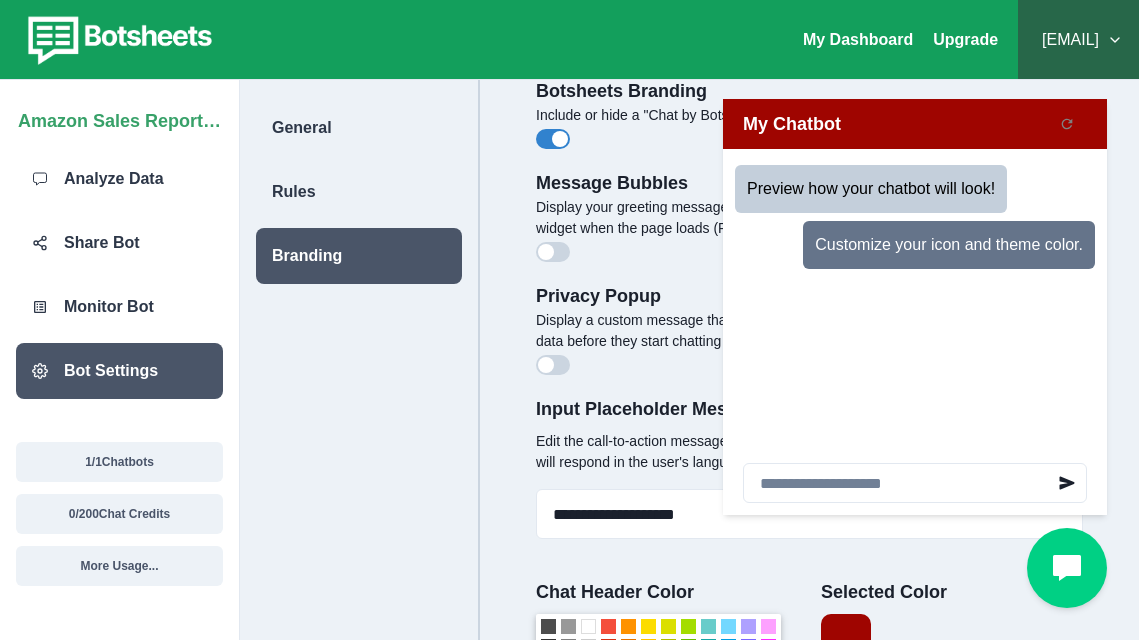 scroll, scrollTop: 0, scrollLeft: 0, axis: both 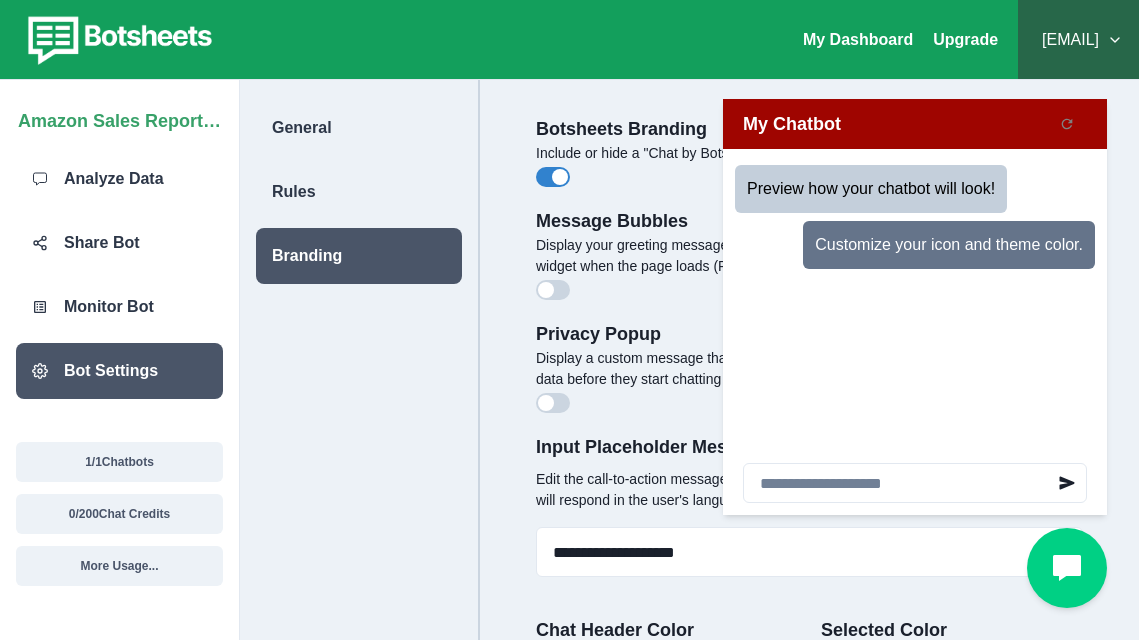 click on "Display a custom message that requires users to consent to you collecting and storing data before they start chatting (Preview unavailable here)." at bounding box center [809, 369] 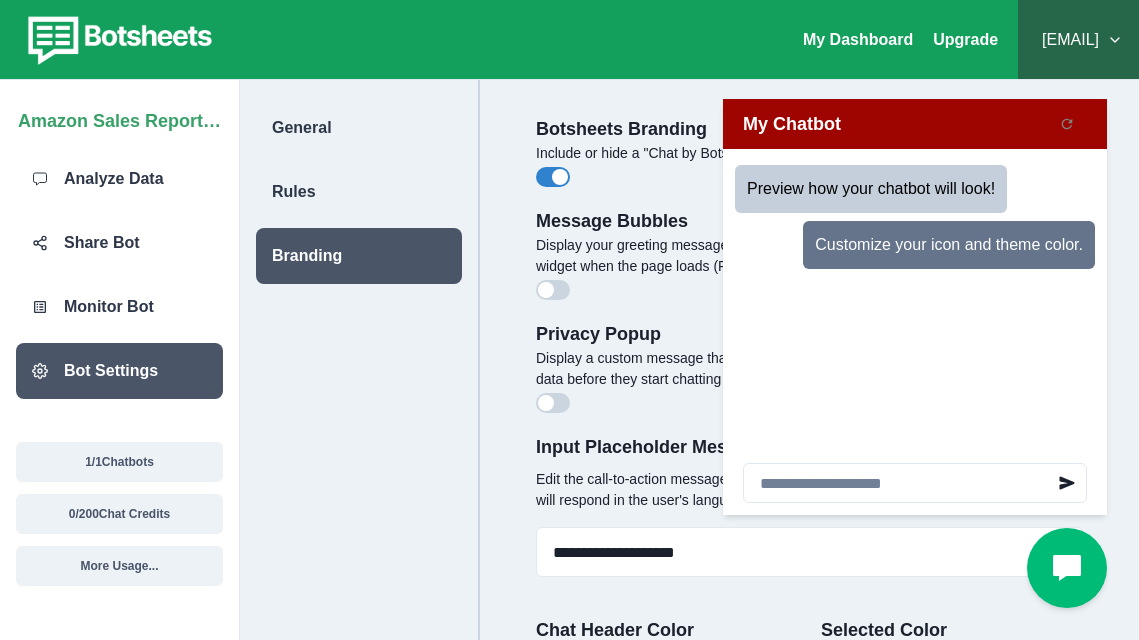 click 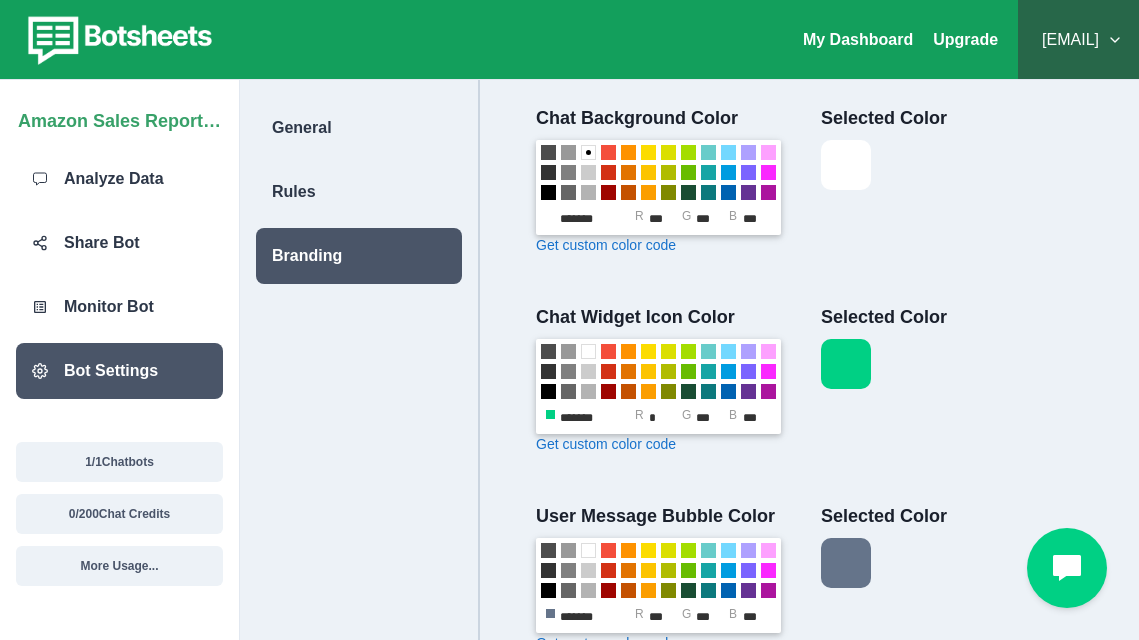scroll, scrollTop: 713, scrollLeft: 0, axis: vertical 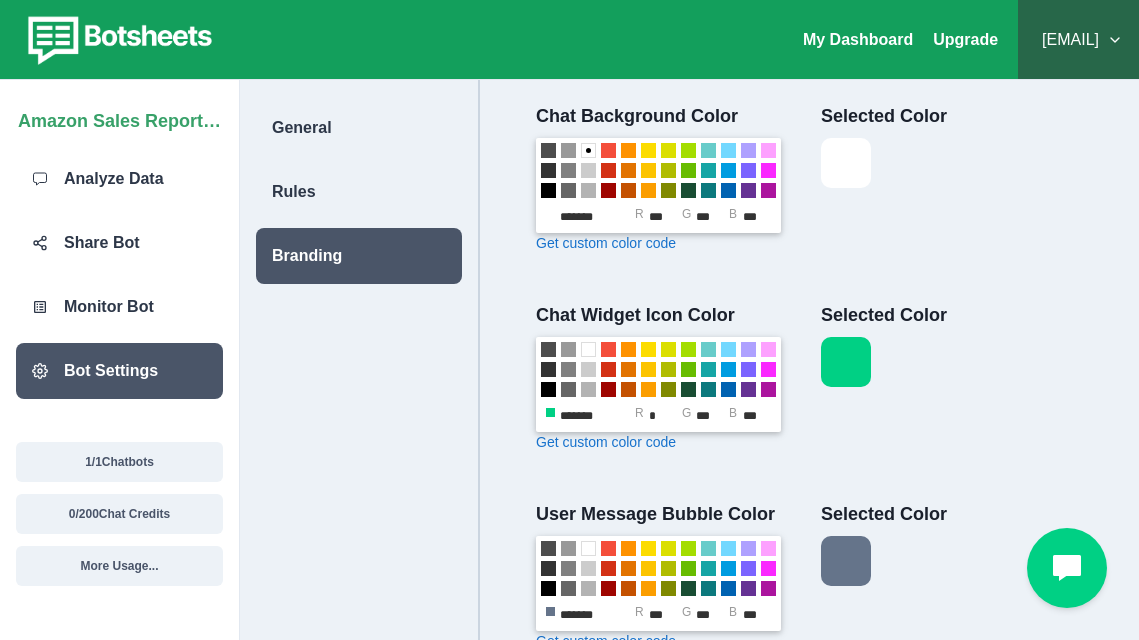 click at bounding box center [846, 362] 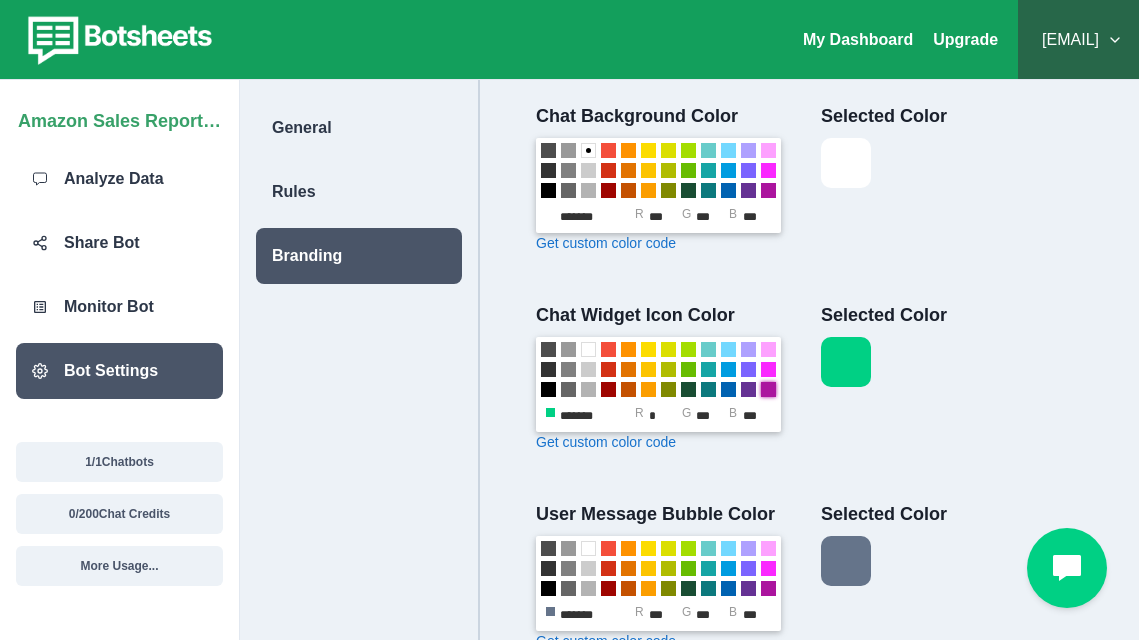 click at bounding box center (768, 389) 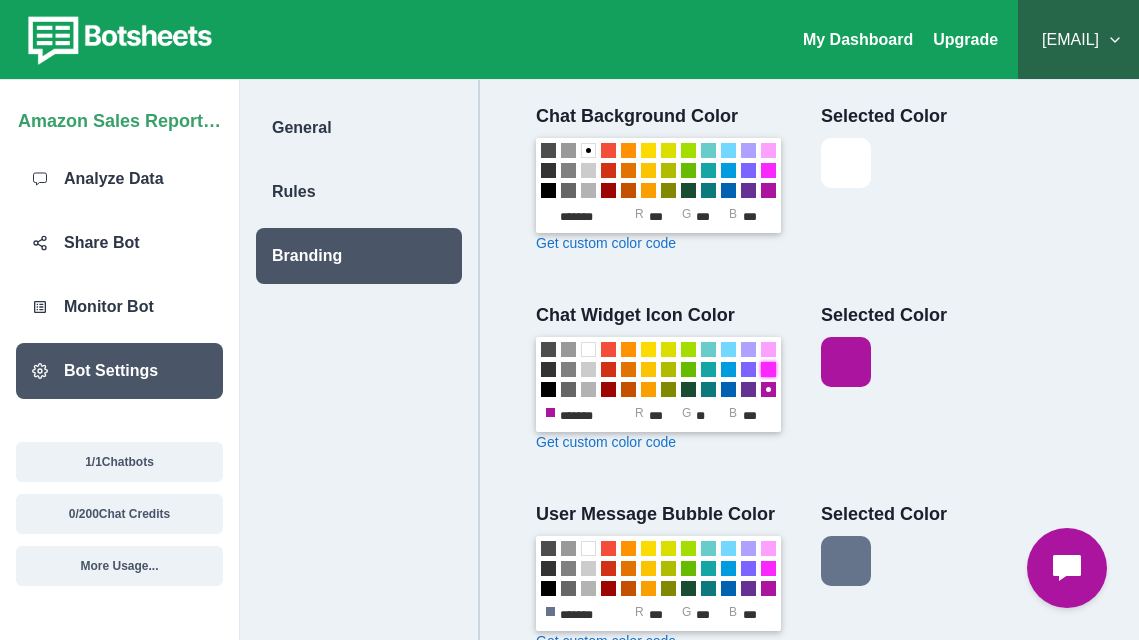 click at bounding box center (768, 369) 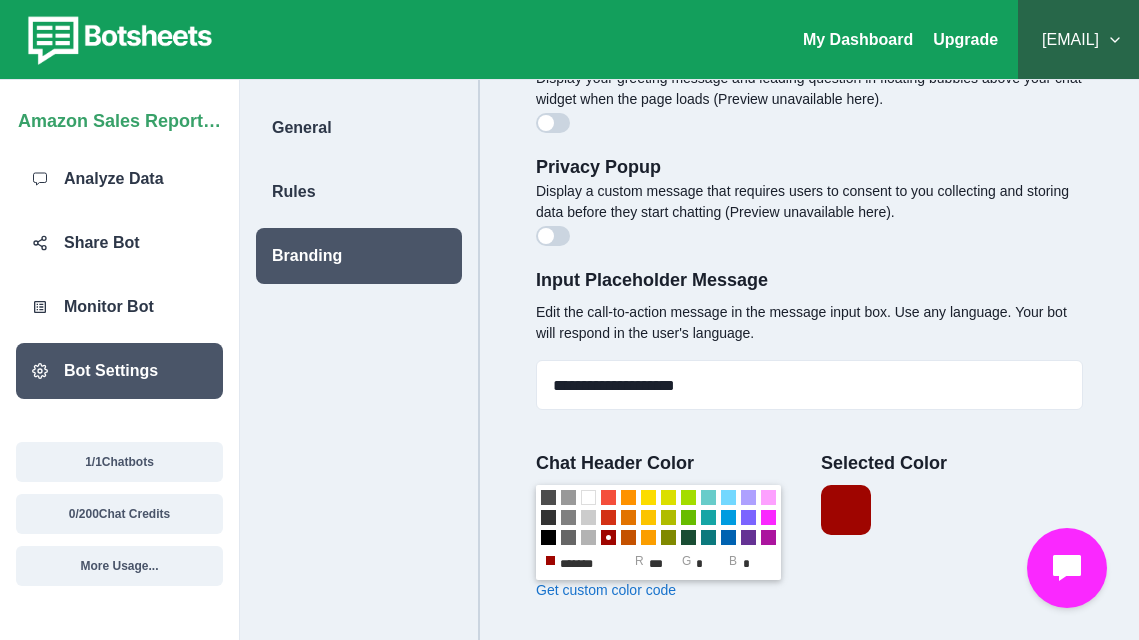 scroll, scrollTop: 0, scrollLeft: 0, axis: both 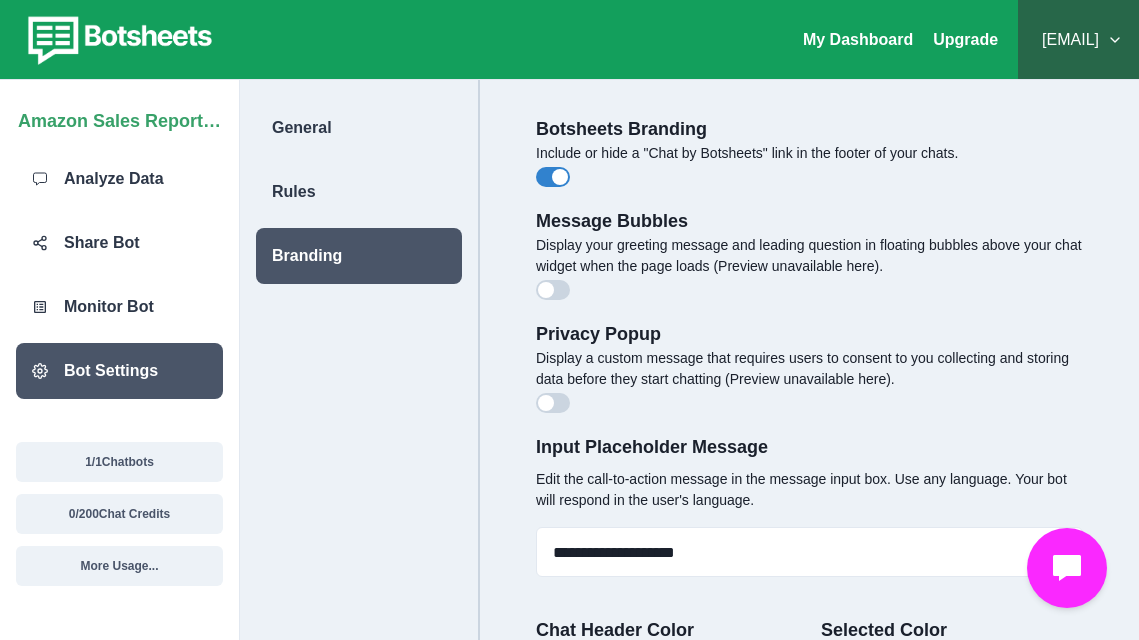 click at bounding box center (546, 290) 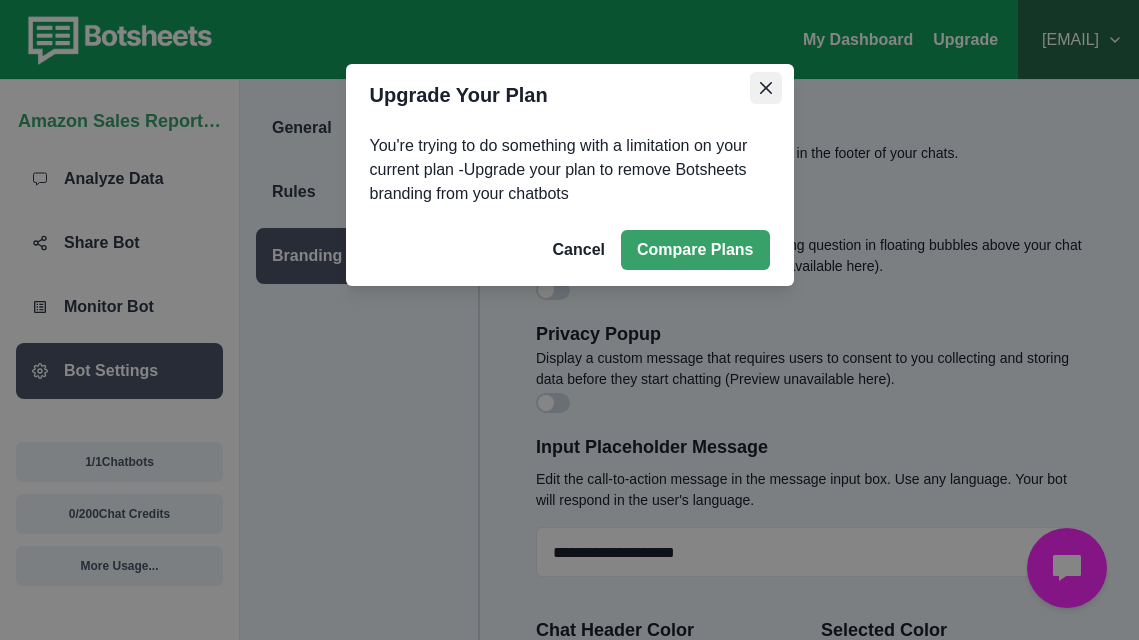 click at bounding box center (766, 88) 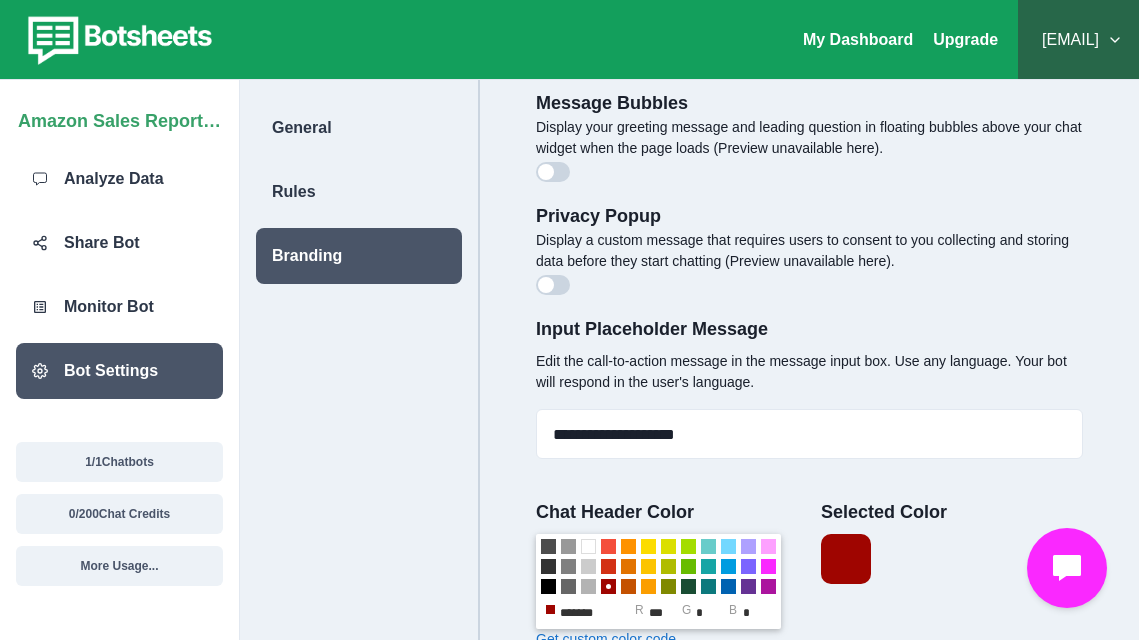scroll, scrollTop: 0, scrollLeft: 0, axis: both 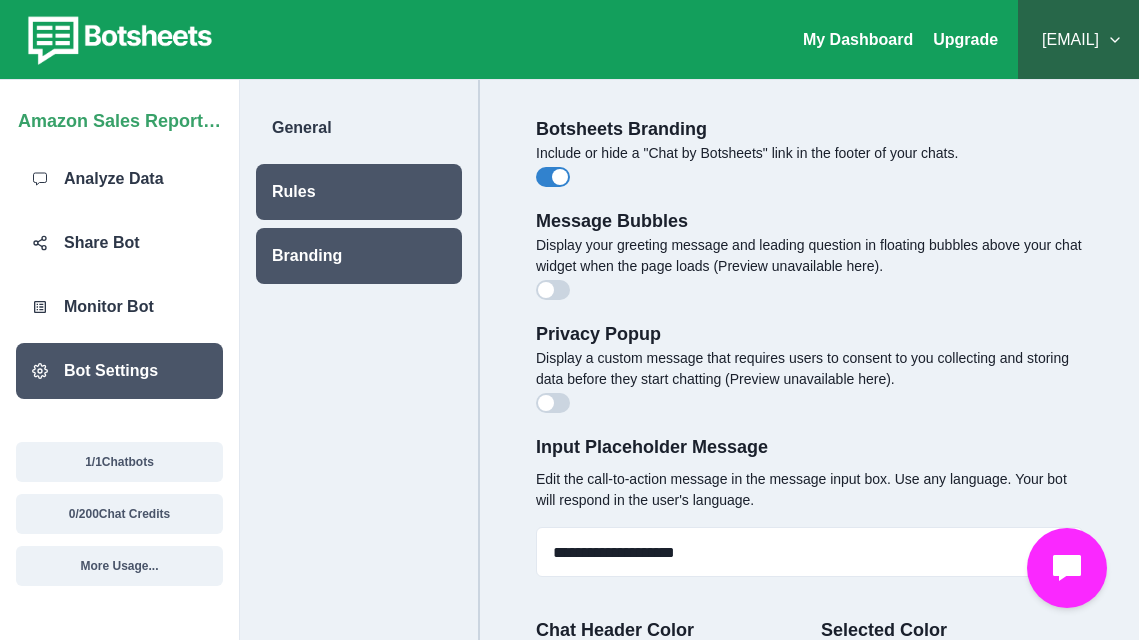 click on "Rules" at bounding box center (359, 192) 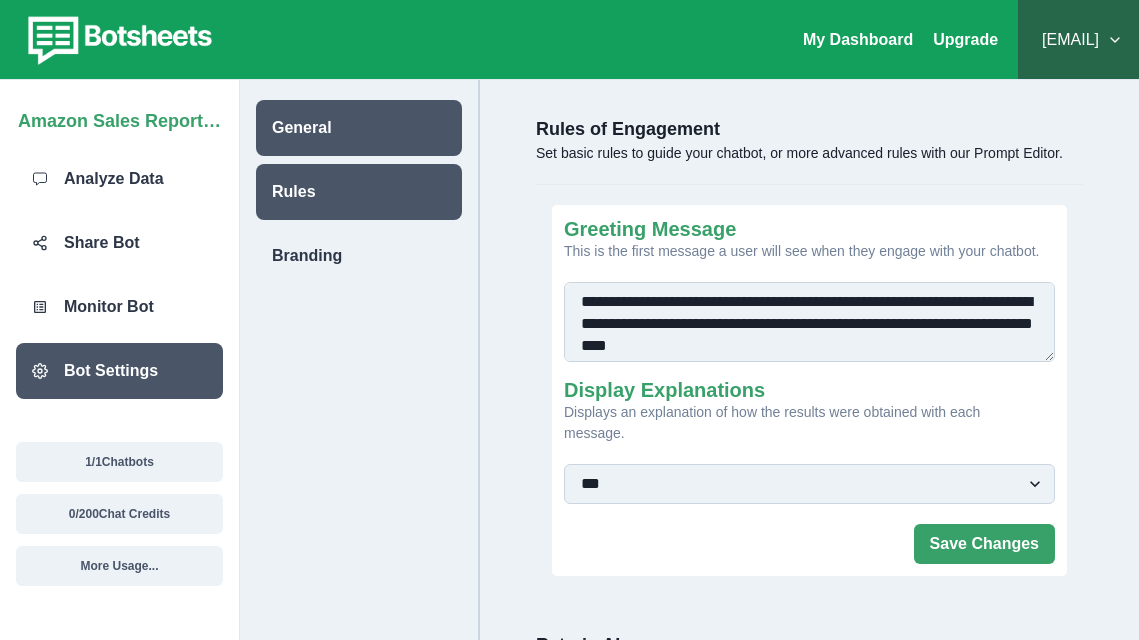 click on "General" at bounding box center (359, 128) 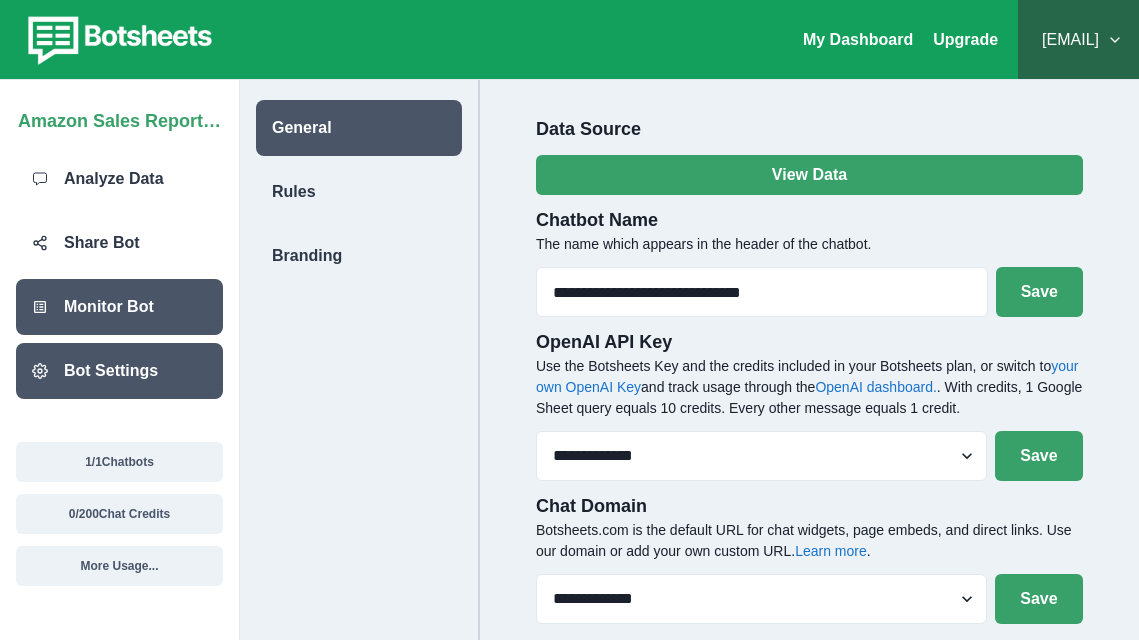 click on "Monitor Bot" at bounding box center [119, 307] 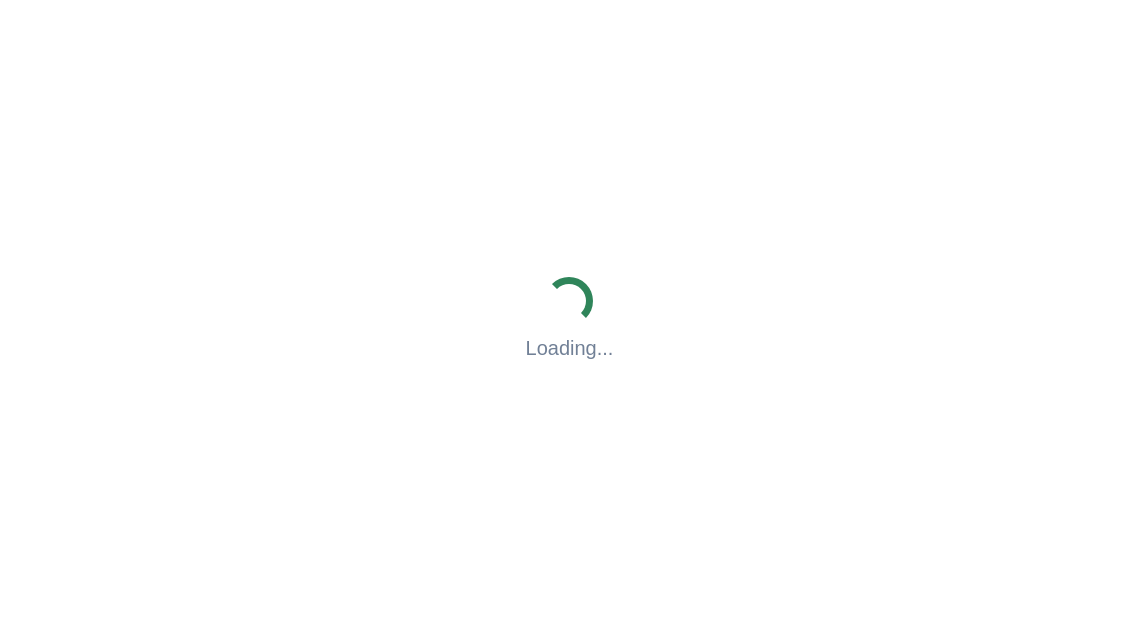 scroll, scrollTop: 0, scrollLeft: 0, axis: both 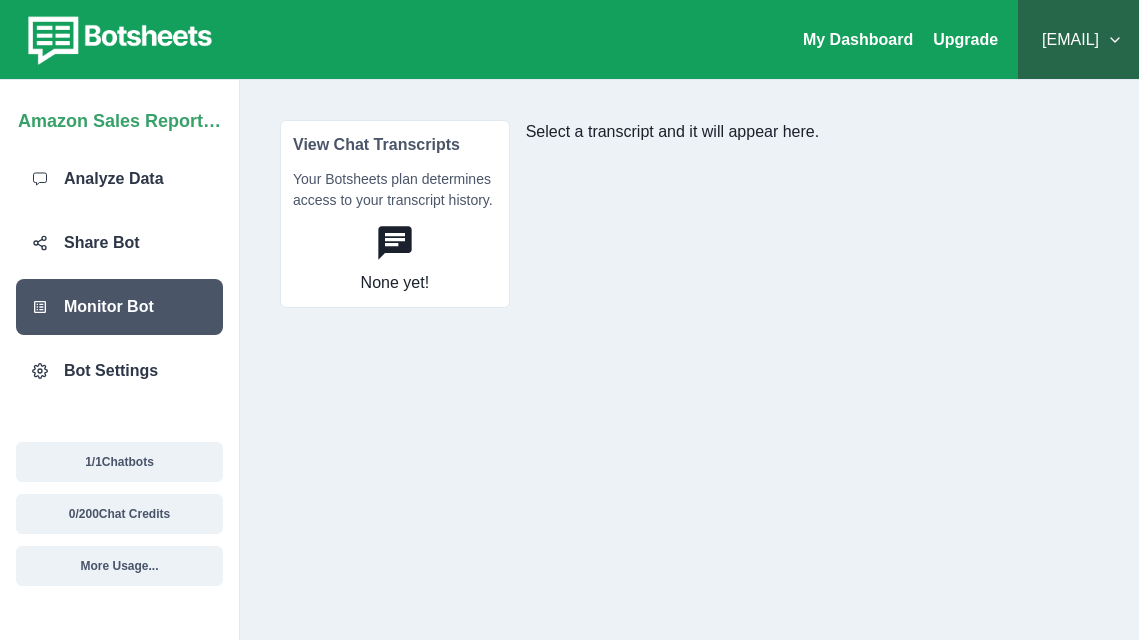 click on "Select a transcript and it will appear here." at bounding box center [812, 360] 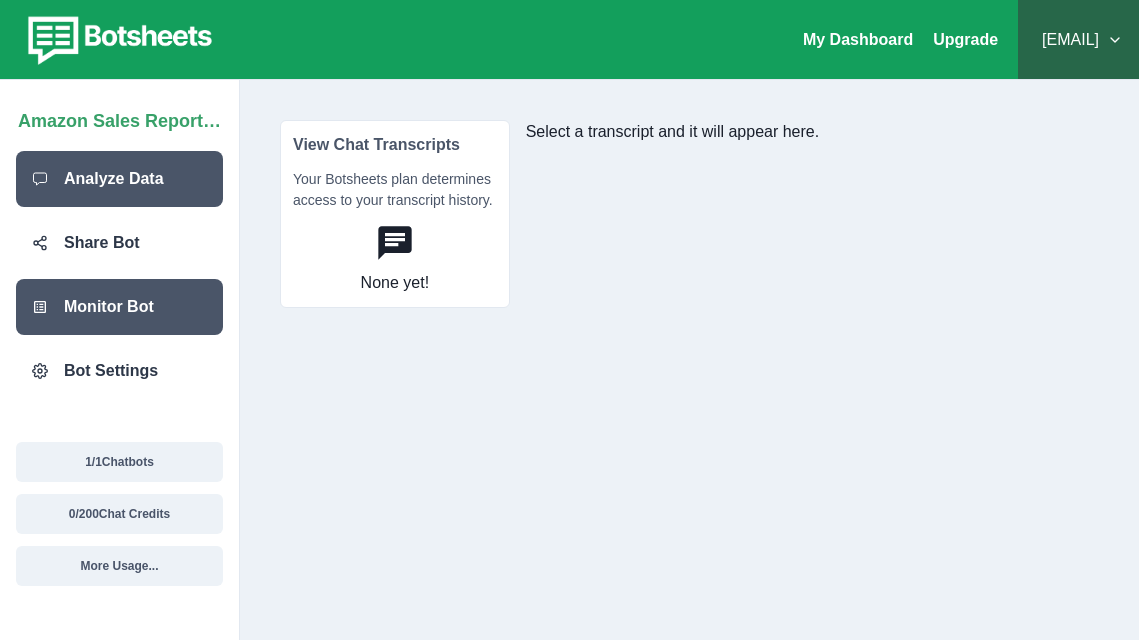 click on "Analyze Data" at bounding box center [114, 179] 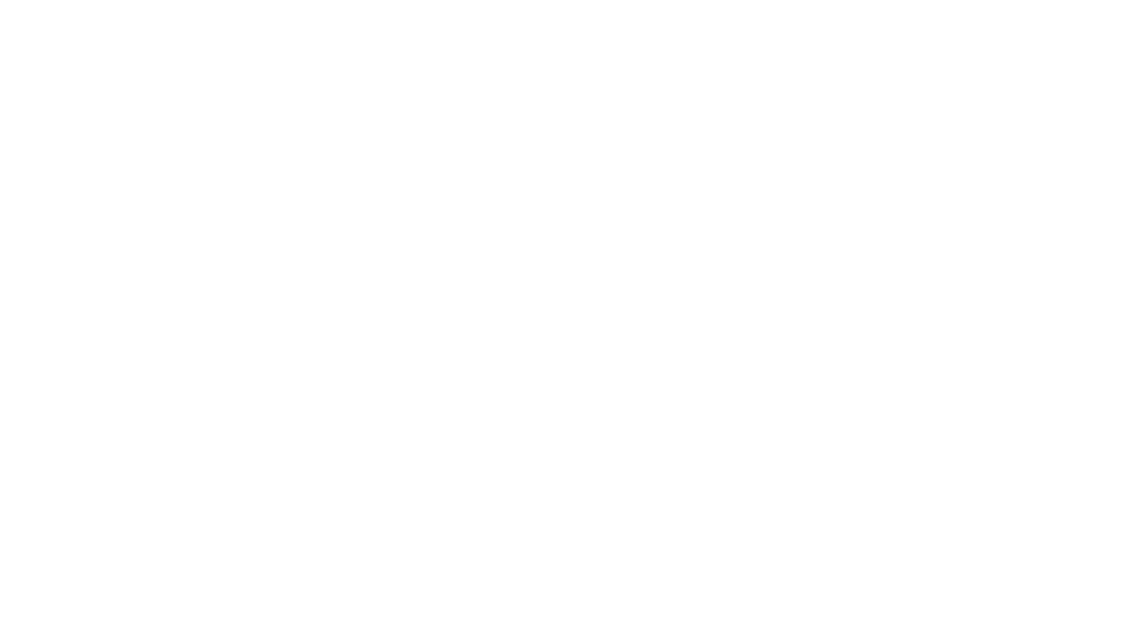 scroll, scrollTop: 0, scrollLeft: 0, axis: both 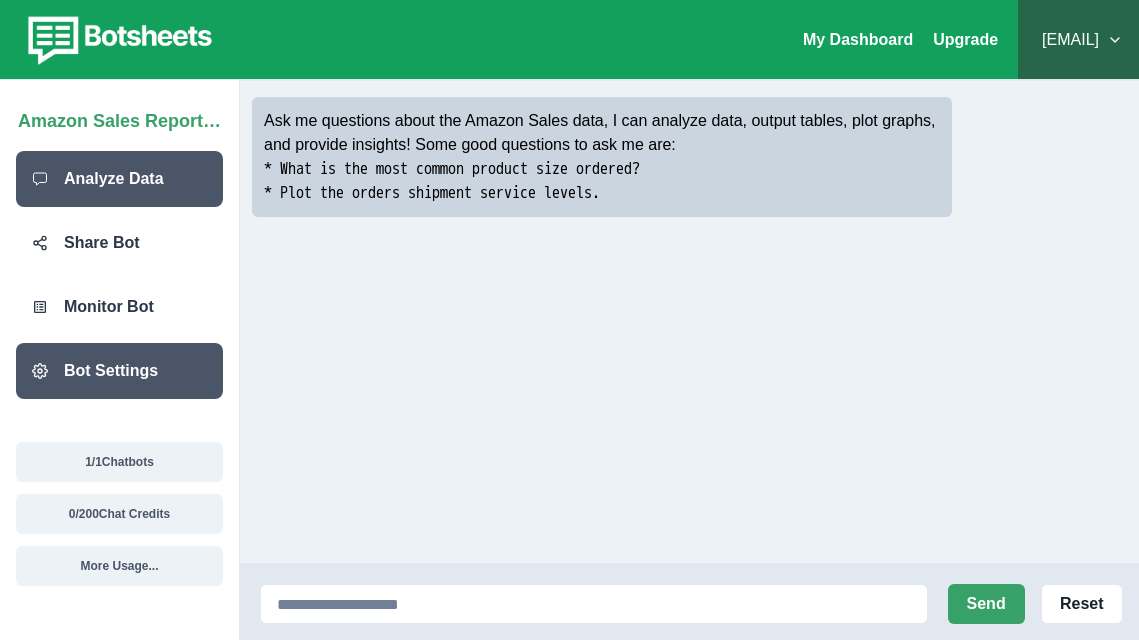 click on "Bot Settings" at bounding box center (119, 371) 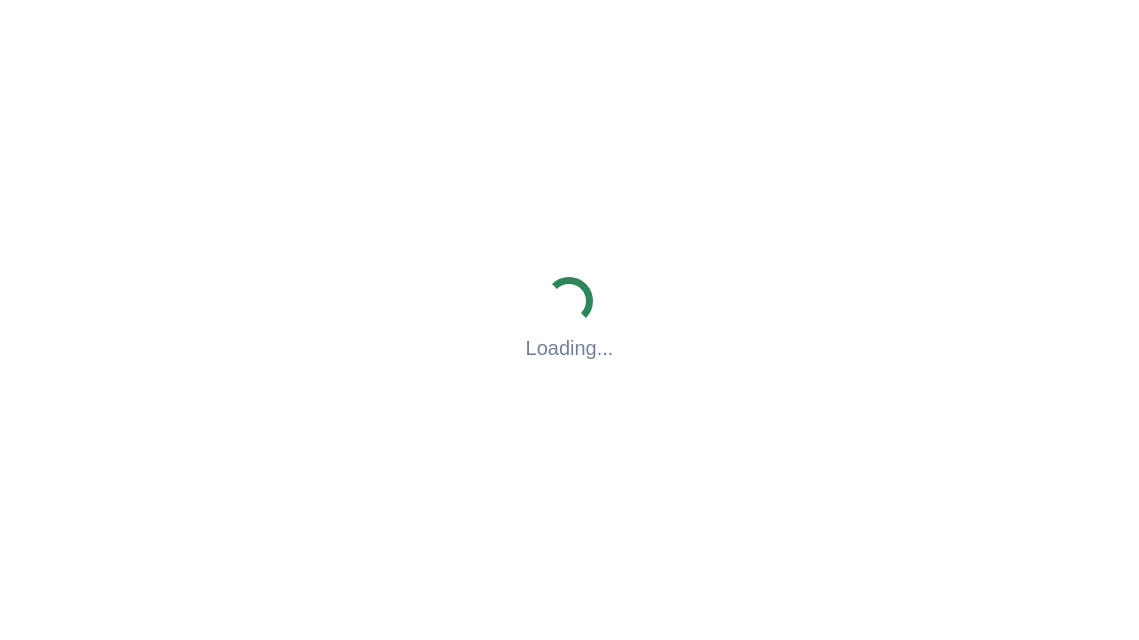 scroll, scrollTop: 0, scrollLeft: 0, axis: both 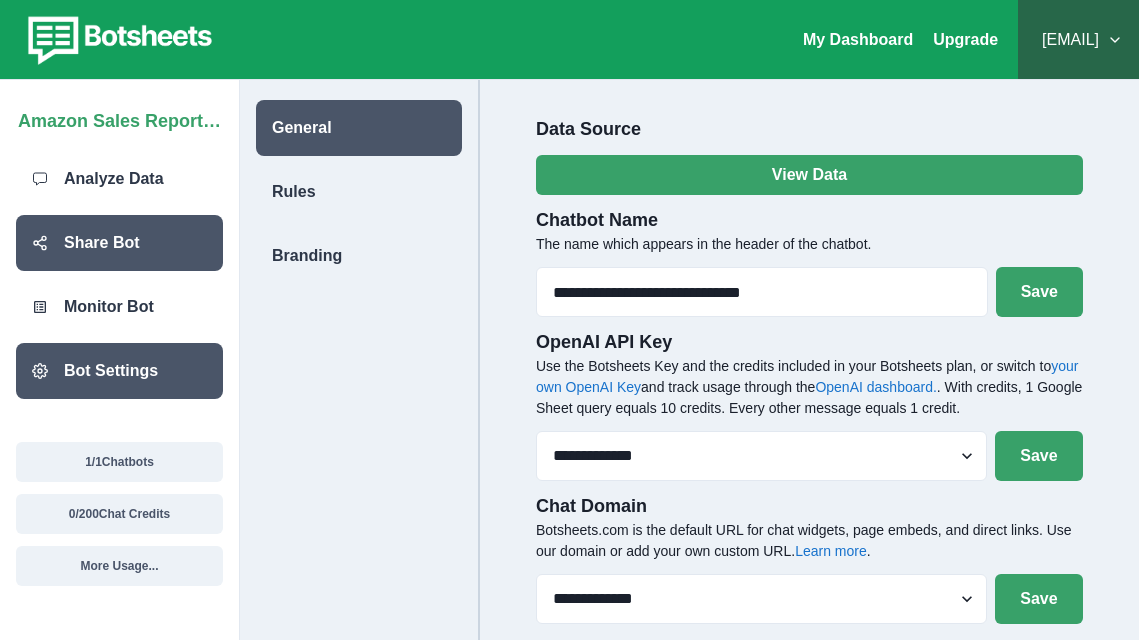 click on "Share Bot" at bounding box center (102, 243) 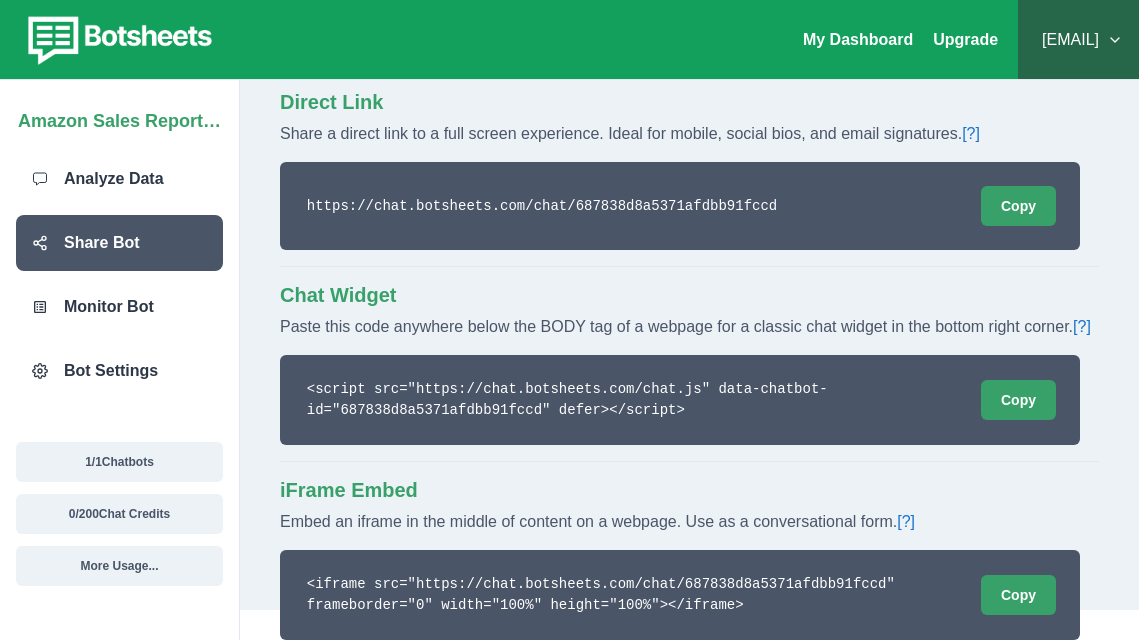scroll, scrollTop: 54, scrollLeft: 0, axis: vertical 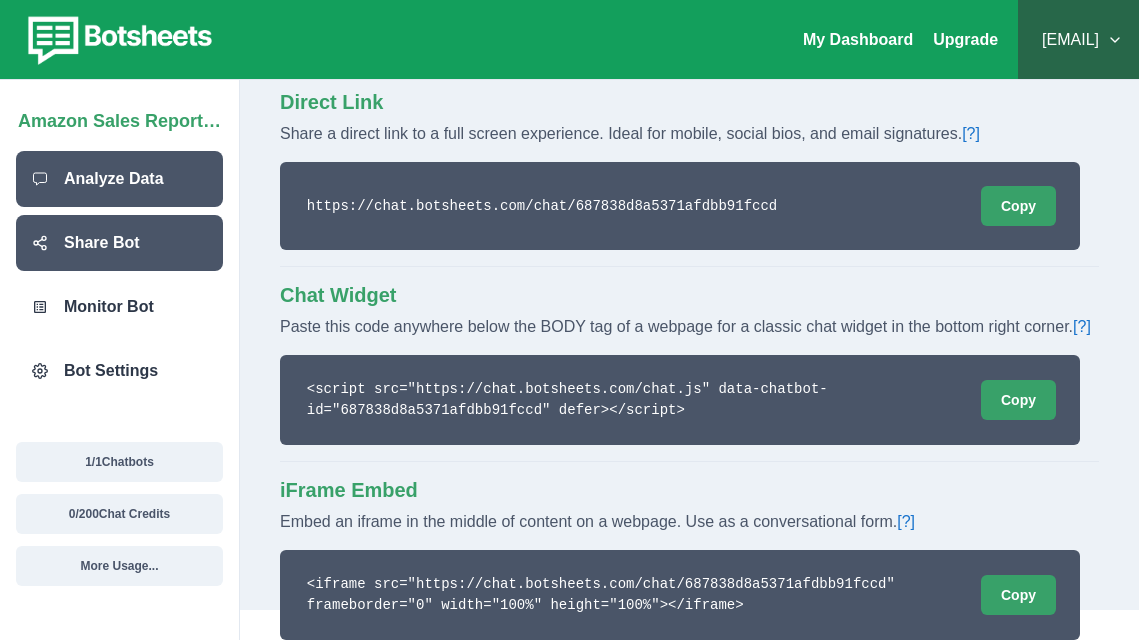 click on "Analyze Data" at bounding box center [114, 179] 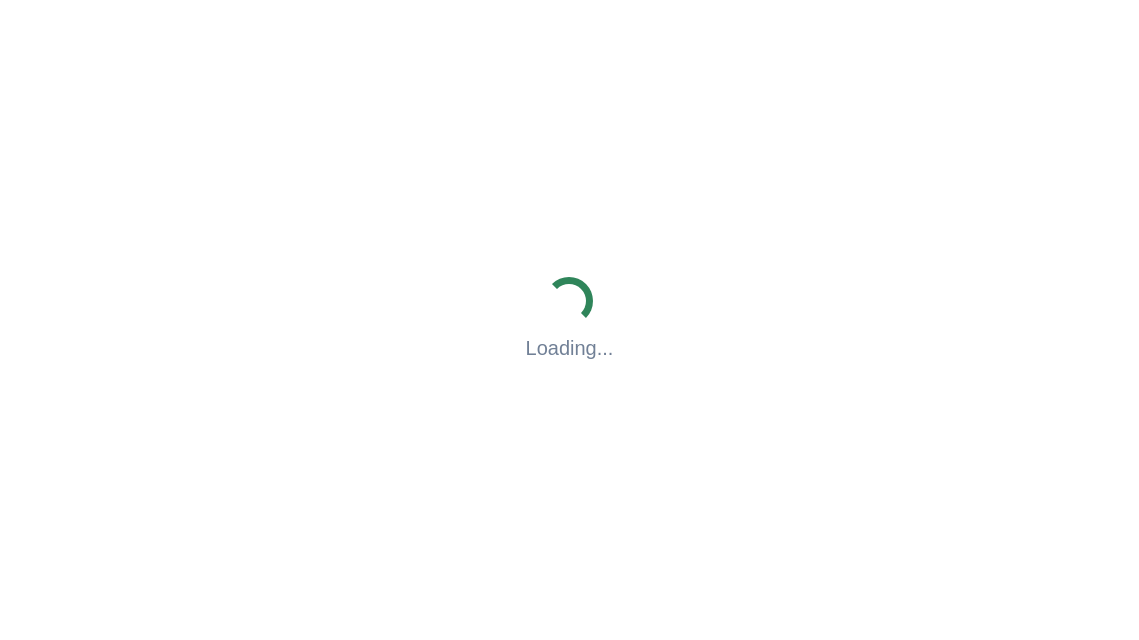 scroll, scrollTop: 0, scrollLeft: 0, axis: both 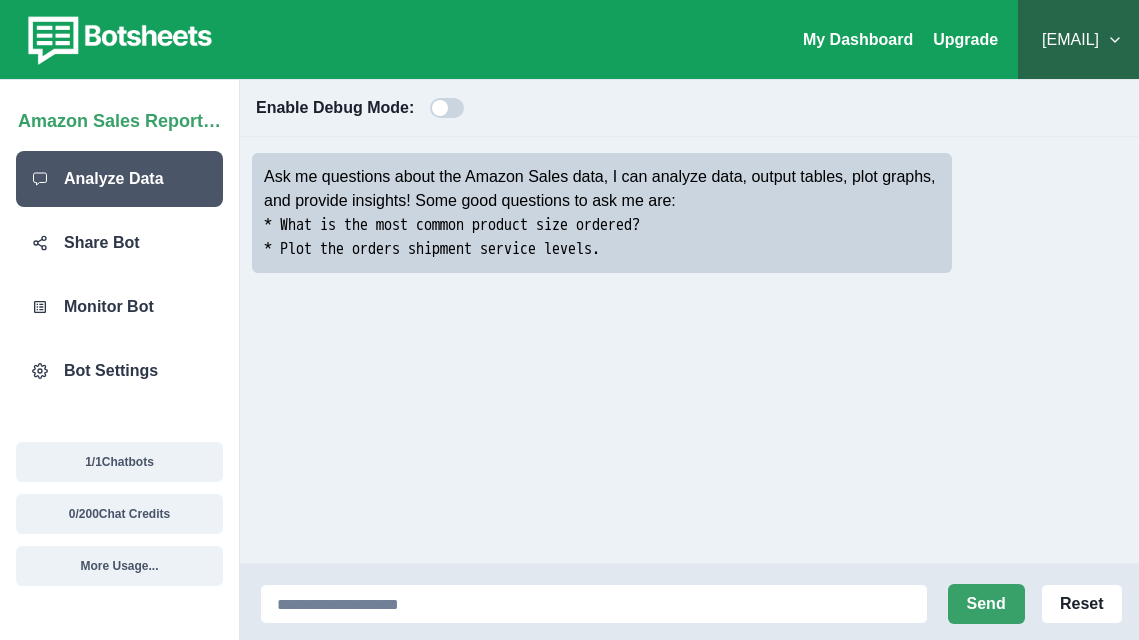 click on "[EMAIL]" at bounding box center (1078, 40) 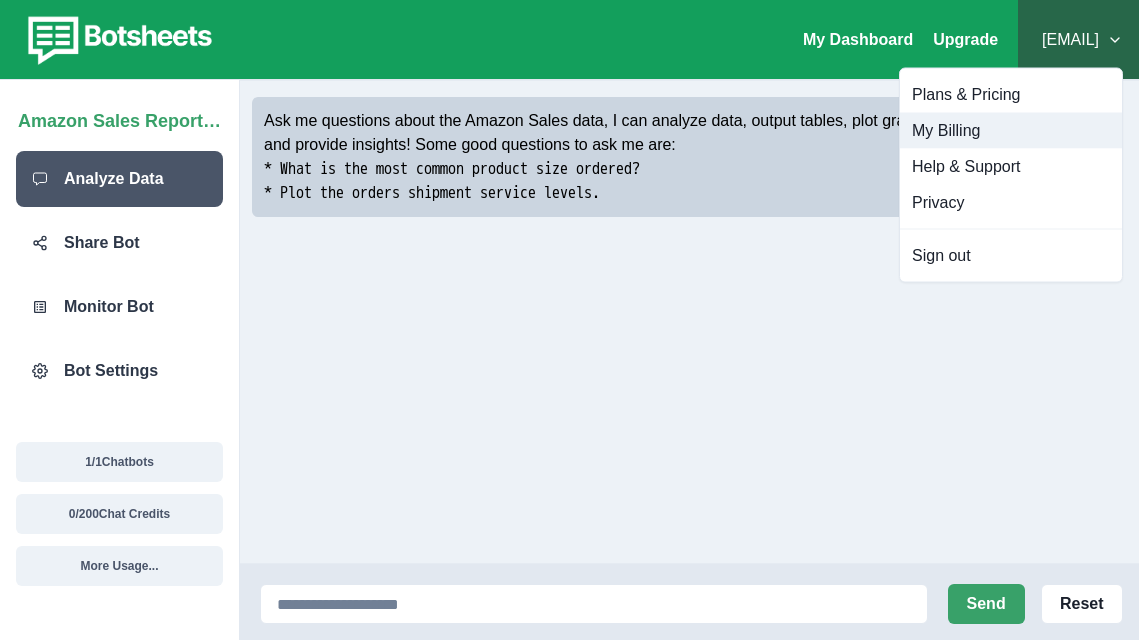 click on "My Billing" at bounding box center (1011, 131) 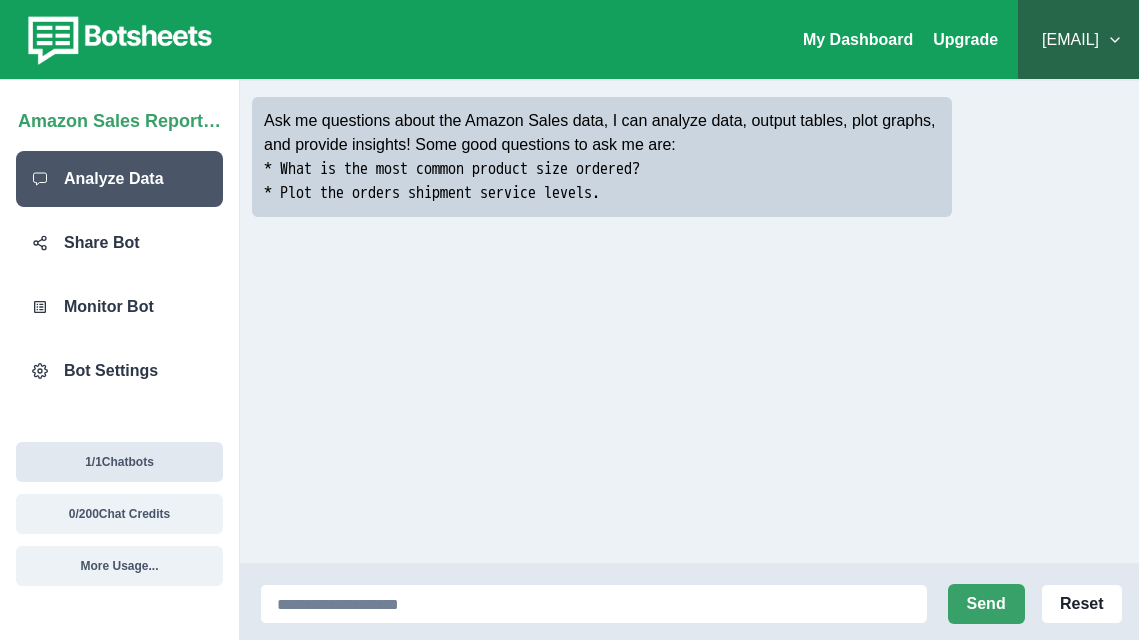 click on "1 / 1  Chatbots" at bounding box center (119, 462) 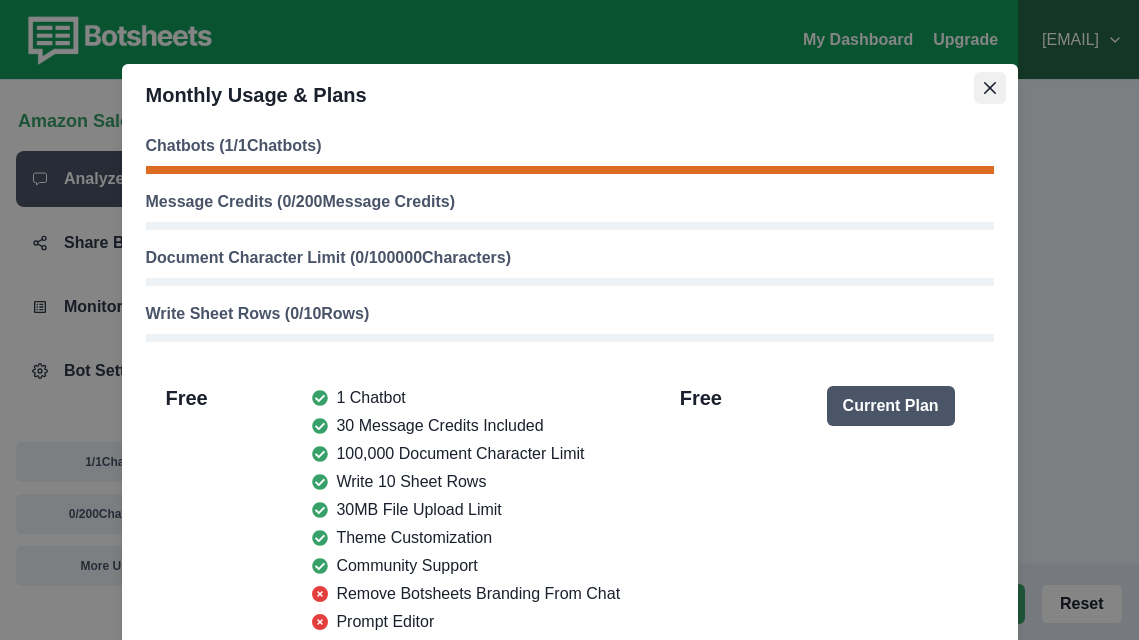 click 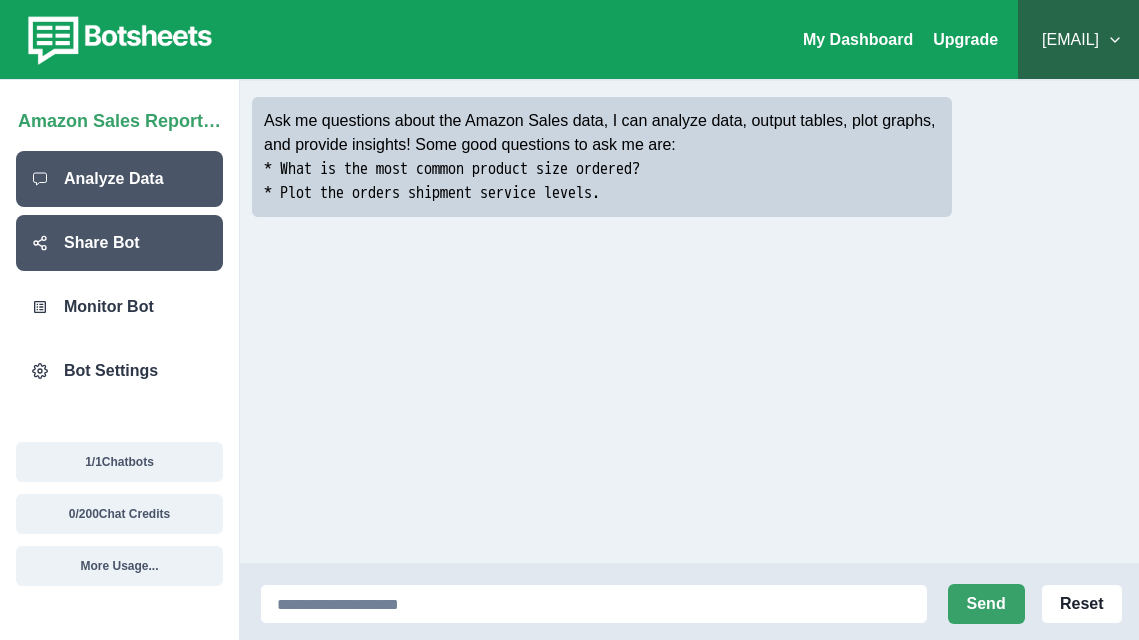 click on "Share Bot" at bounding box center [102, 243] 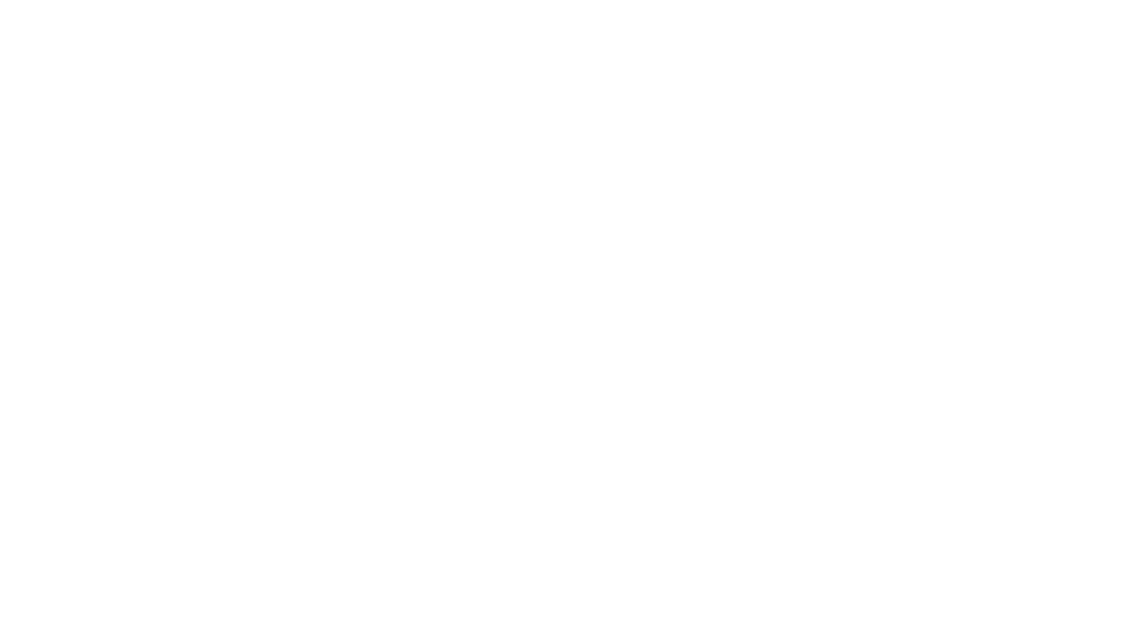 scroll, scrollTop: 0, scrollLeft: 0, axis: both 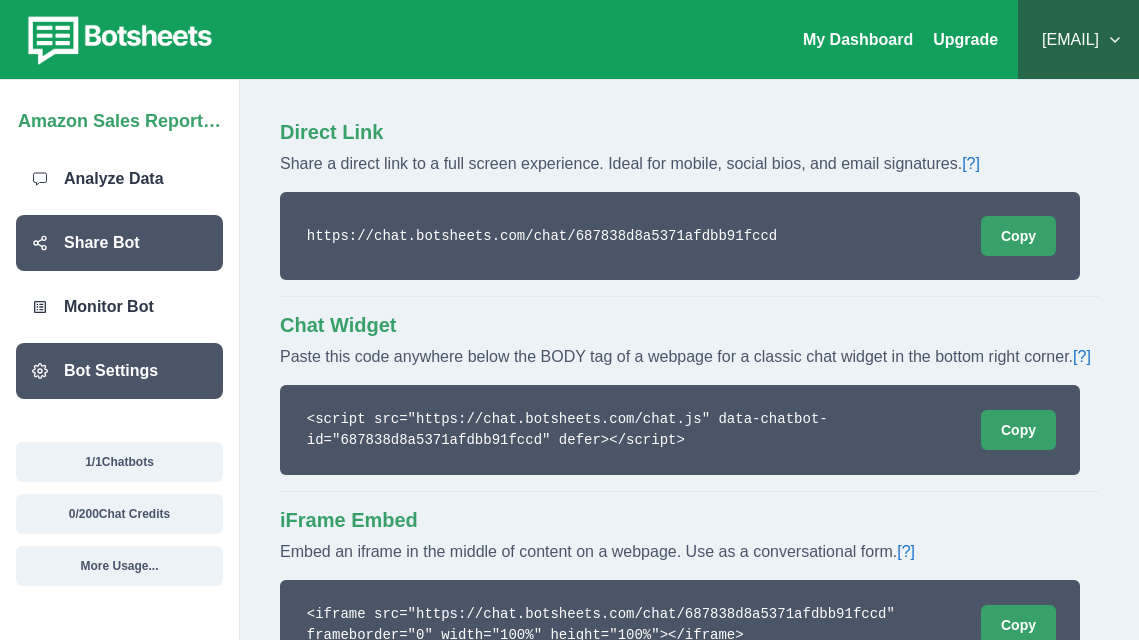 click on "Bot Settings" at bounding box center [119, 371] 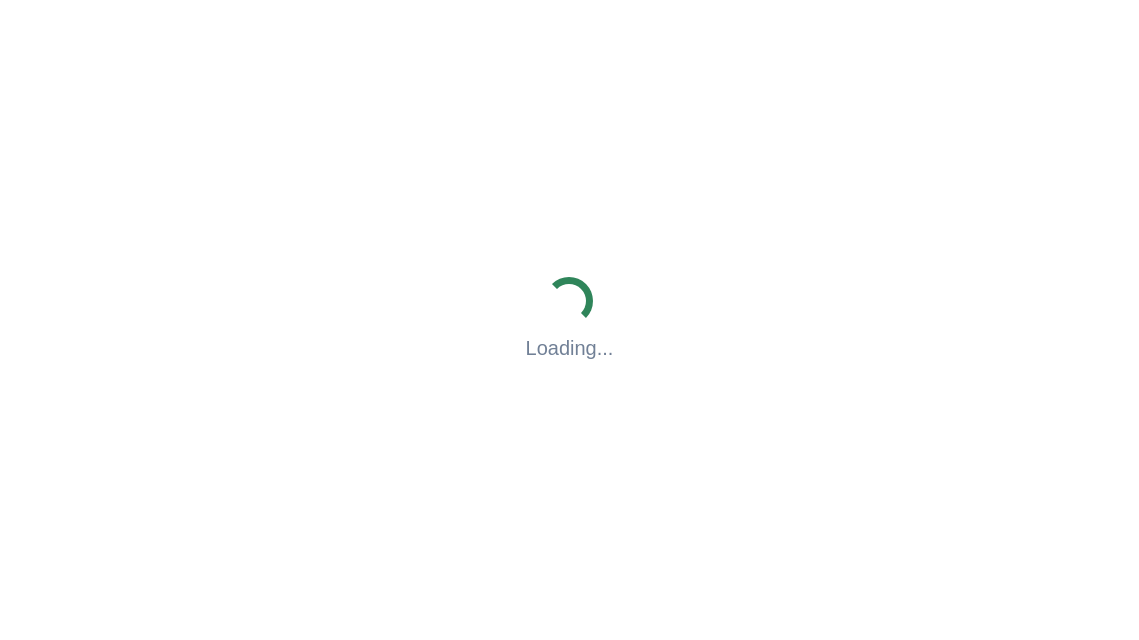 scroll, scrollTop: 0, scrollLeft: 0, axis: both 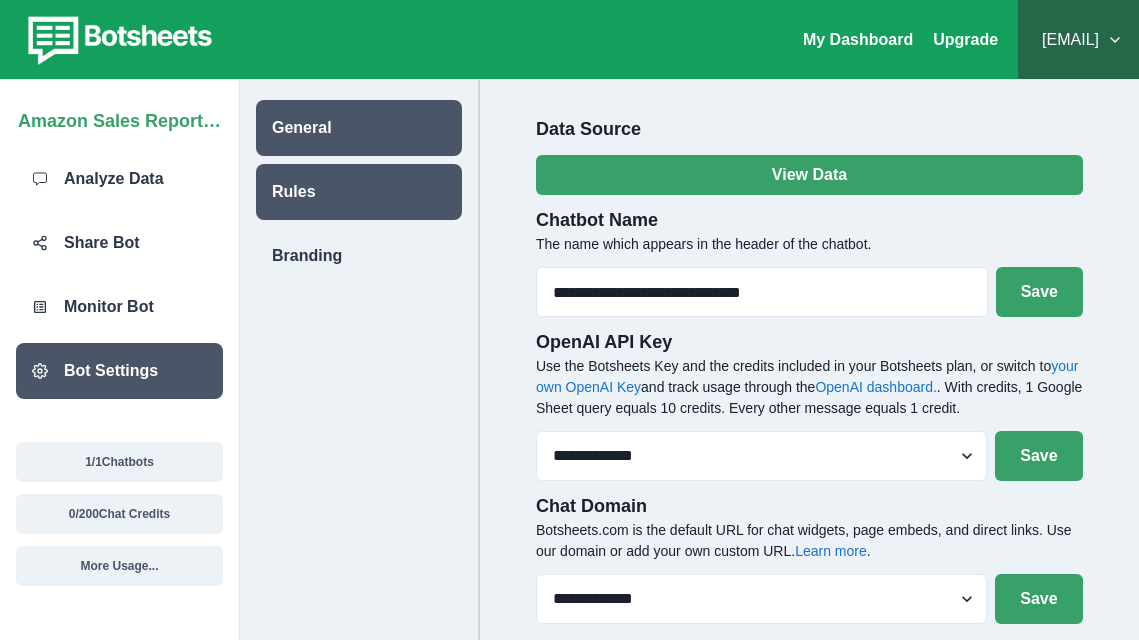 click on "Rules" at bounding box center (359, 192) 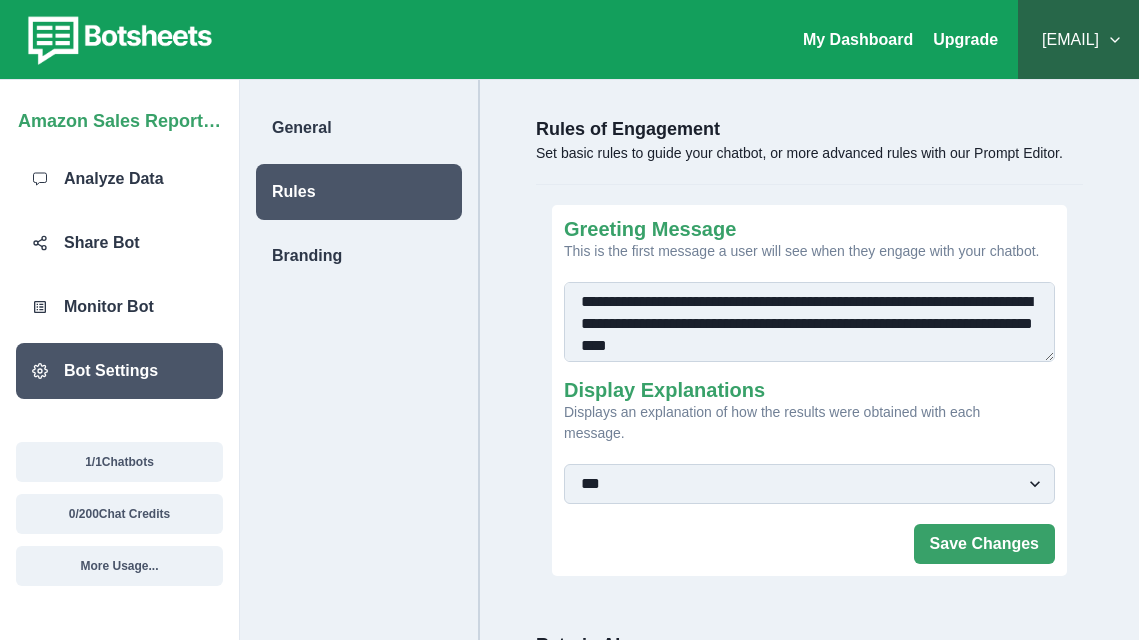scroll, scrollTop: 190, scrollLeft: 0, axis: vertical 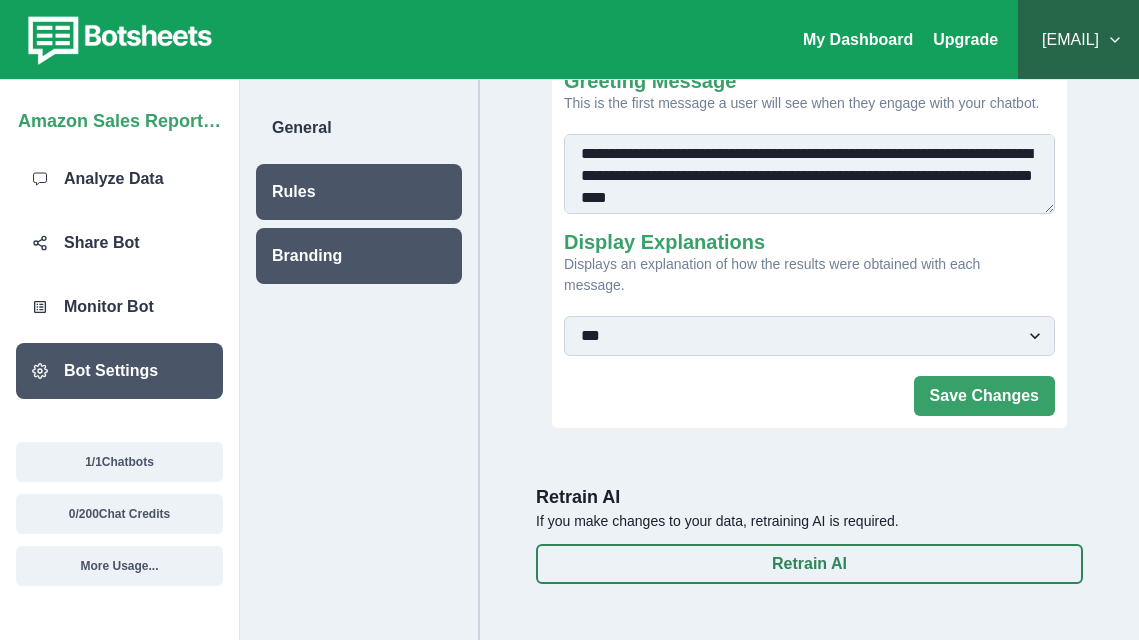 click on "Branding" at bounding box center [359, 256] 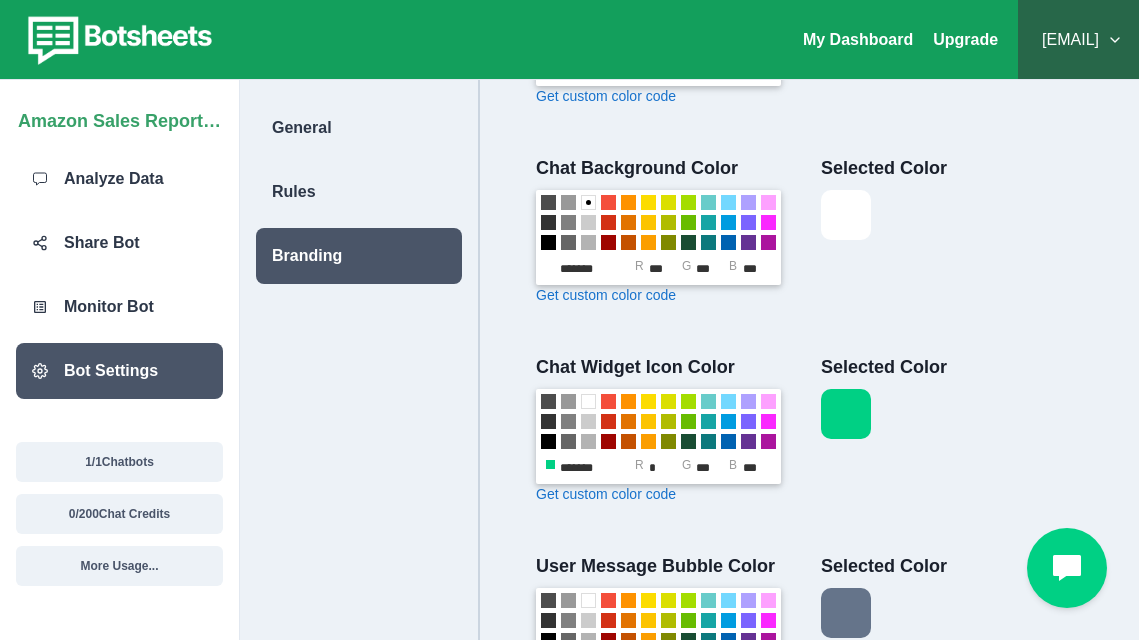 scroll, scrollTop: 0, scrollLeft: 0, axis: both 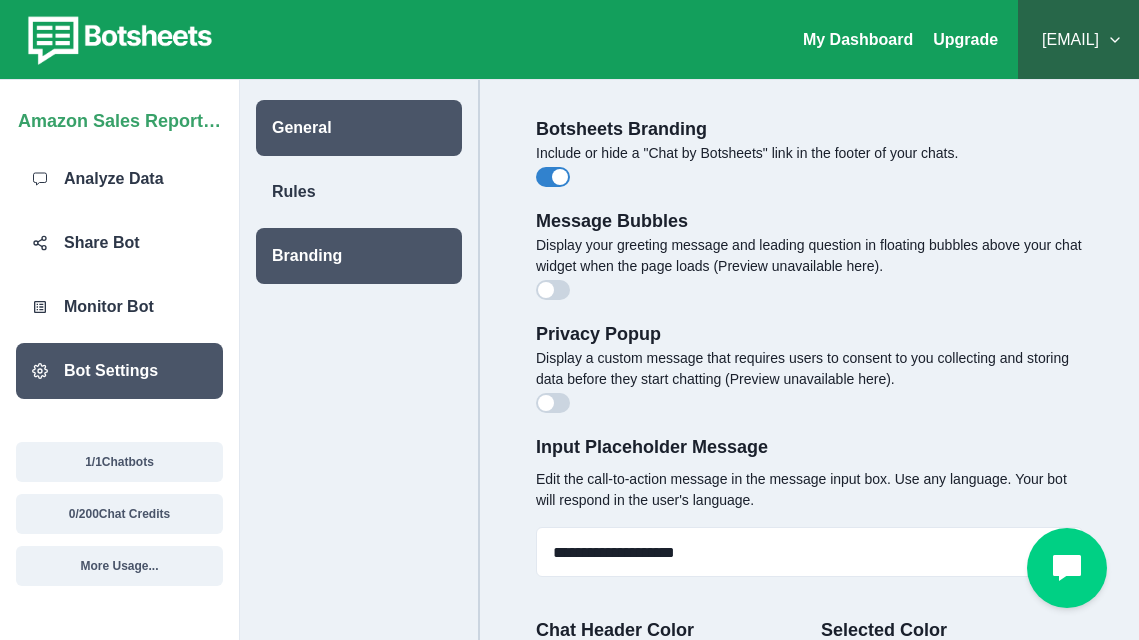 click on "General" at bounding box center [359, 128] 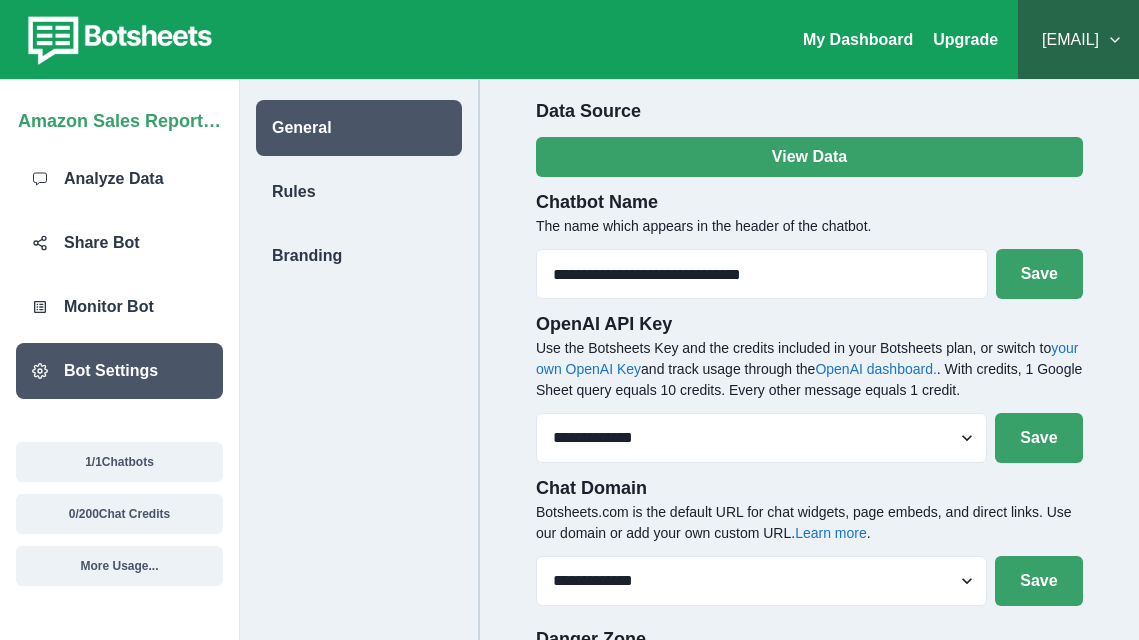scroll, scrollTop: 0, scrollLeft: 0, axis: both 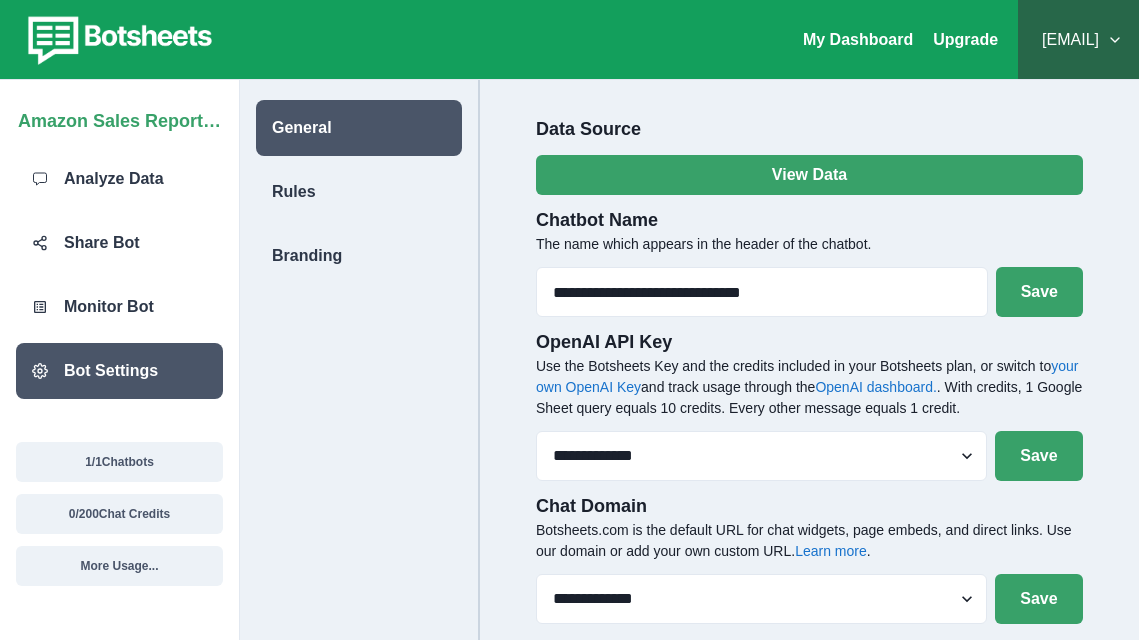 click on "[EMAIL]" at bounding box center (1078, 40) 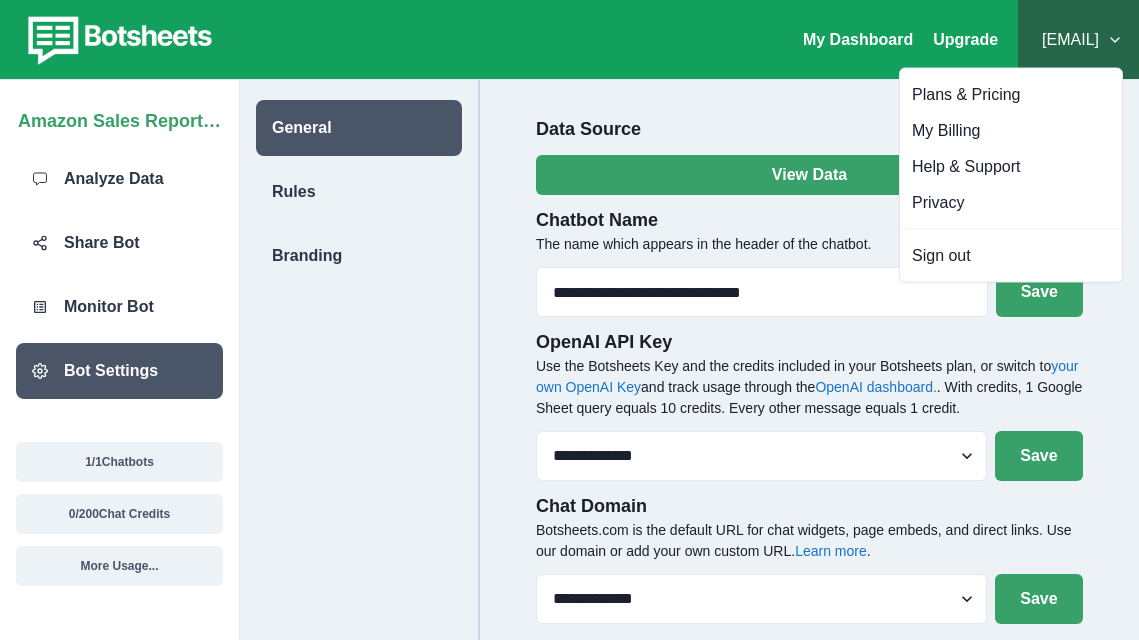 click on "**********" at bounding box center [809, 376] 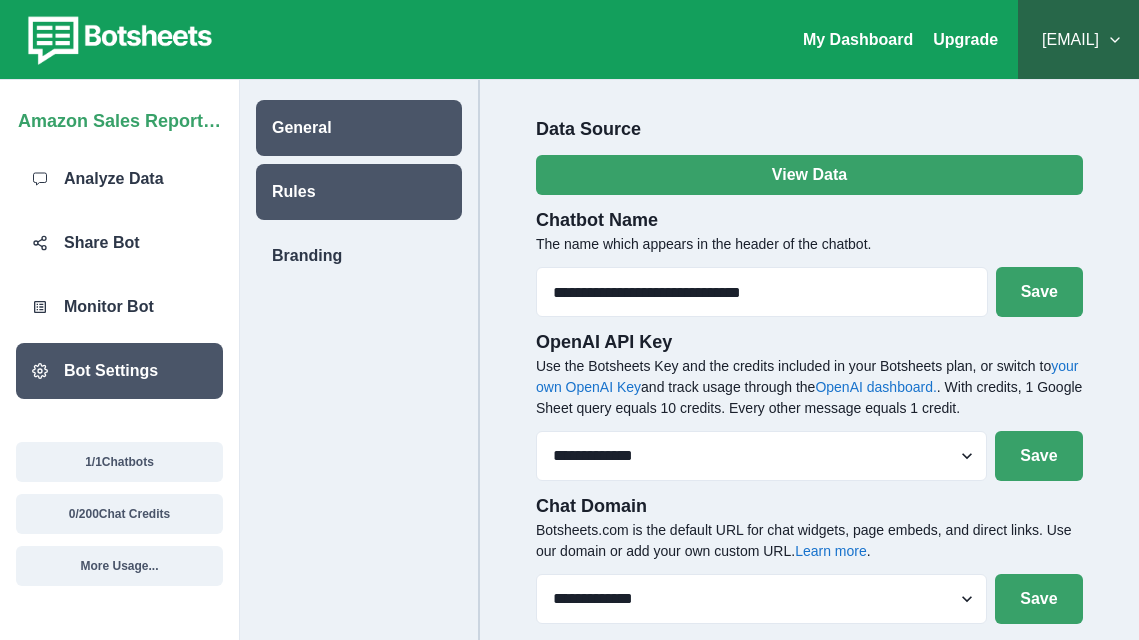 click on "Rules" at bounding box center (359, 192) 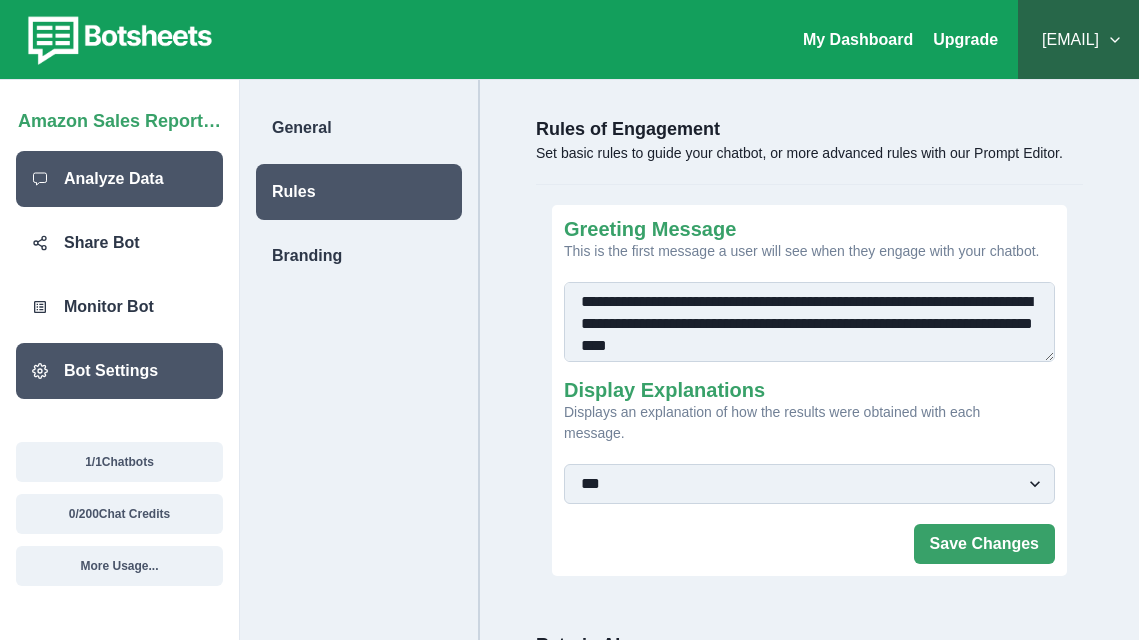click on "Analyze Data" at bounding box center (119, 179) 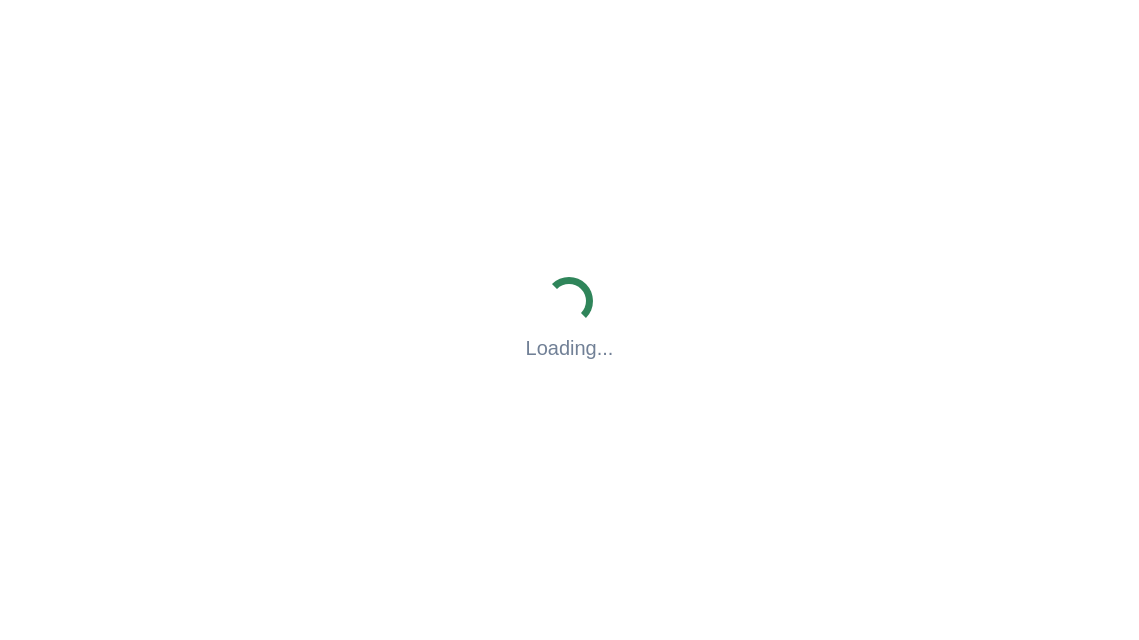 scroll, scrollTop: 0, scrollLeft: 0, axis: both 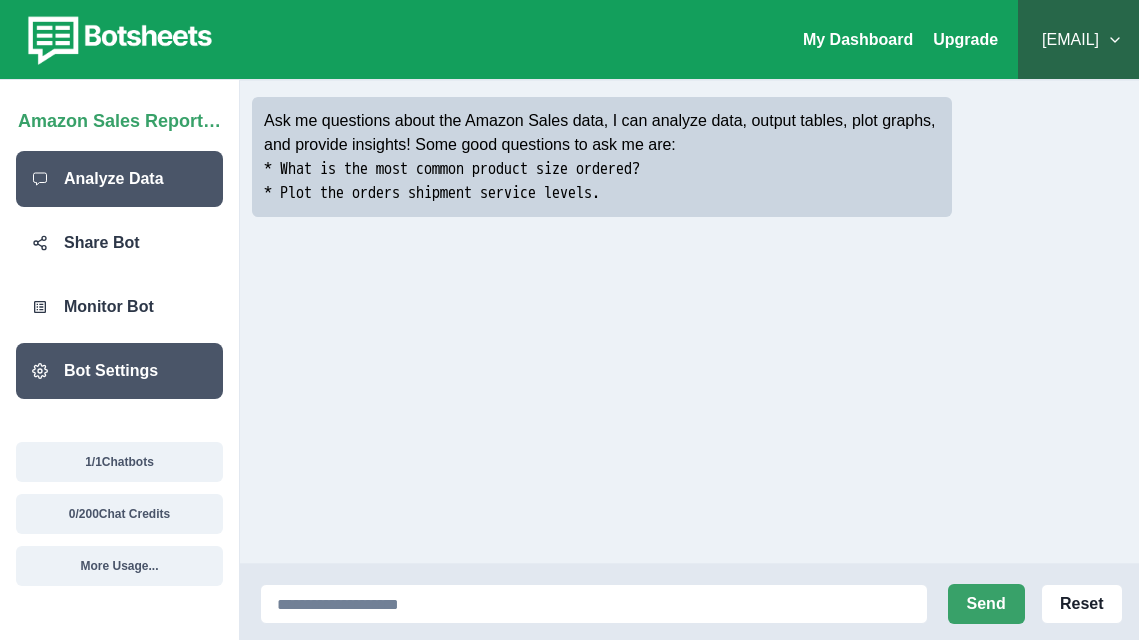 click on "Bot Settings" at bounding box center (111, 371) 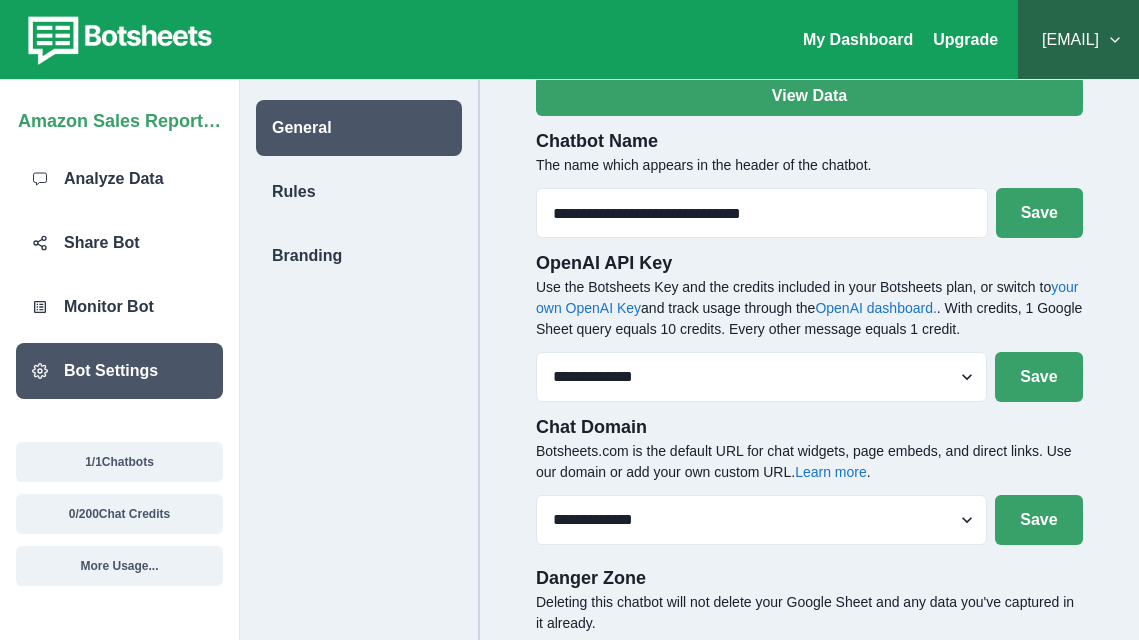 scroll, scrollTop: 86, scrollLeft: 0, axis: vertical 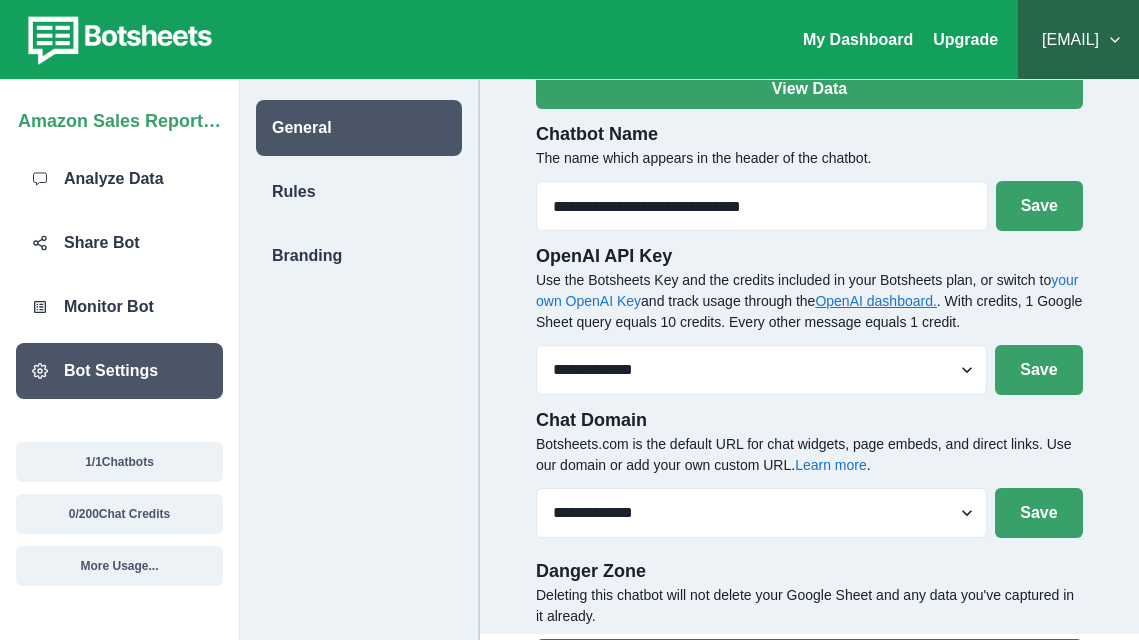 click on "OpenAI dashboard." at bounding box center [875, 301] 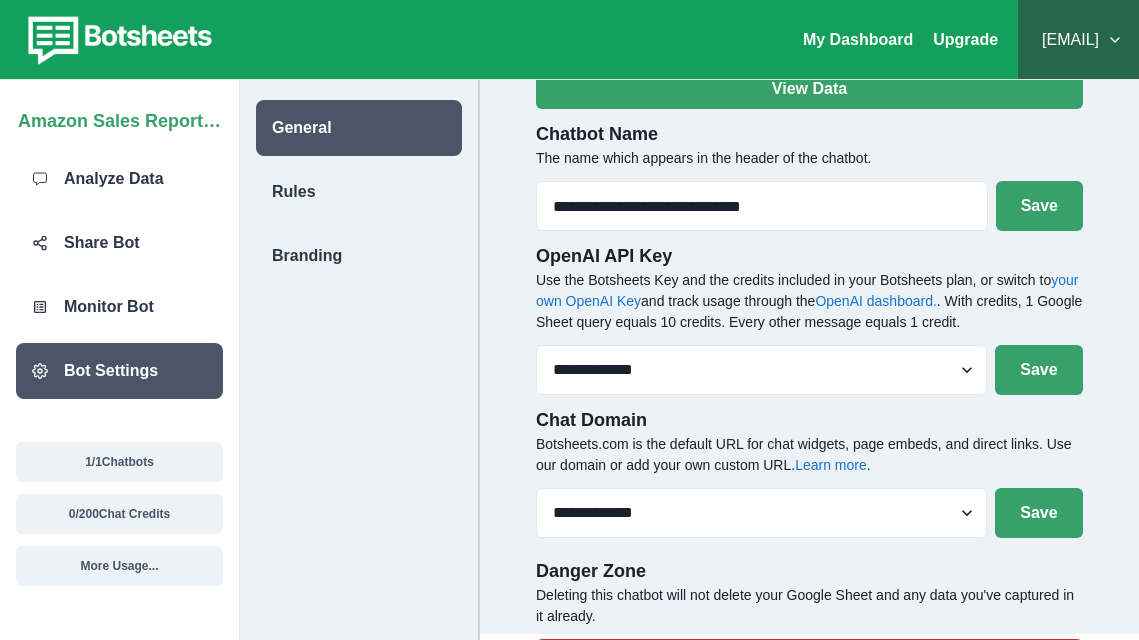 scroll, scrollTop: 125, scrollLeft: 0, axis: vertical 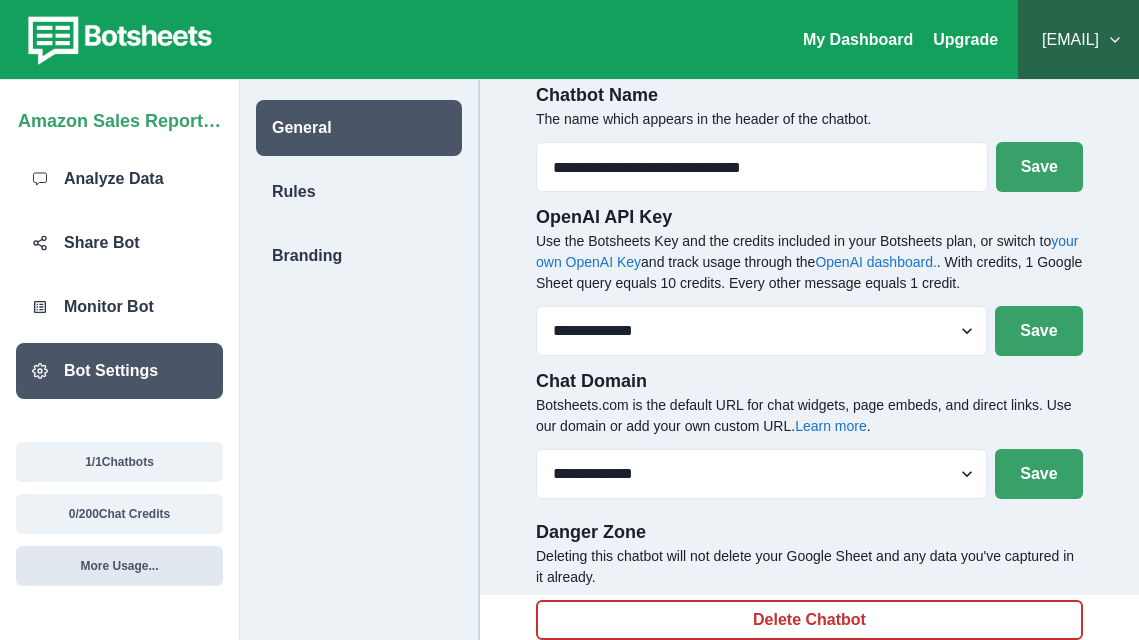 click on "More Usage..." at bounding box center (119, 566) 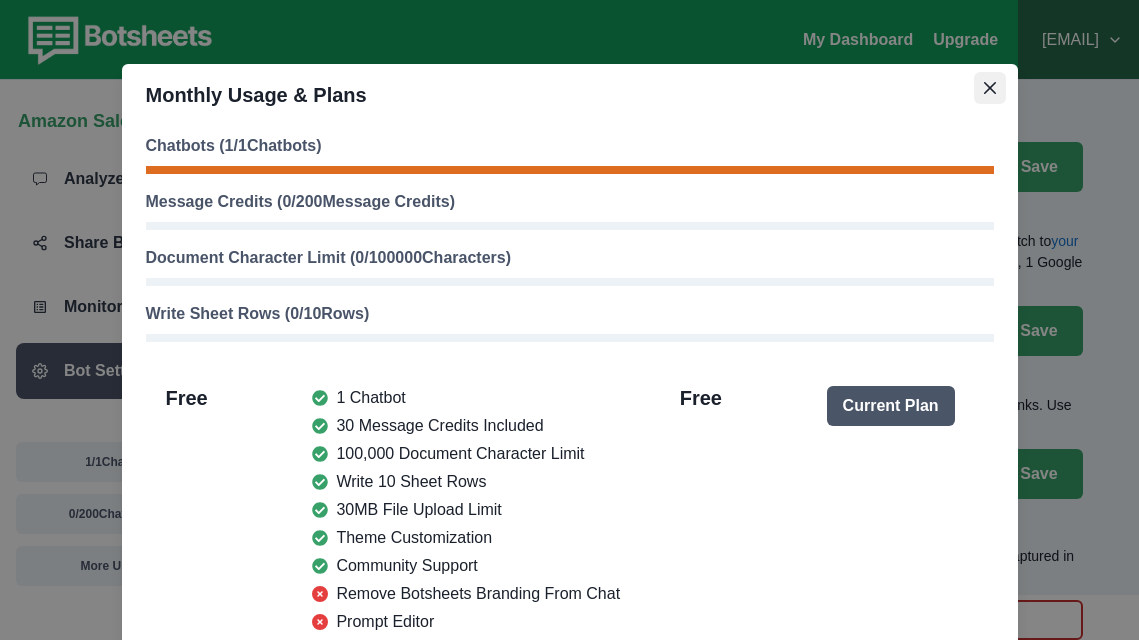 click 